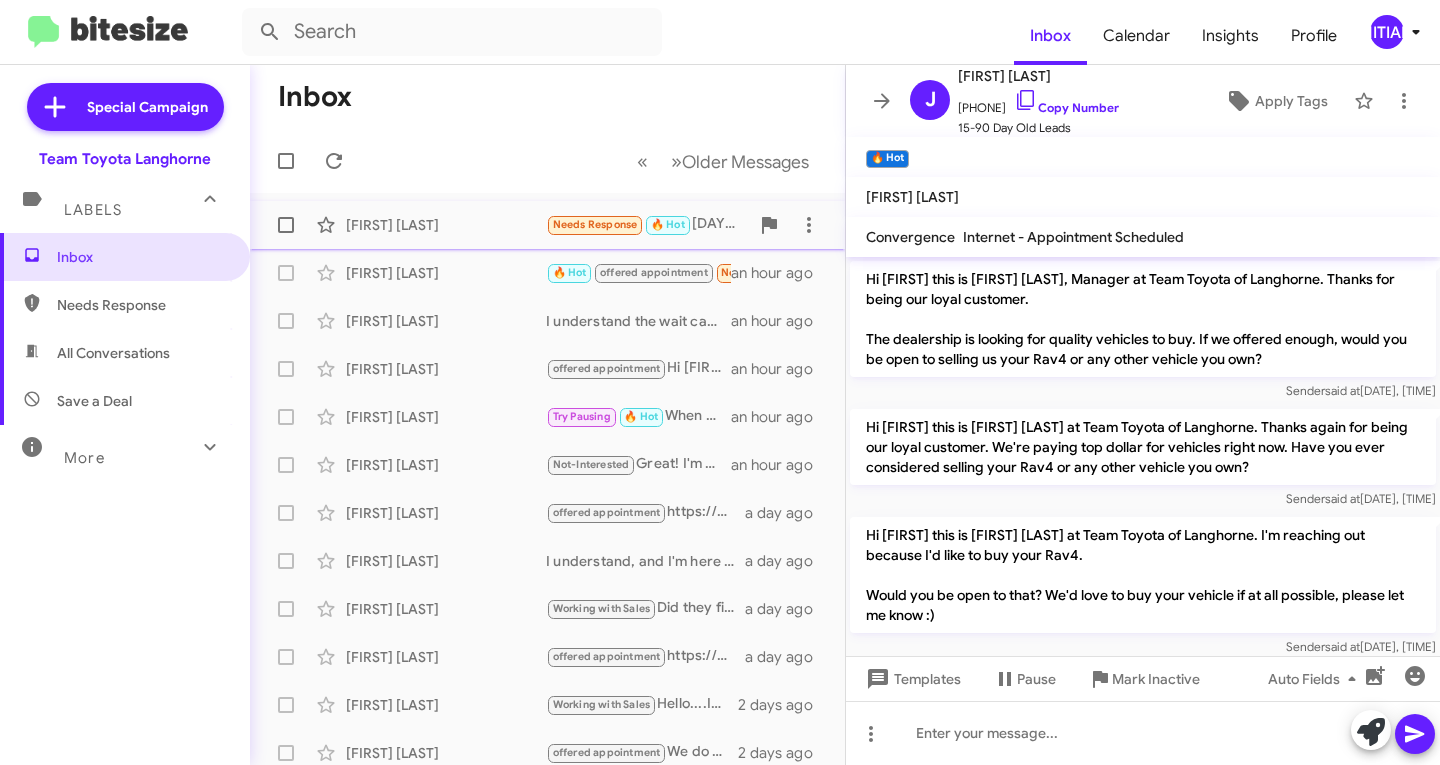 scroll, scrollTop: 0, scrollLeft: 0, axis: both 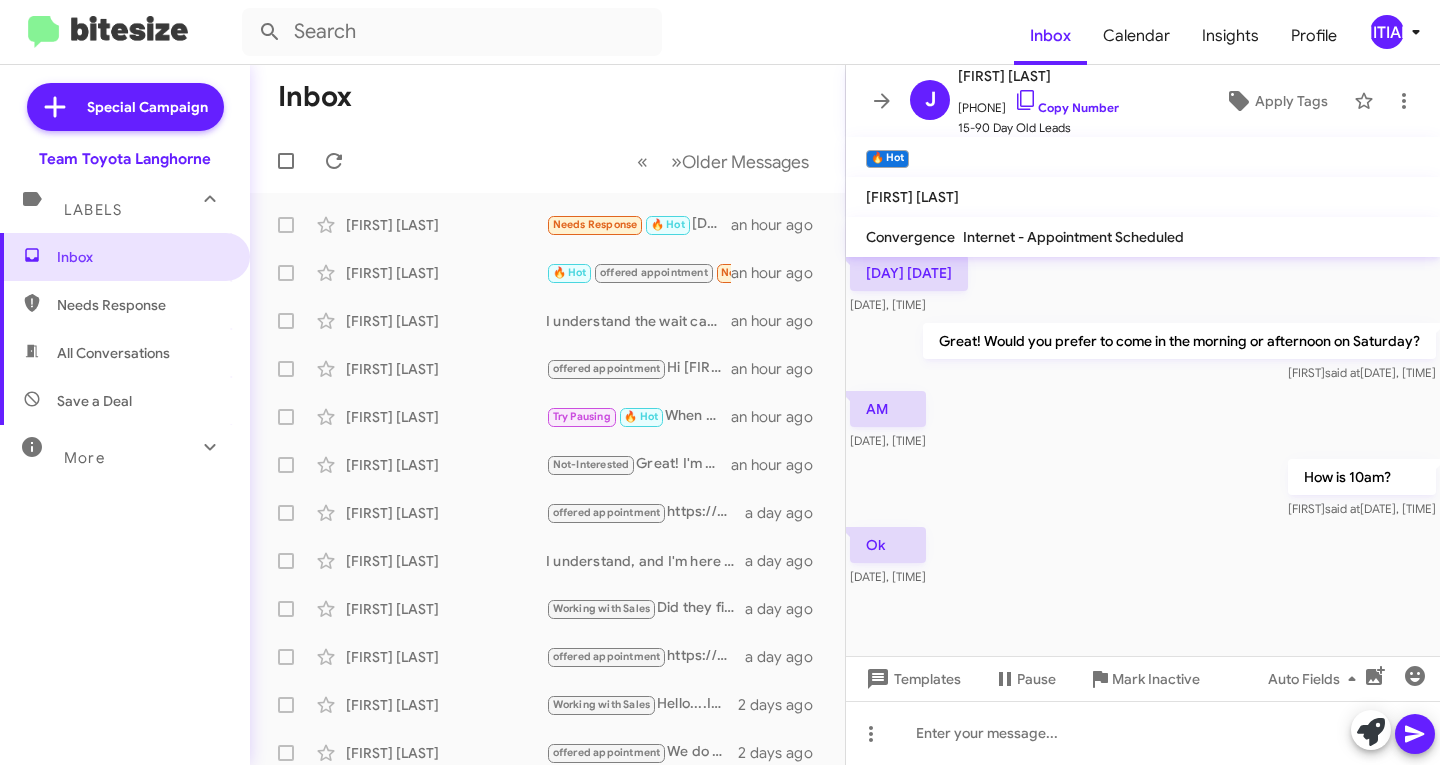 click on "All Conversations" at bounding box center [125, 353] 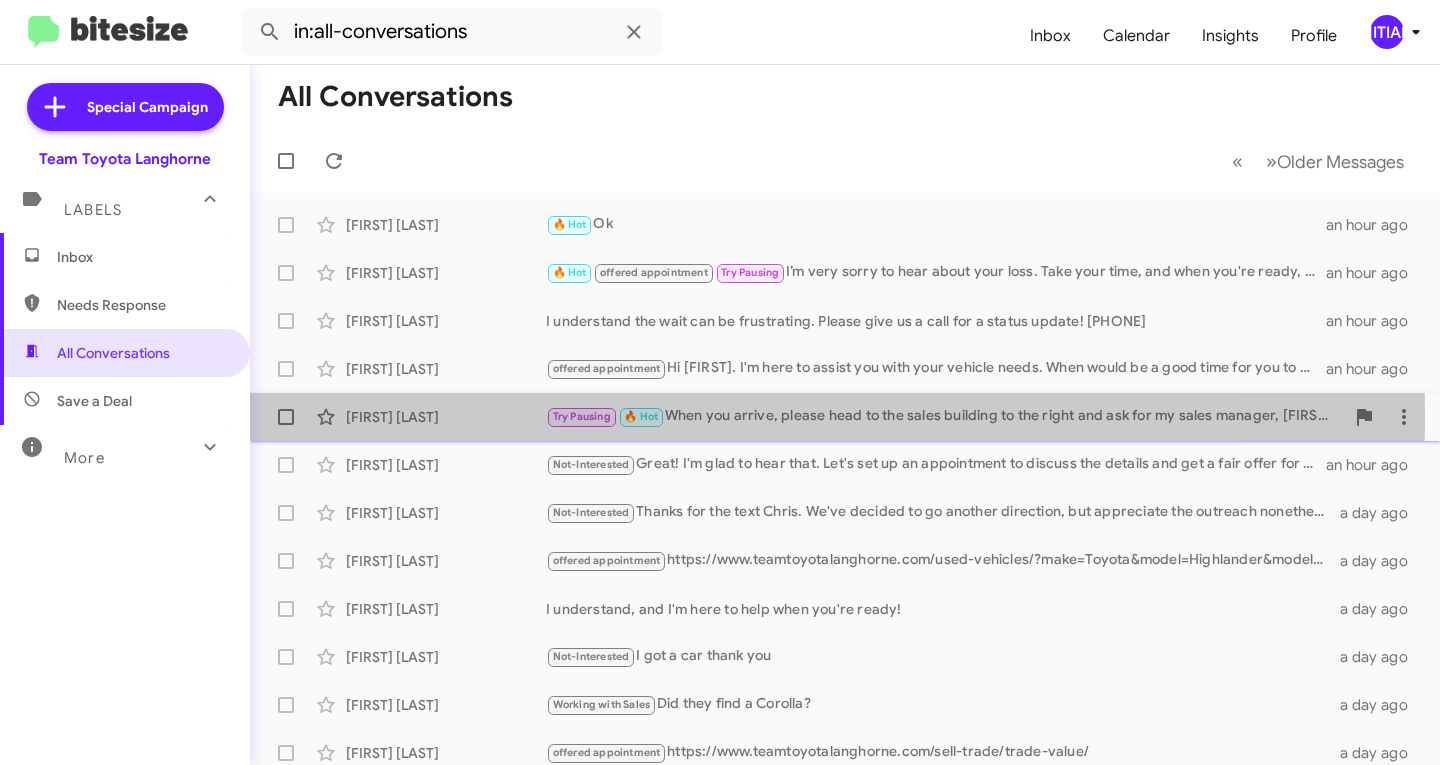 click on "Kevin Archibald" 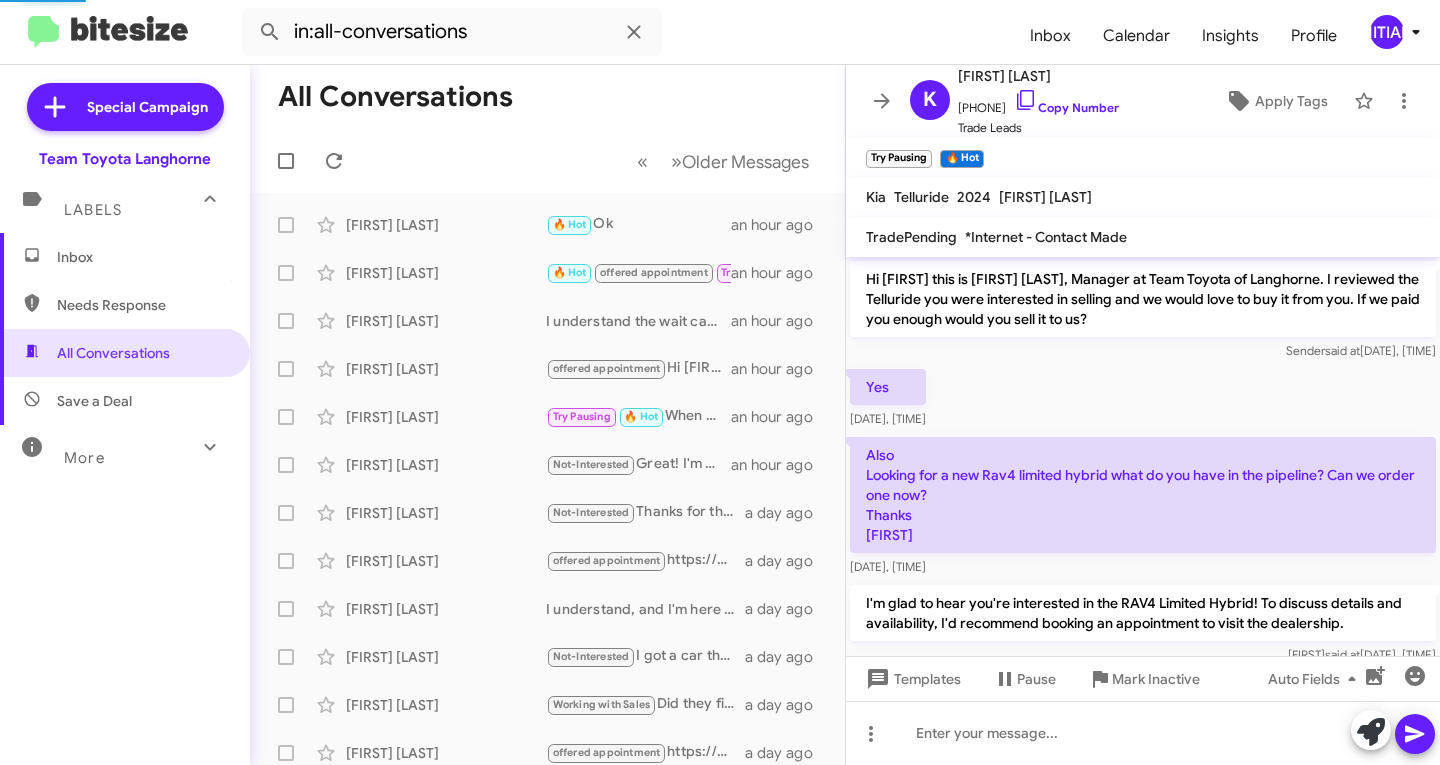 scroll, scrollTop: 797, scrollLeft: 0, axis: vertical 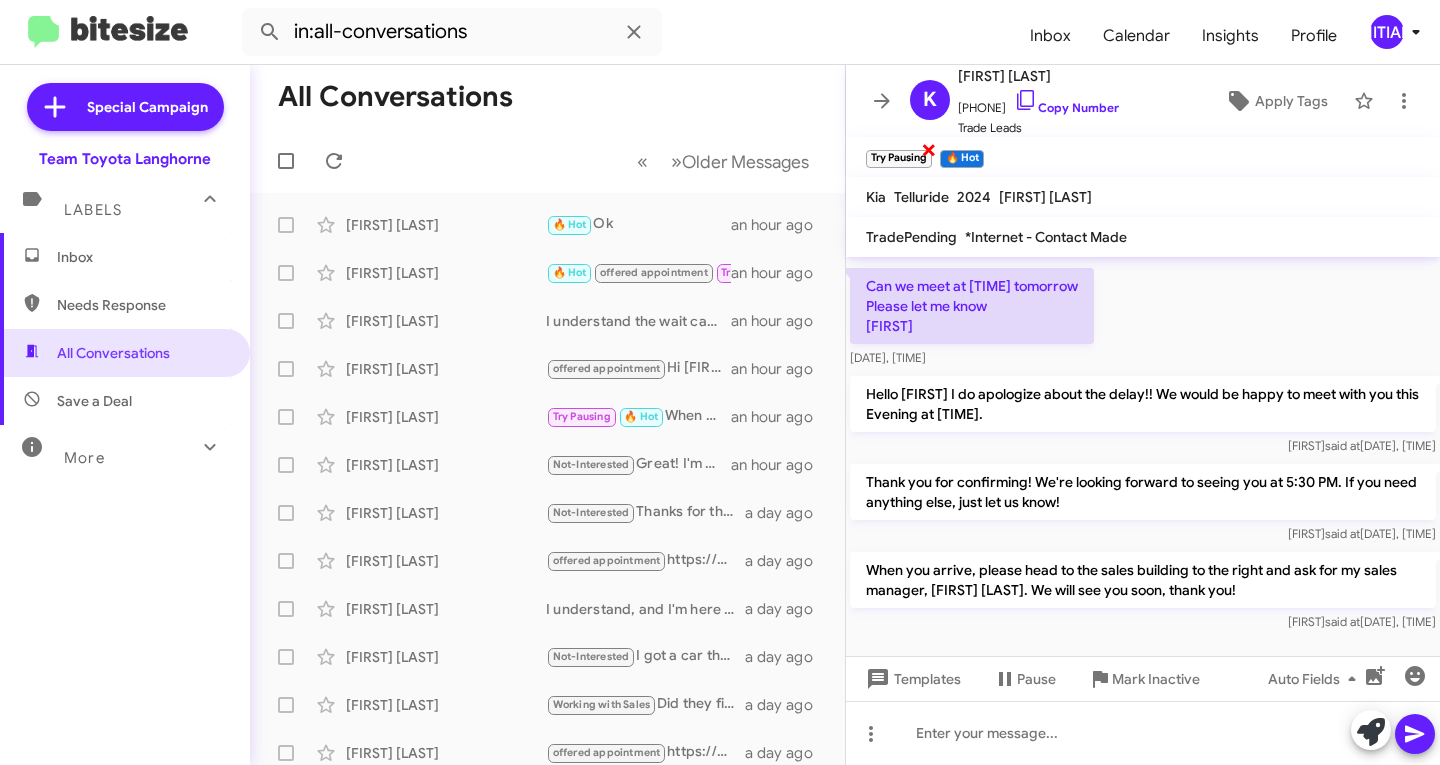 click on "×" 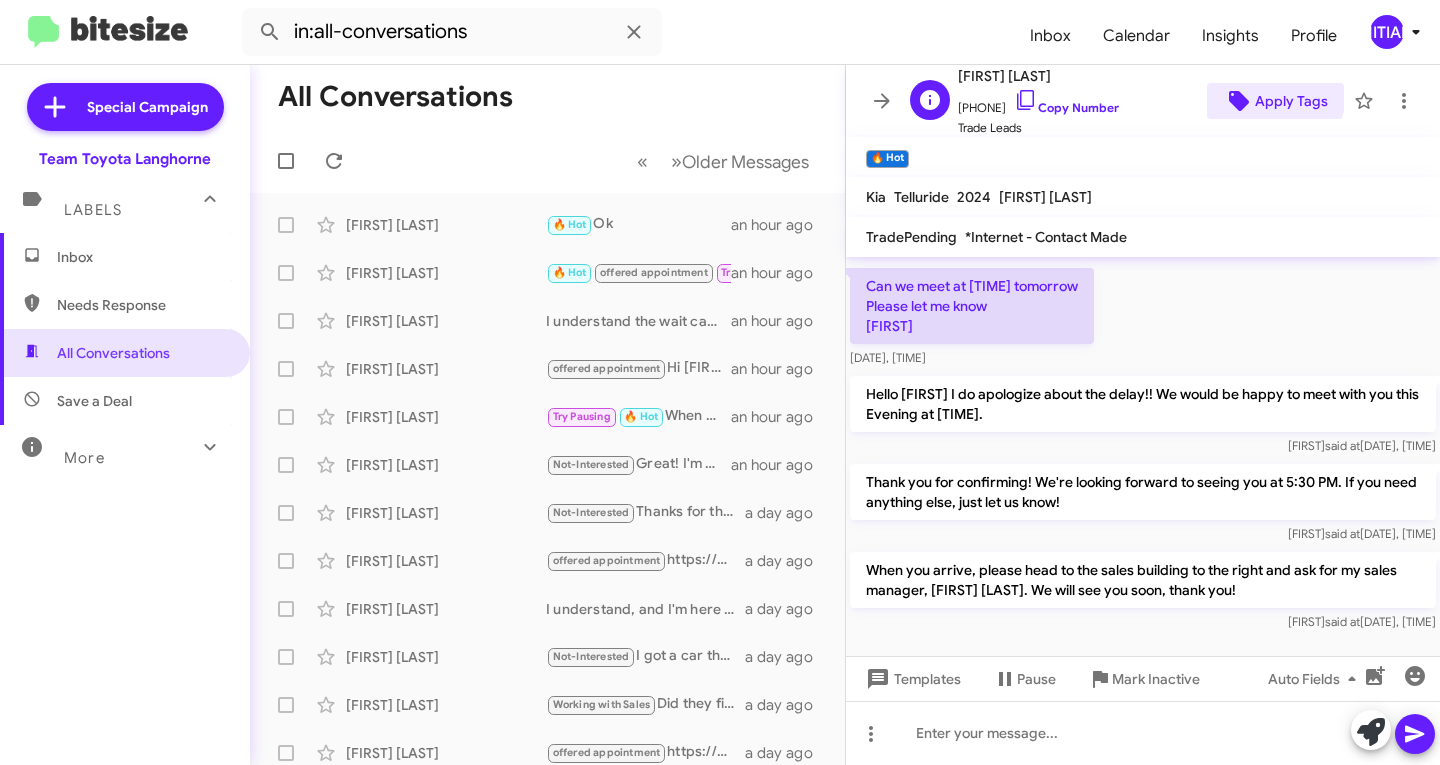 click on "Apply Tags" 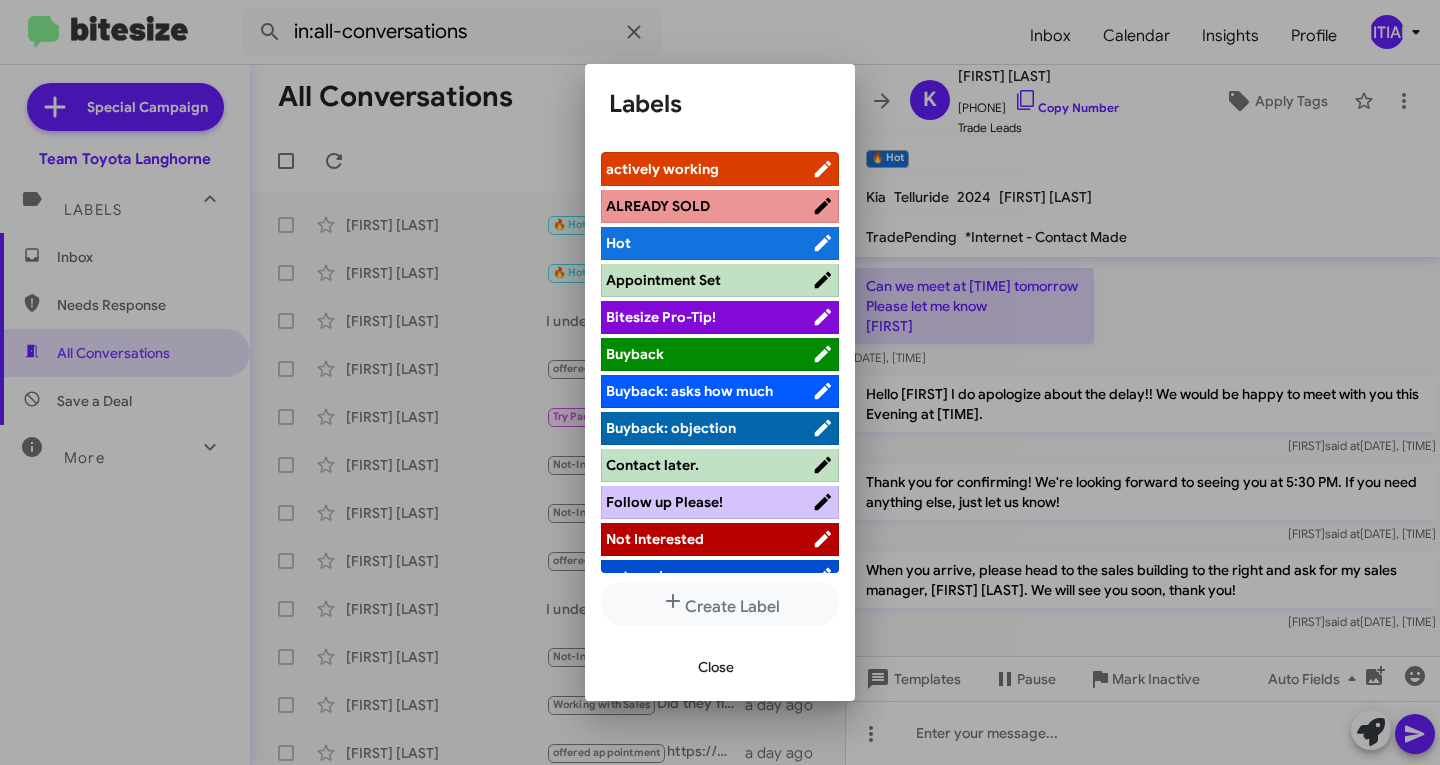 click on "Appointment Set" at bounding box center (709, 280) 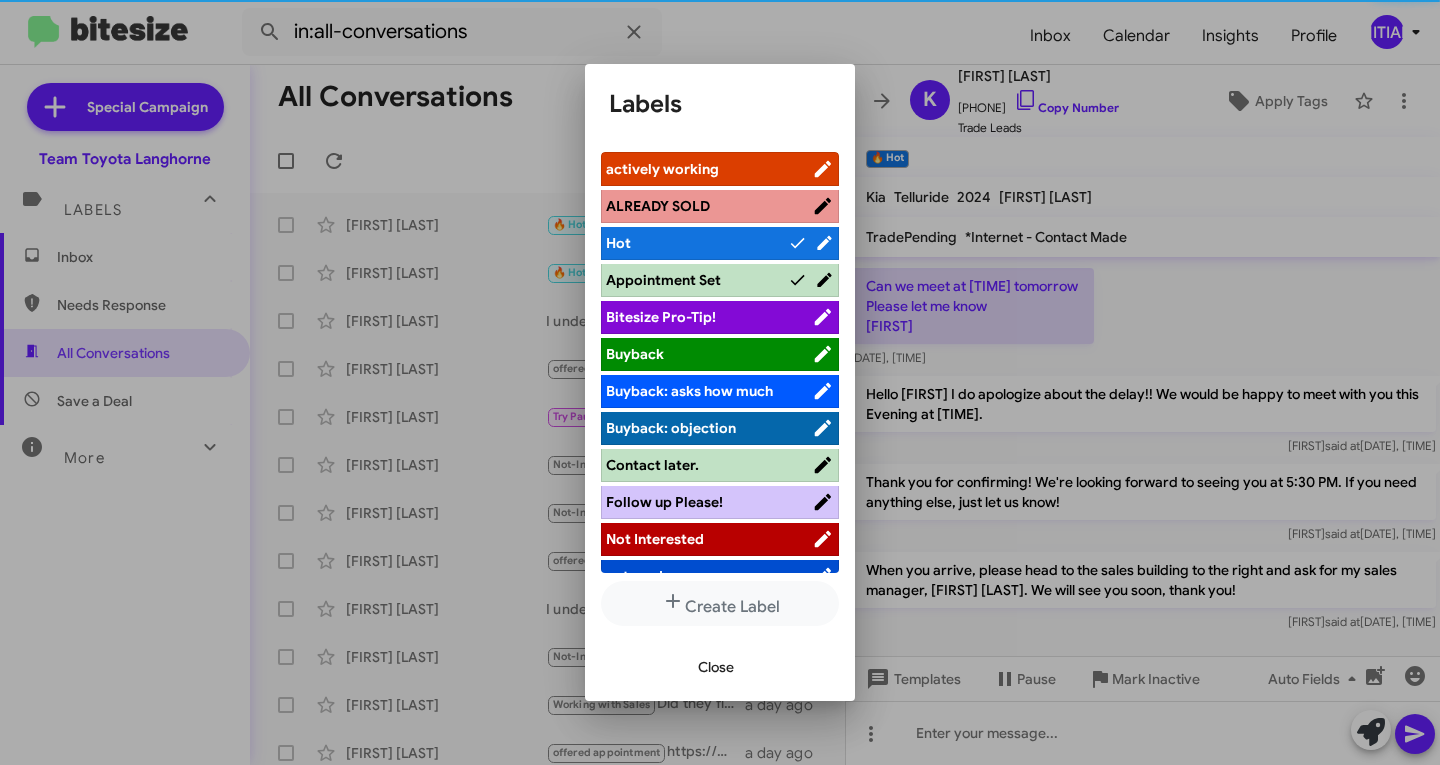 click on "Close" at bounding box center [716, 667] 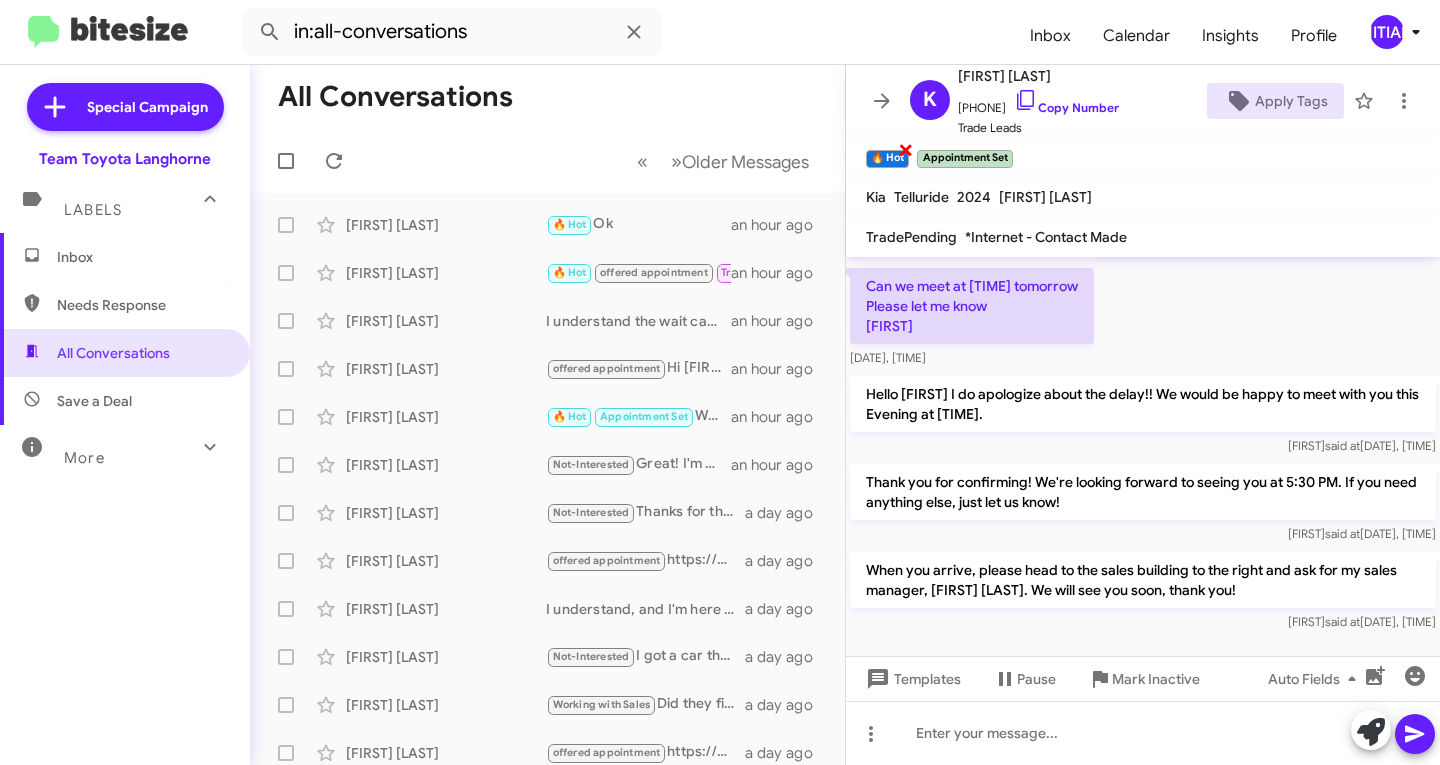 click on "×" 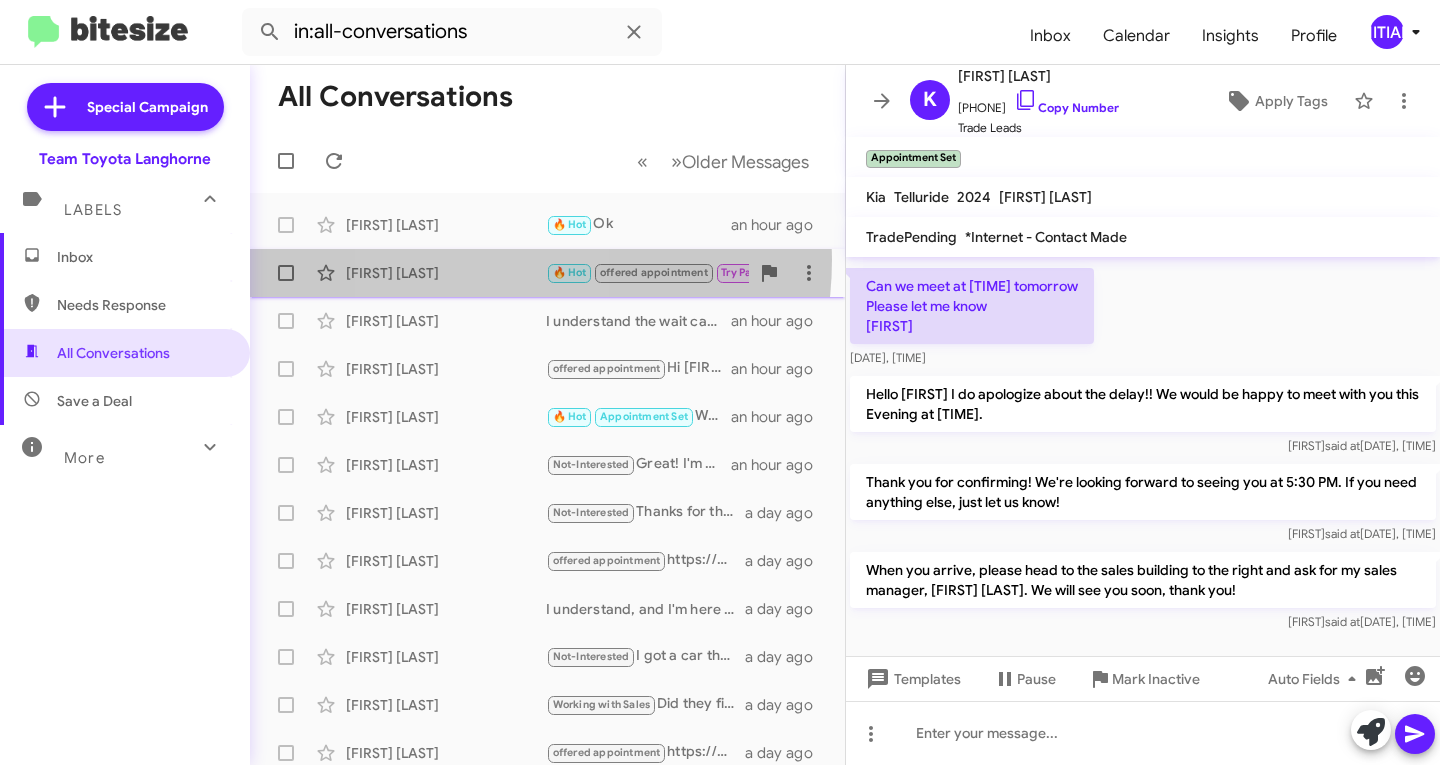 click on "Herbert Olivares  🔥 Hot   offered appointment   Try Pausing   I’m very sorry to hear about your loss. Take your time, and when you're ready, feel free to reach out. I'm here to help!   an hour ago" 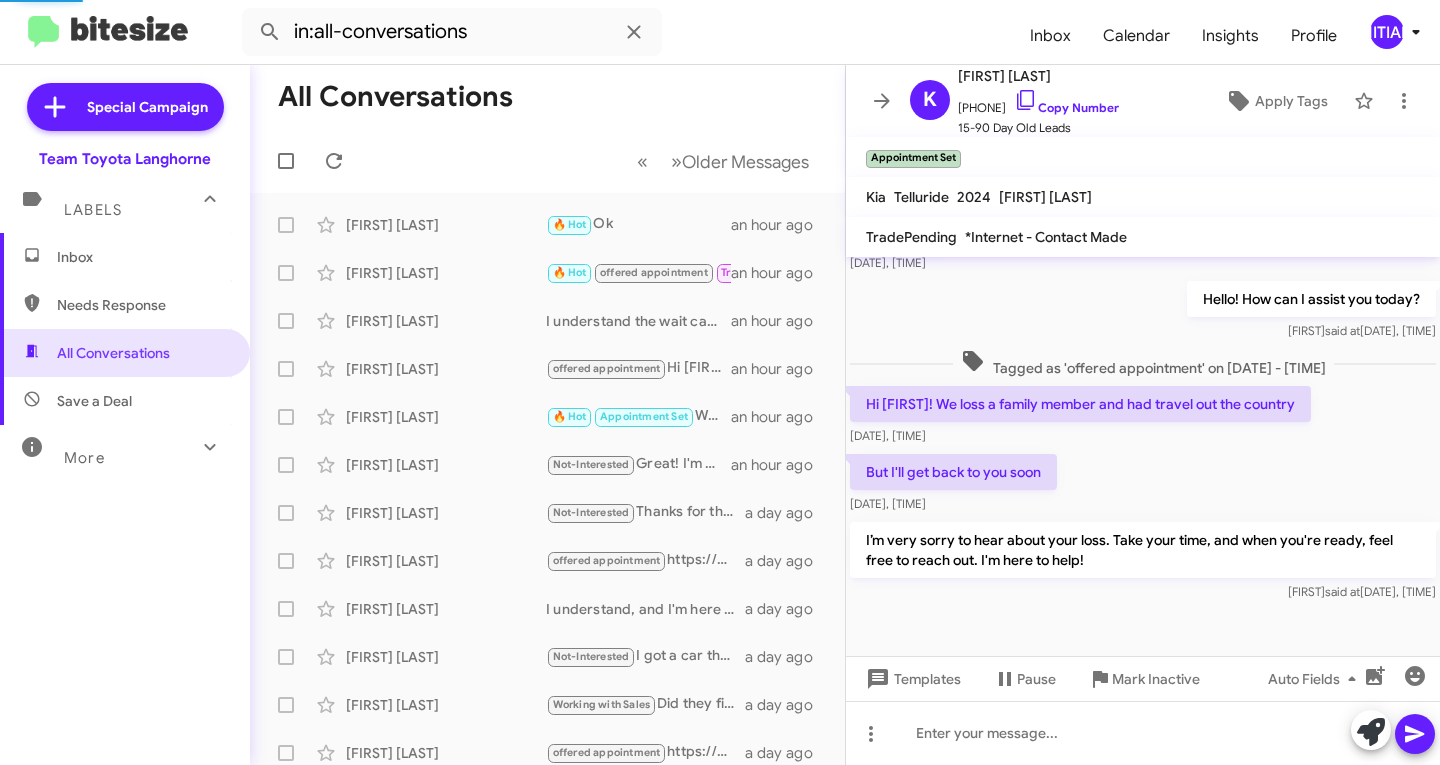 scroll, scrollTop: 640, scrollLeft: 0, axis: vertical 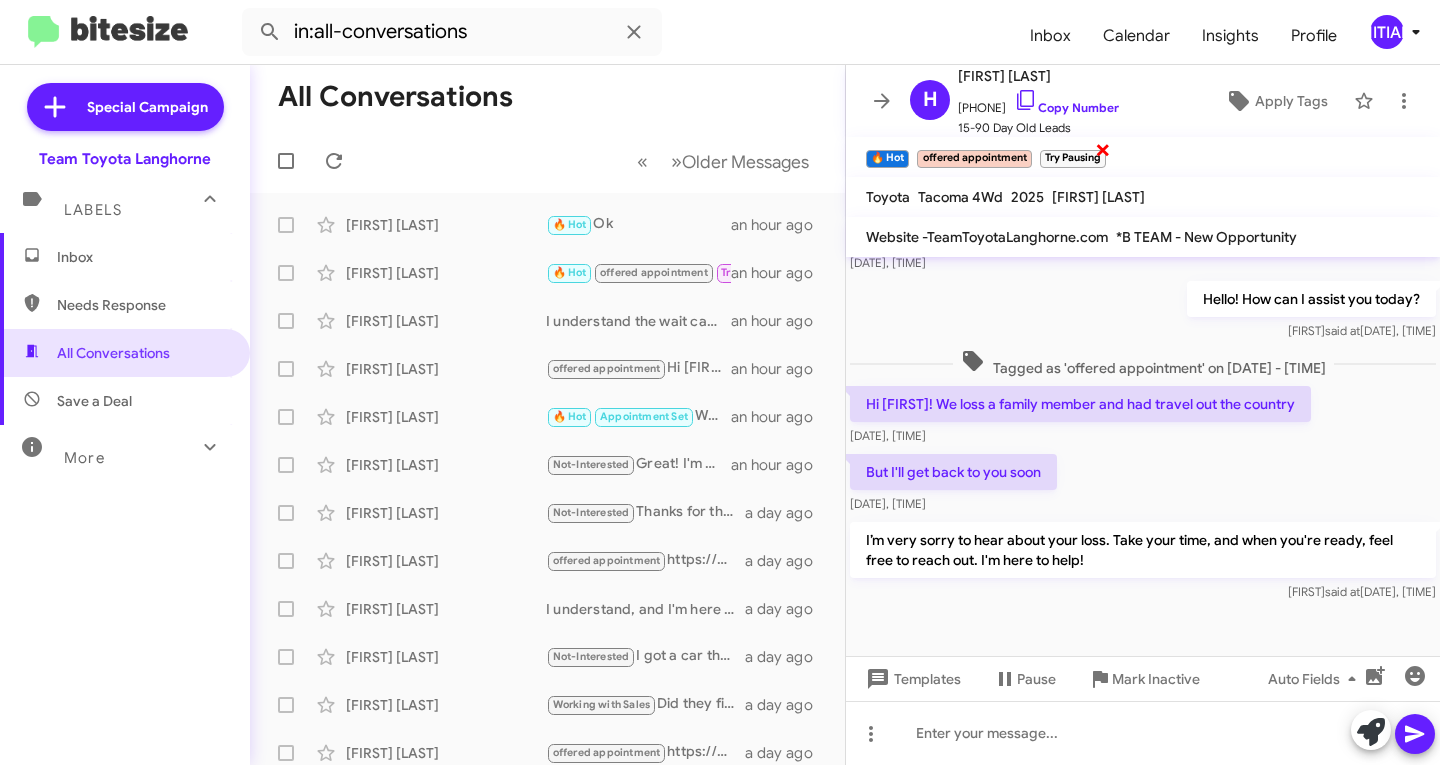 click on "×" 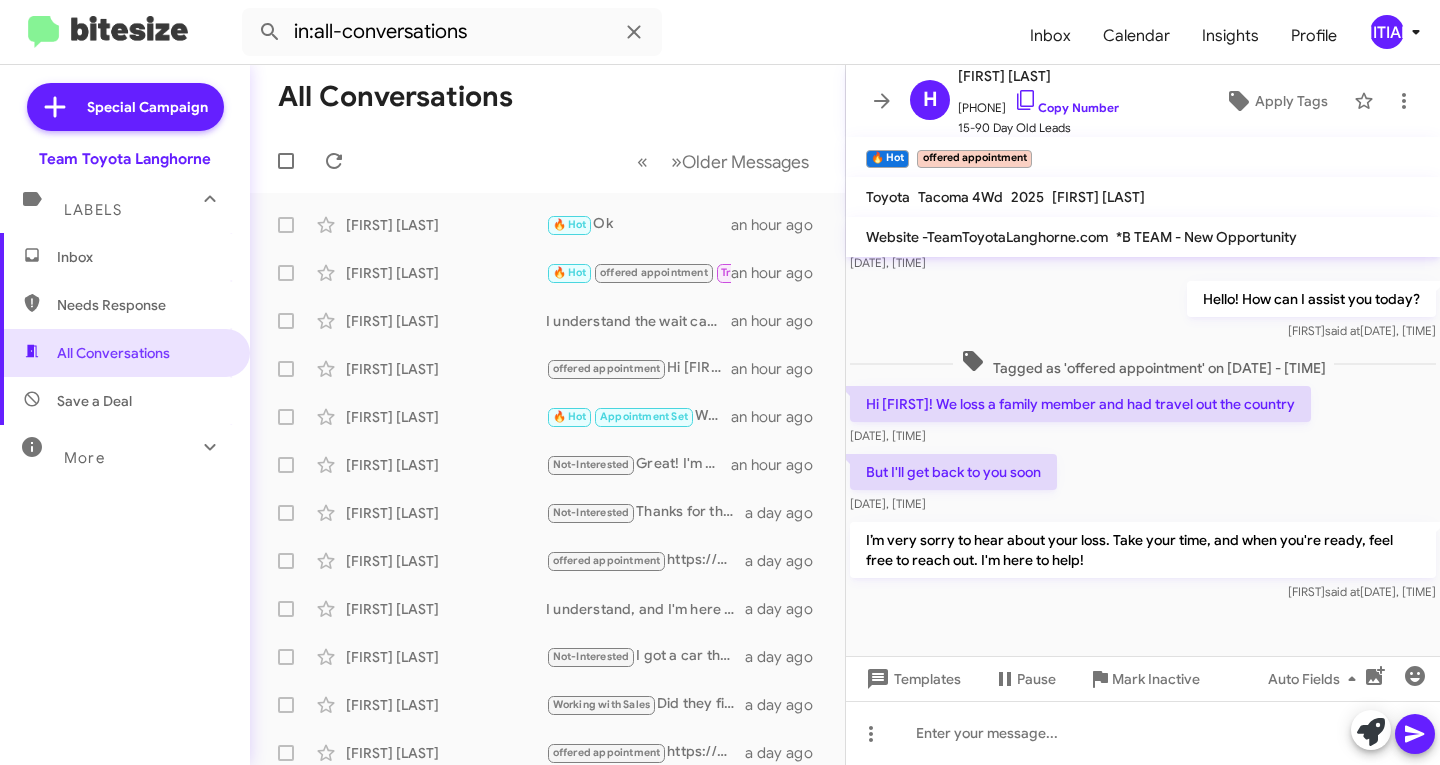 click on "Needs Response" at bounding box center (142, 305) 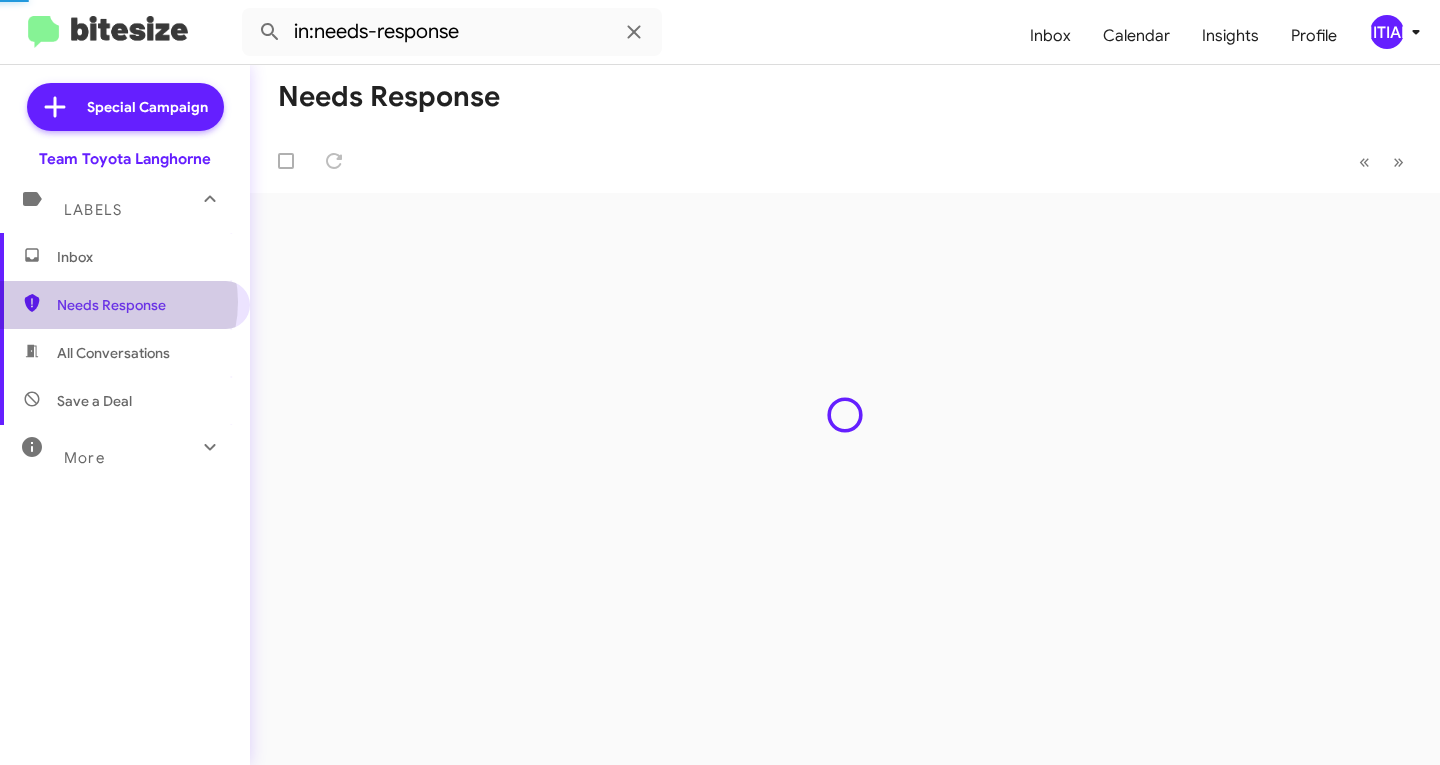 click on "Inbox" at bounding box center [142, 257] 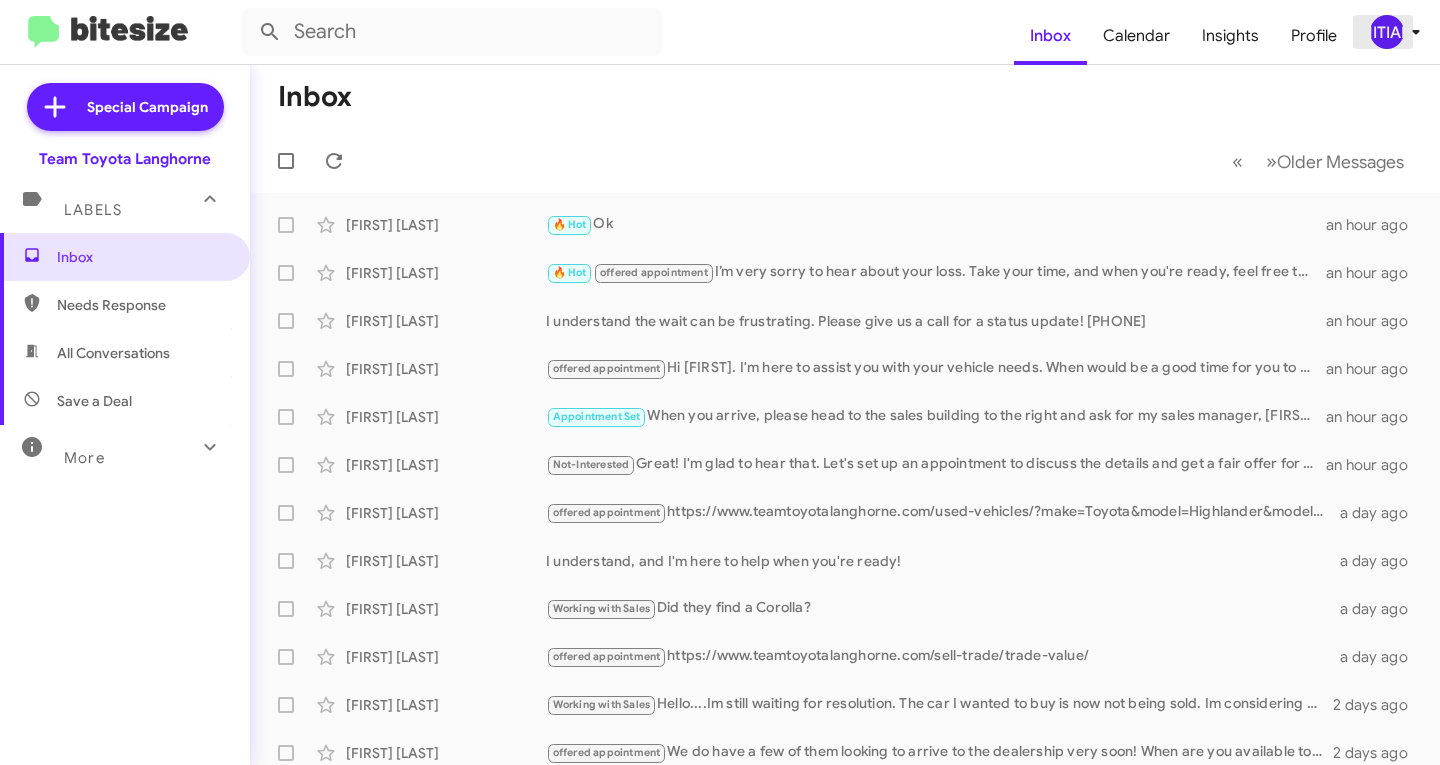 click on "FN" 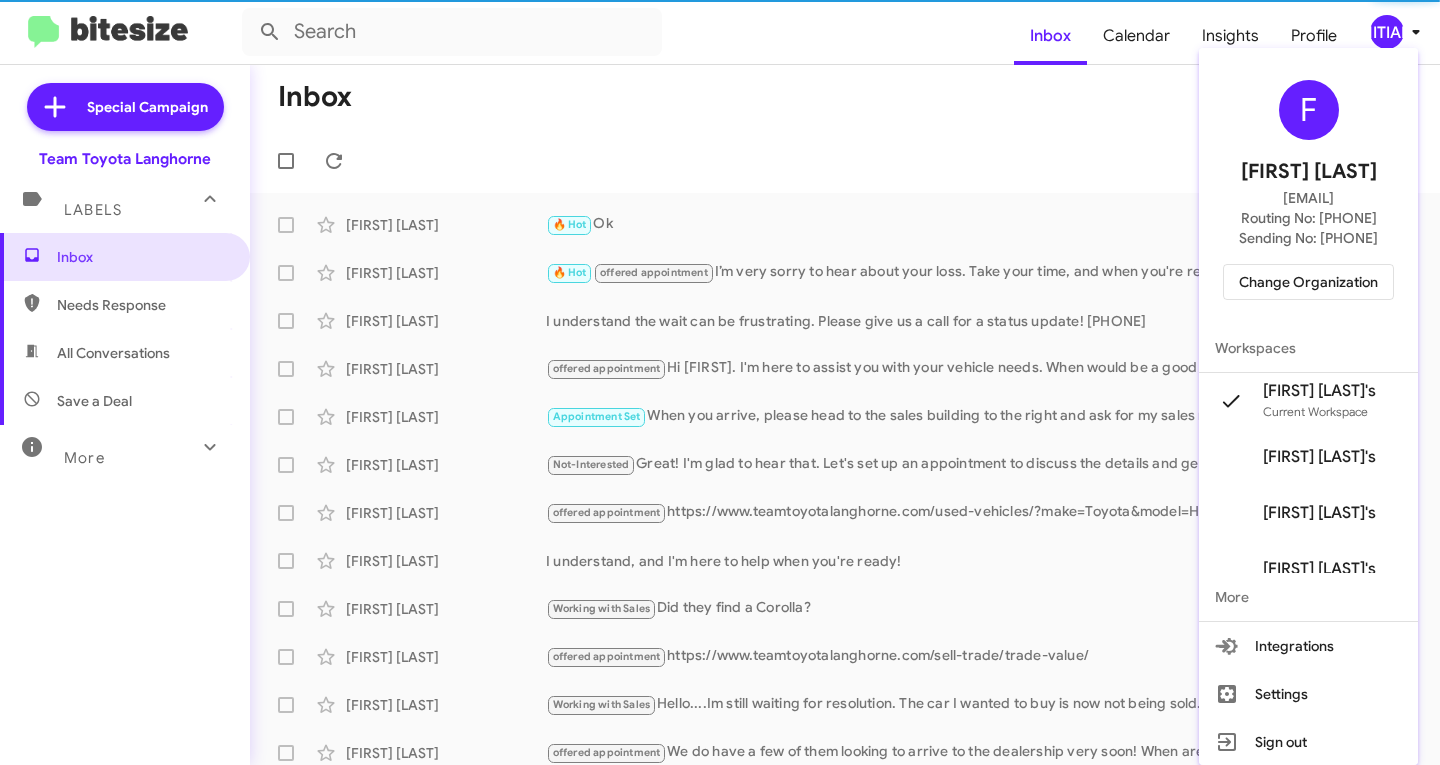 click on "Change Organization" at bounding box center [1308, 282] 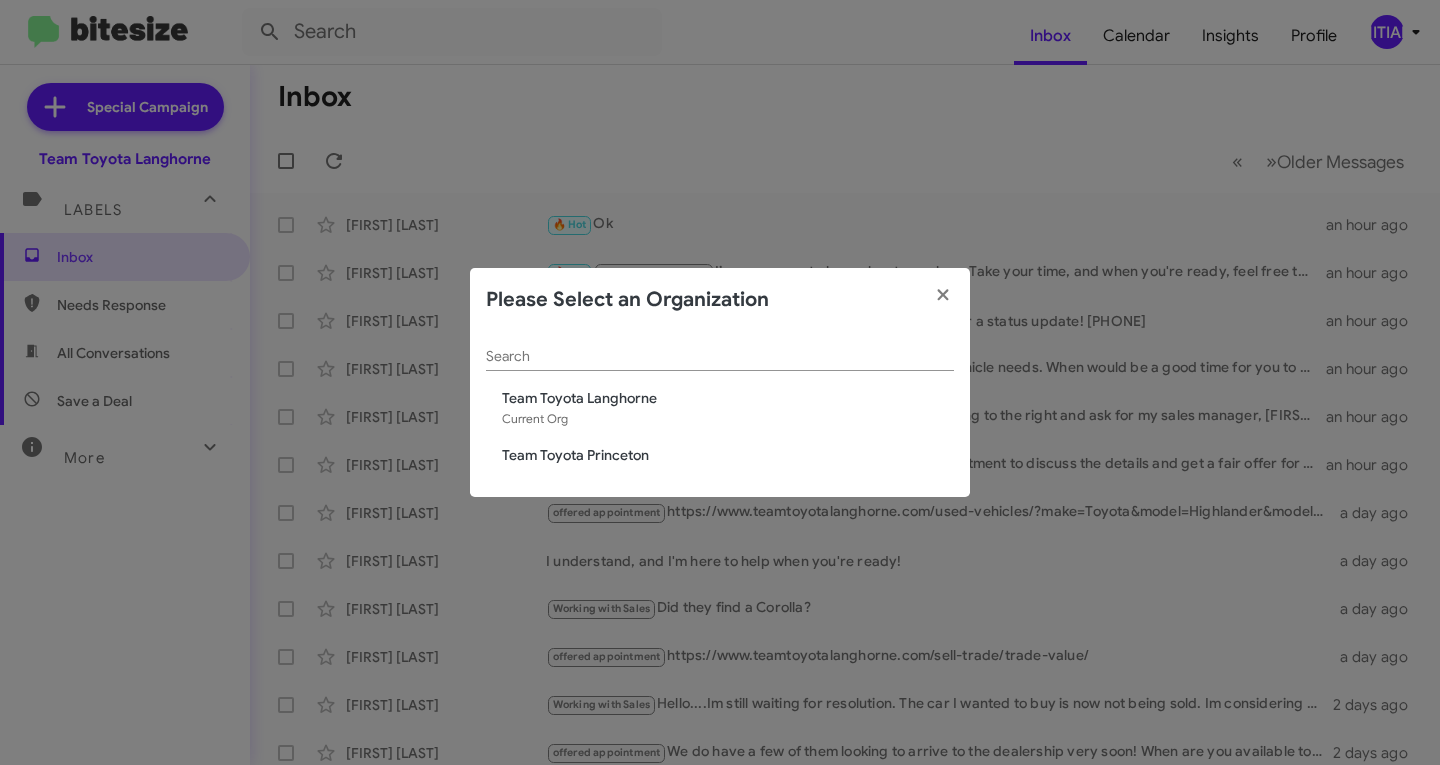 click on "Team Toyota Princeton" 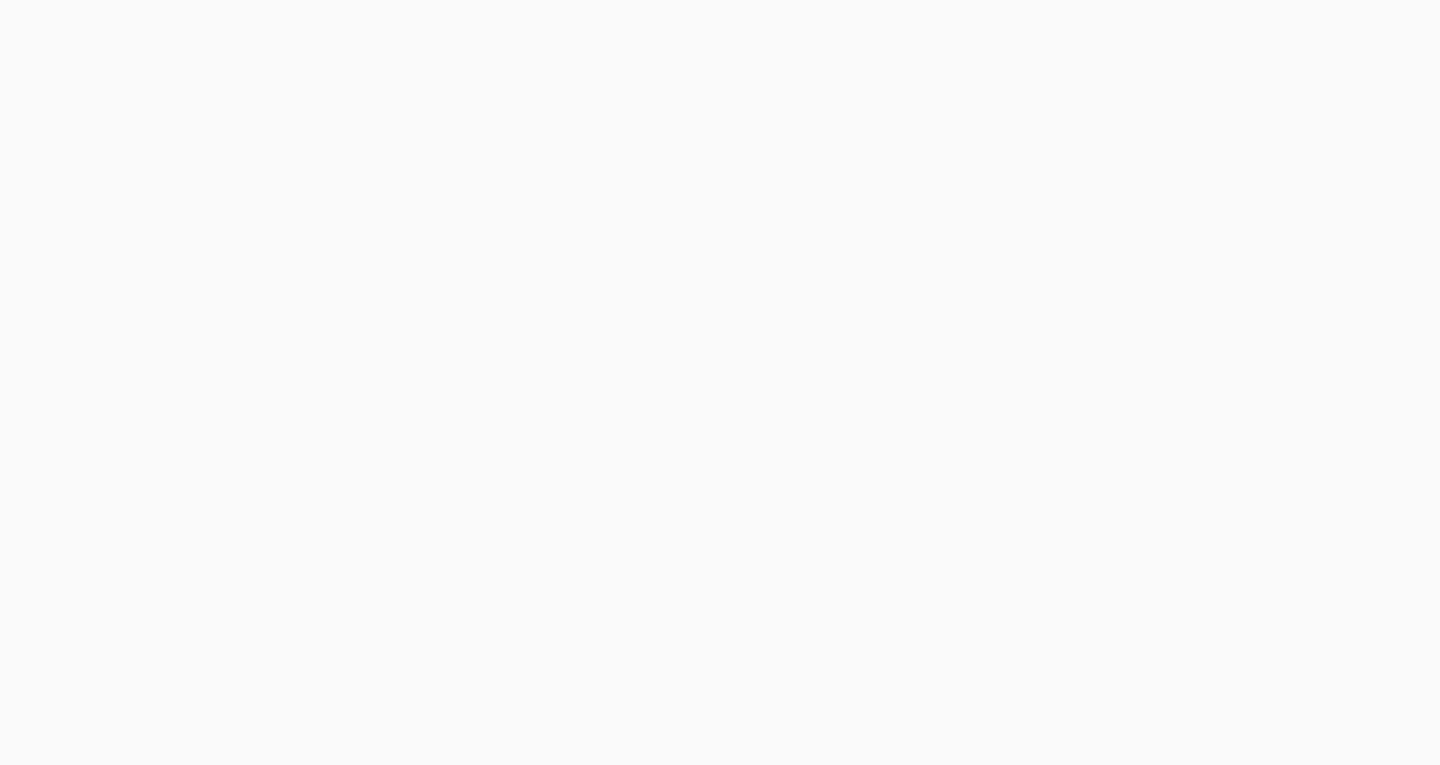 scroll, scrollTop: 0, scrollLeft: 0, axis: both 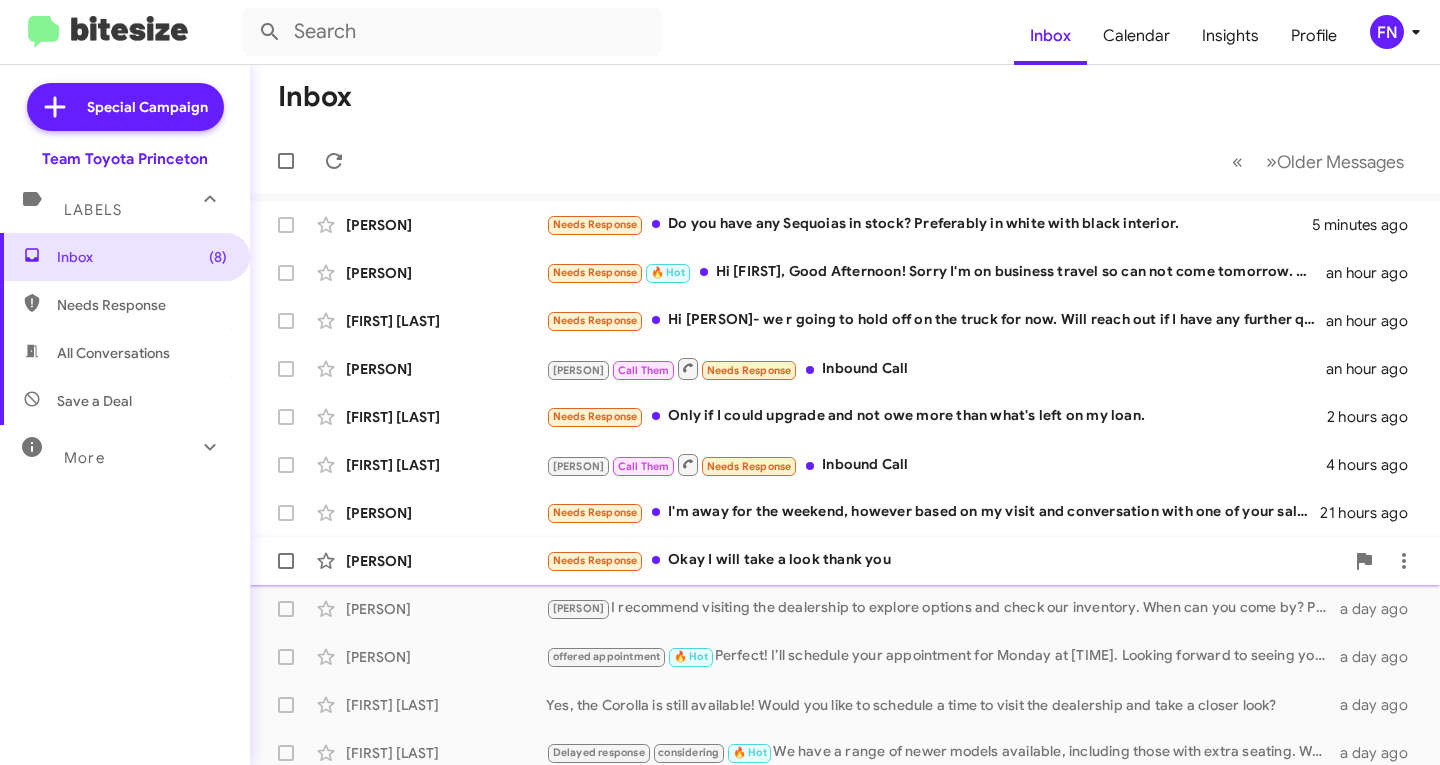 click on "[PERSON]" 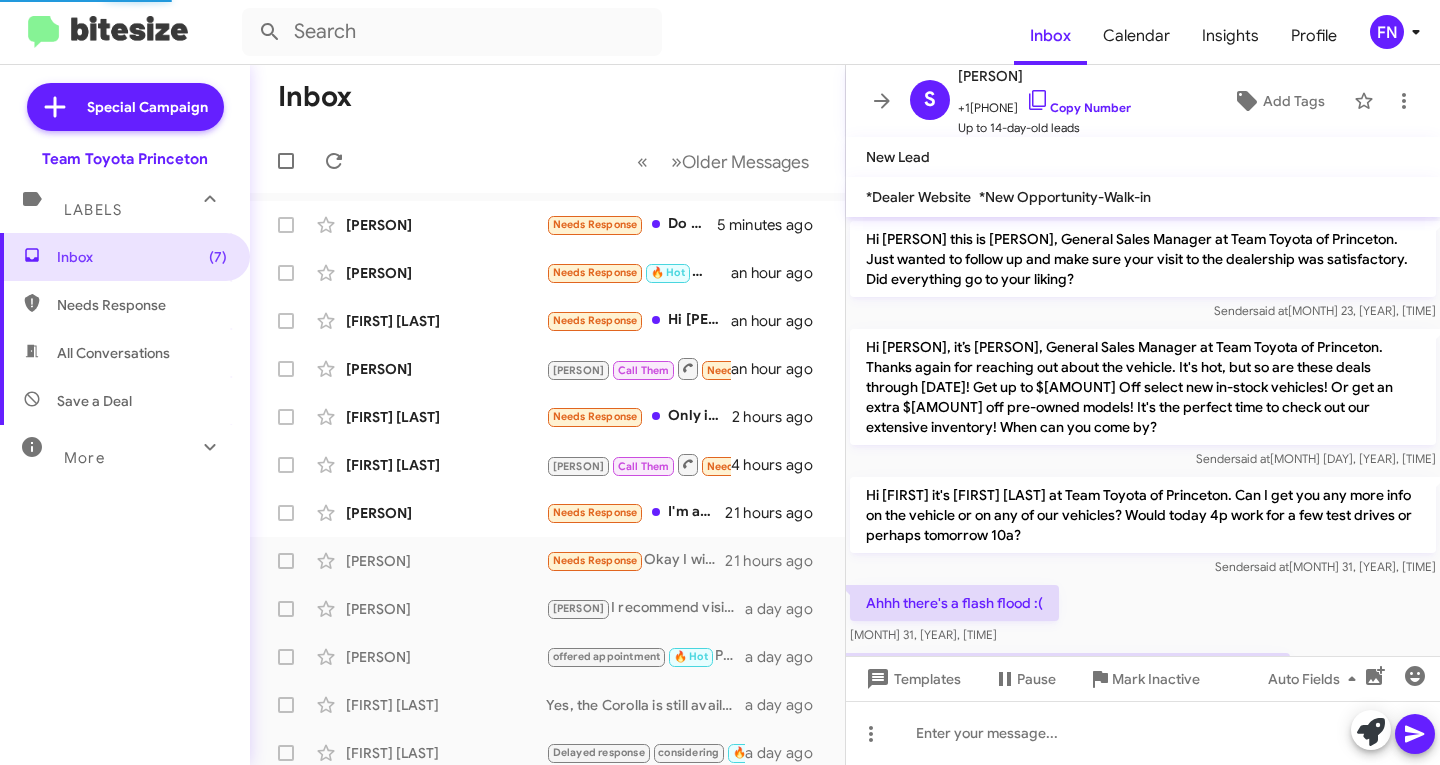 scroll, scrollTop: 332, scrollLeft: 0, axis: vertical 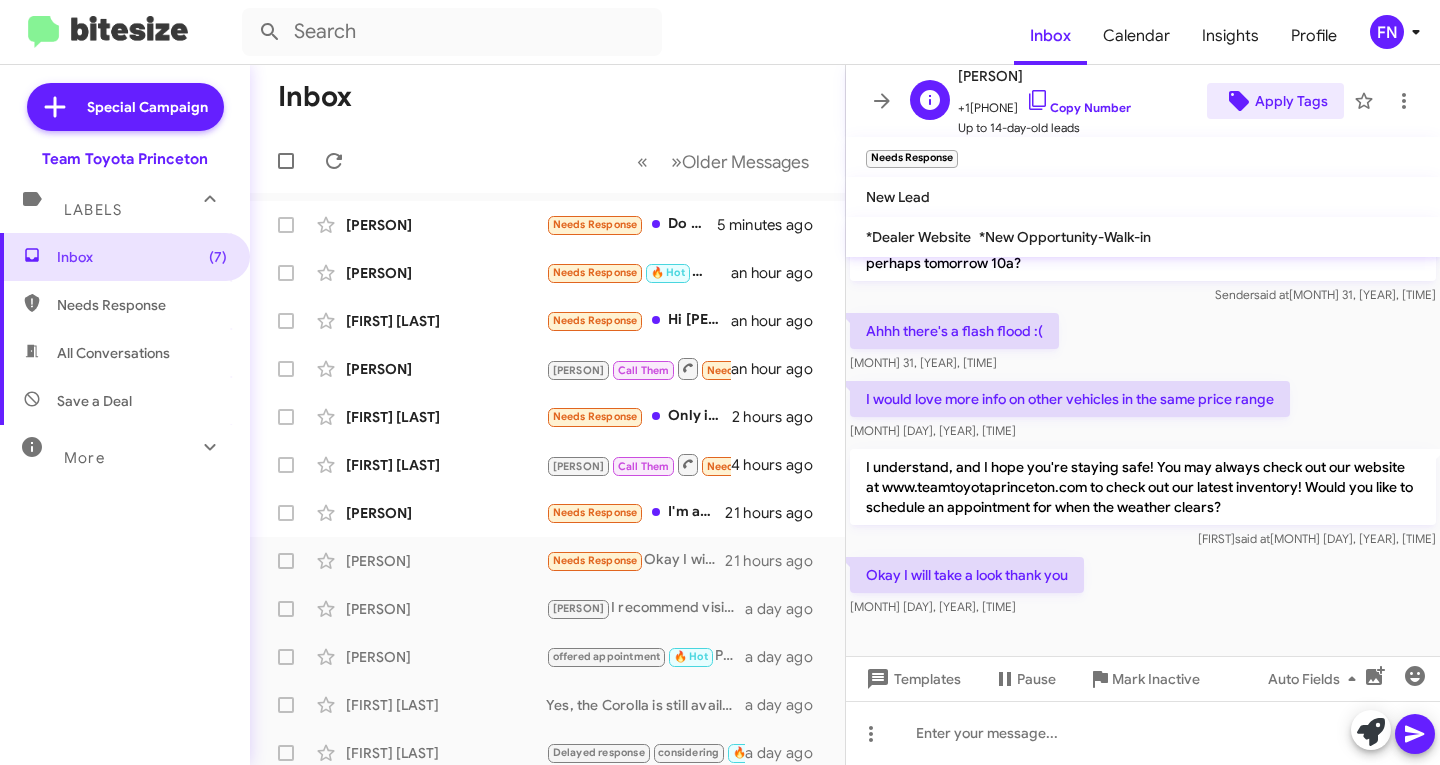 click on "Apply Tags" 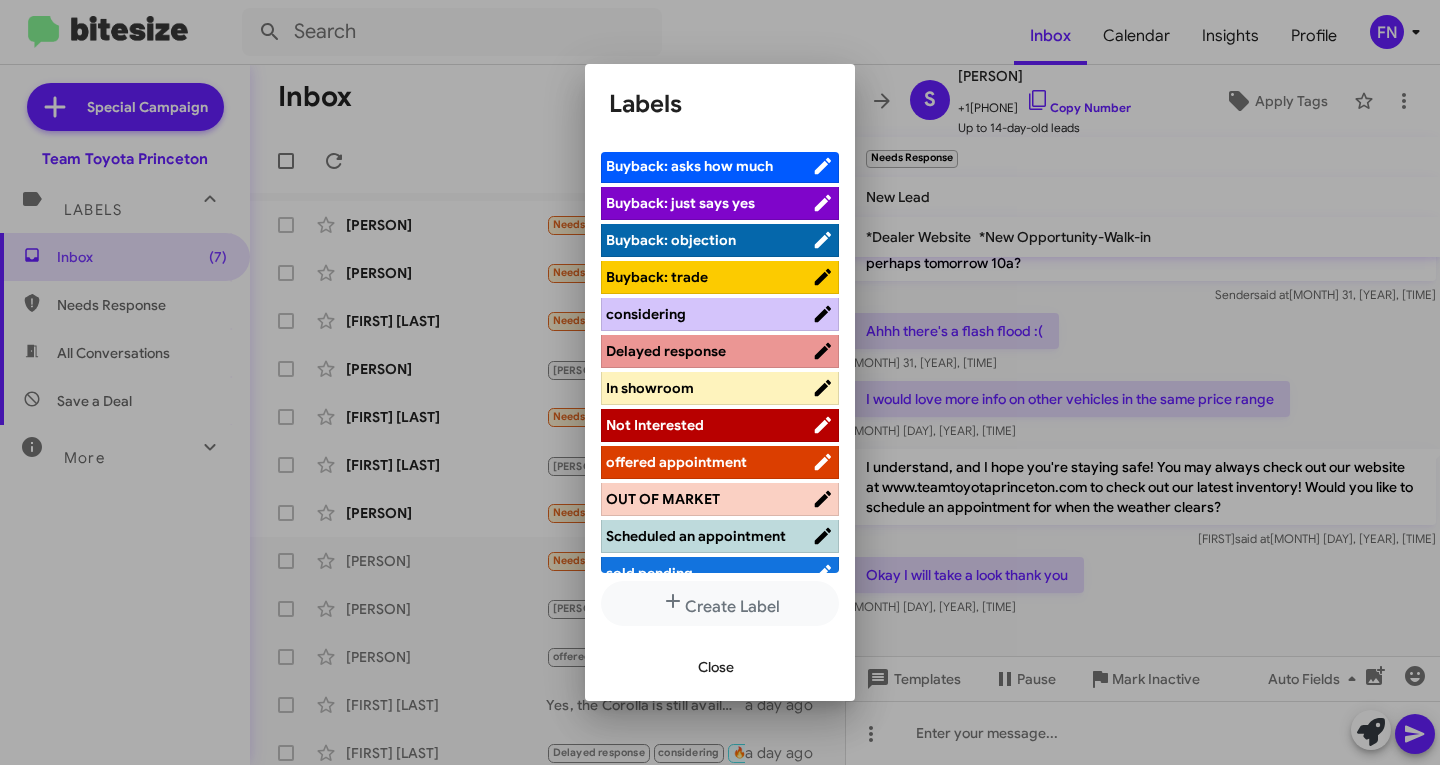 scroll, scrollTop: 262, scrollLeft: 0, axis: vertical 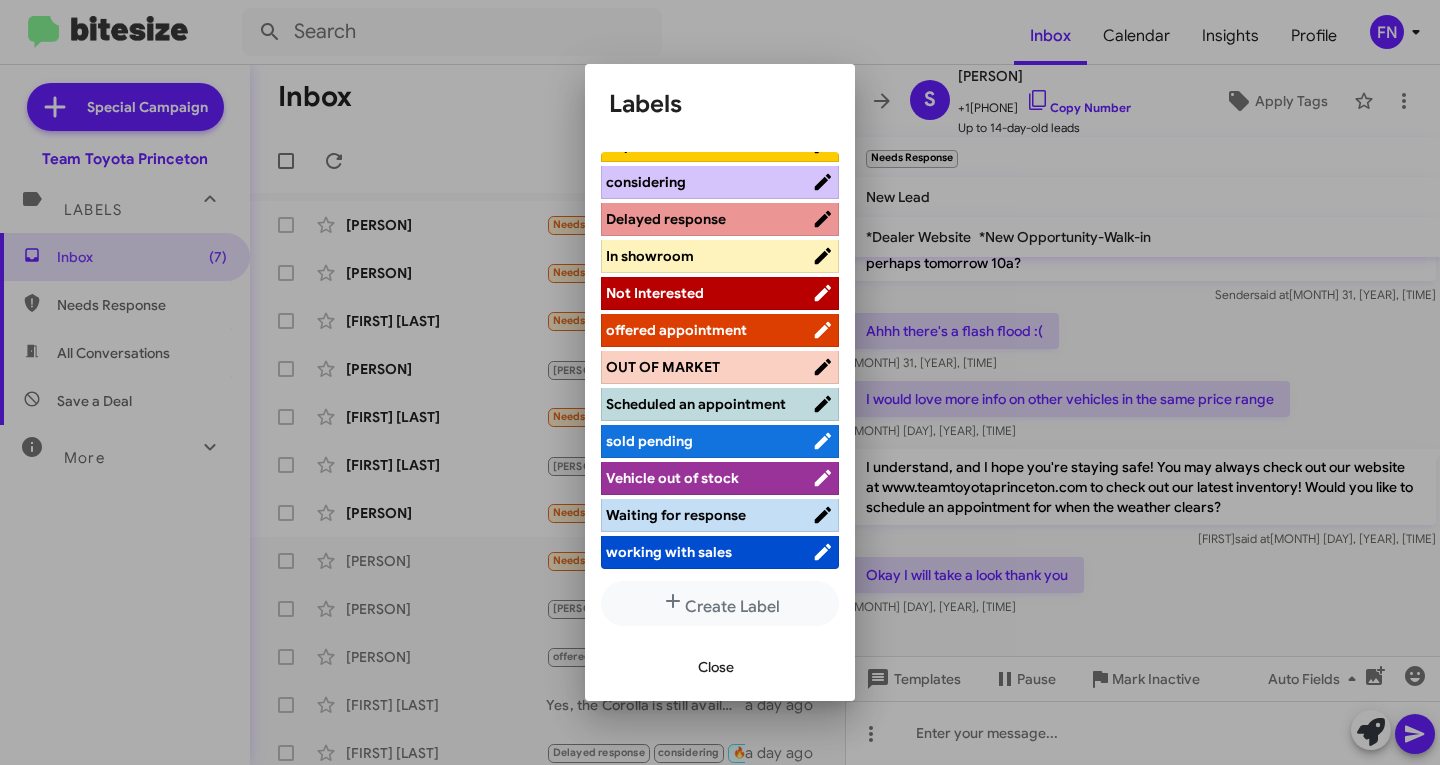 click on "offered appointment" at bounding box center (676, 330) 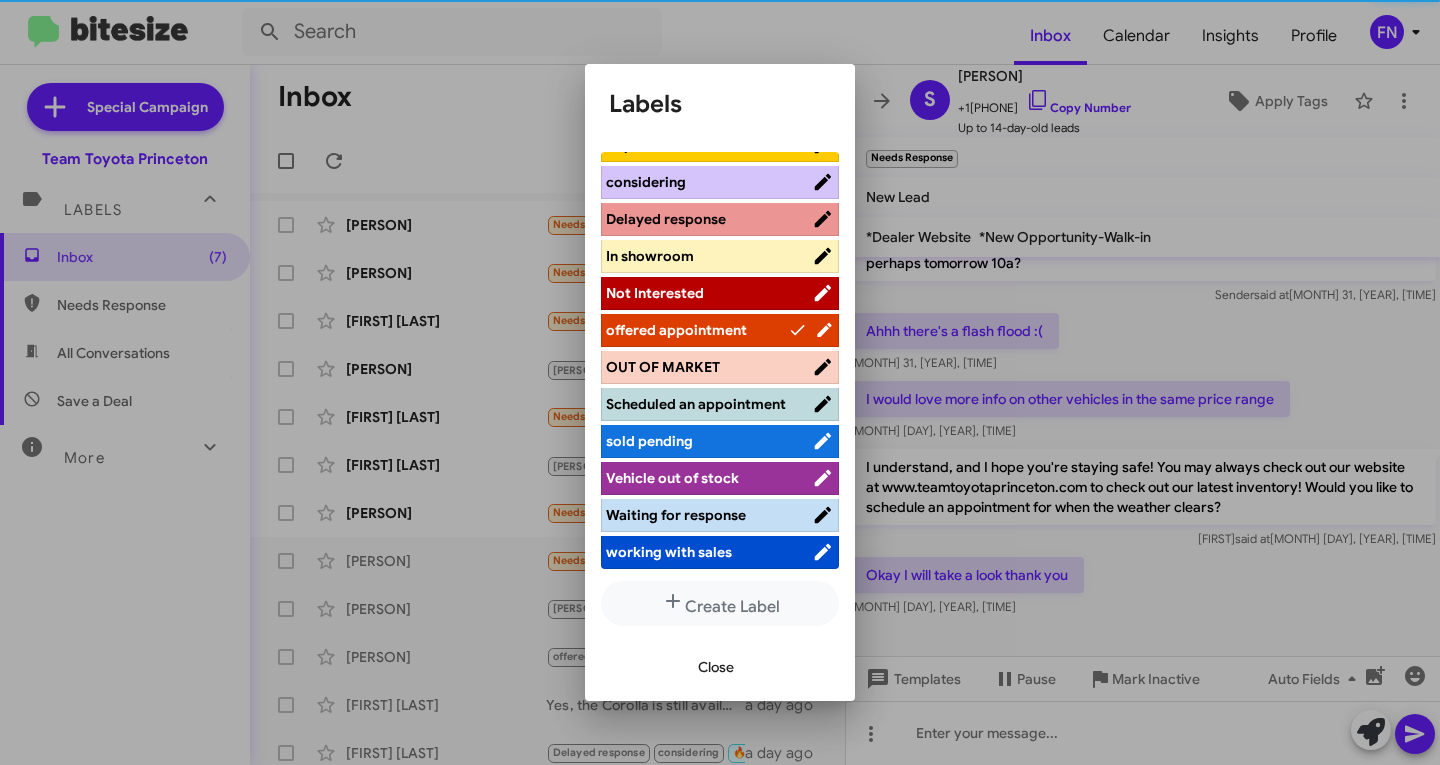 scroll, scrollTop: 262, scrollLeft: 0, axis: vertical 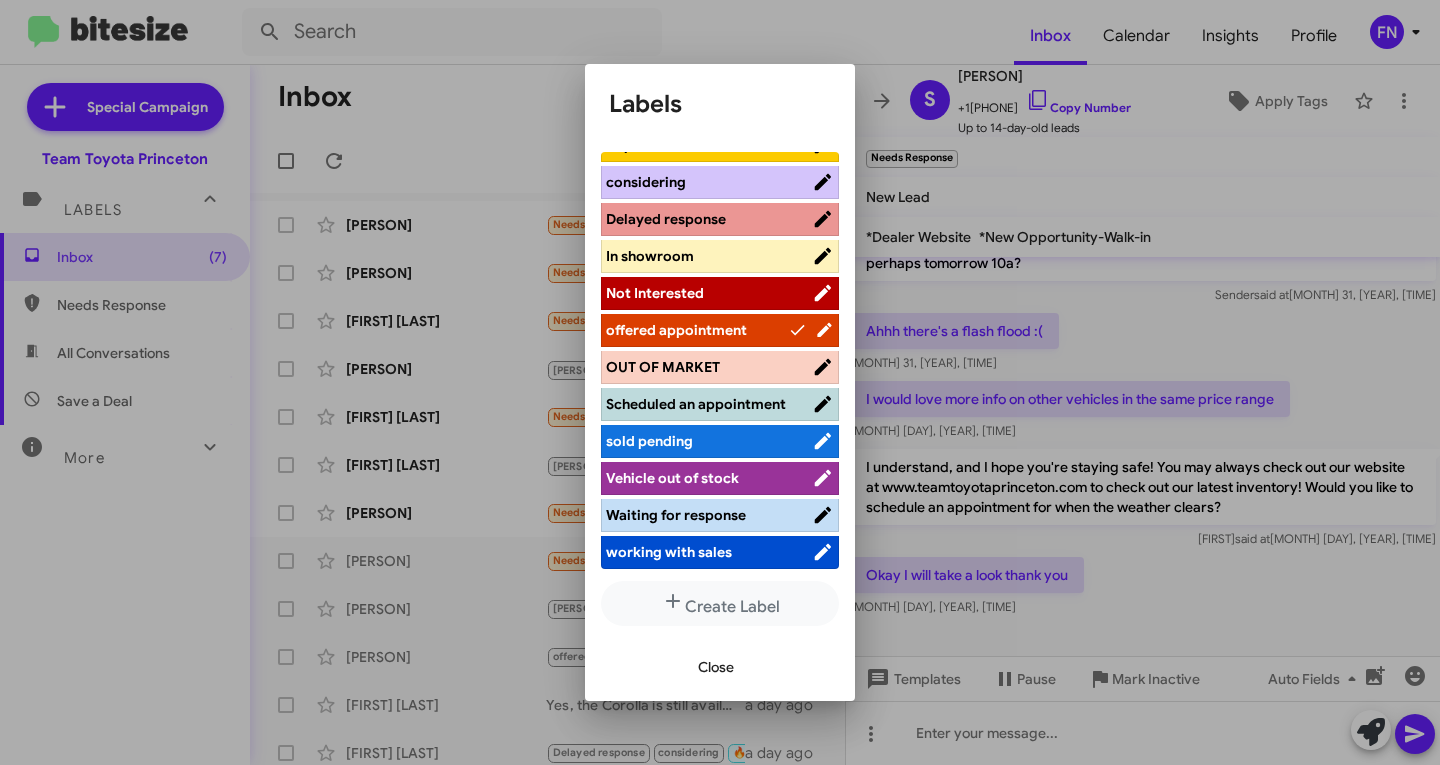 click on "Close" at bounding box center (716, 667) 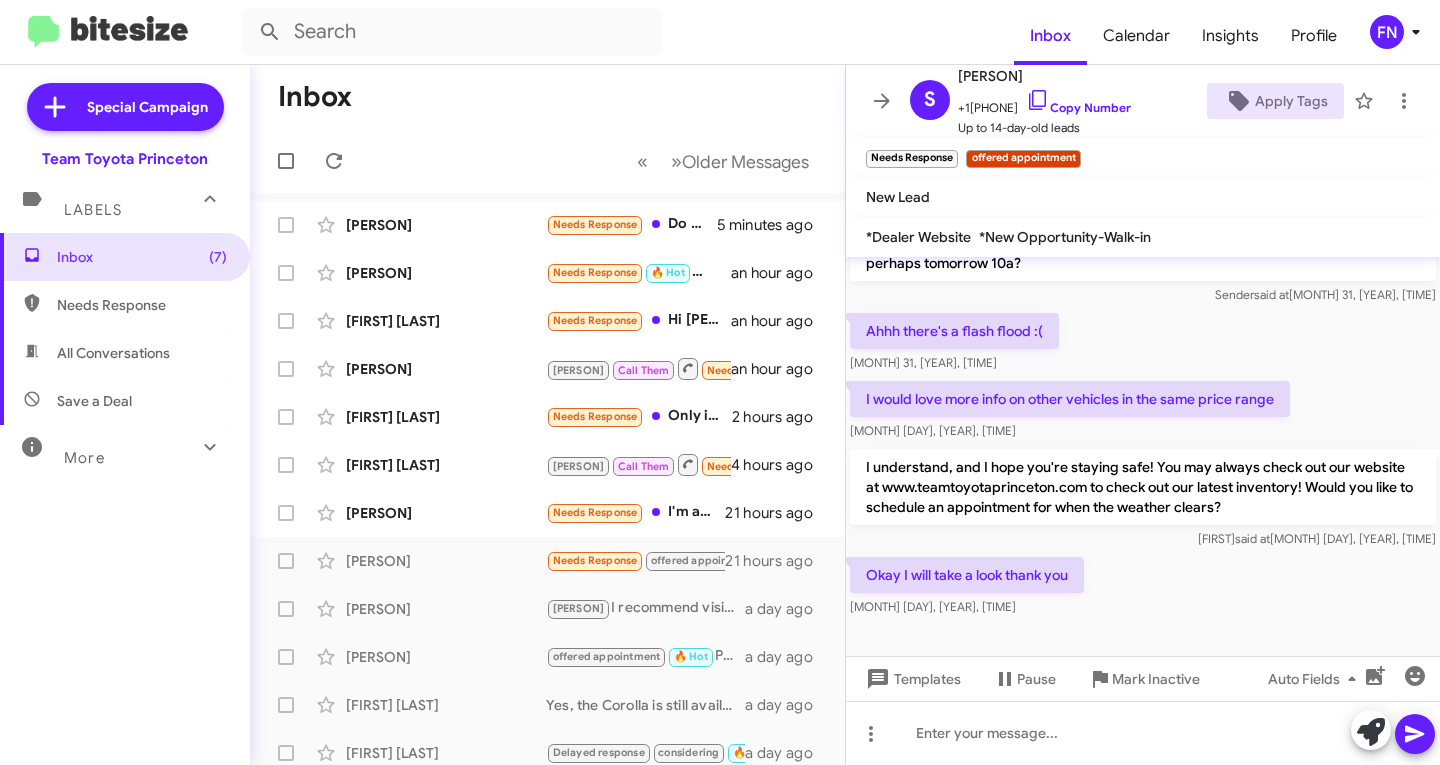 scroll, scrollTop: 372, scrollLeft: 0, axis: vertical 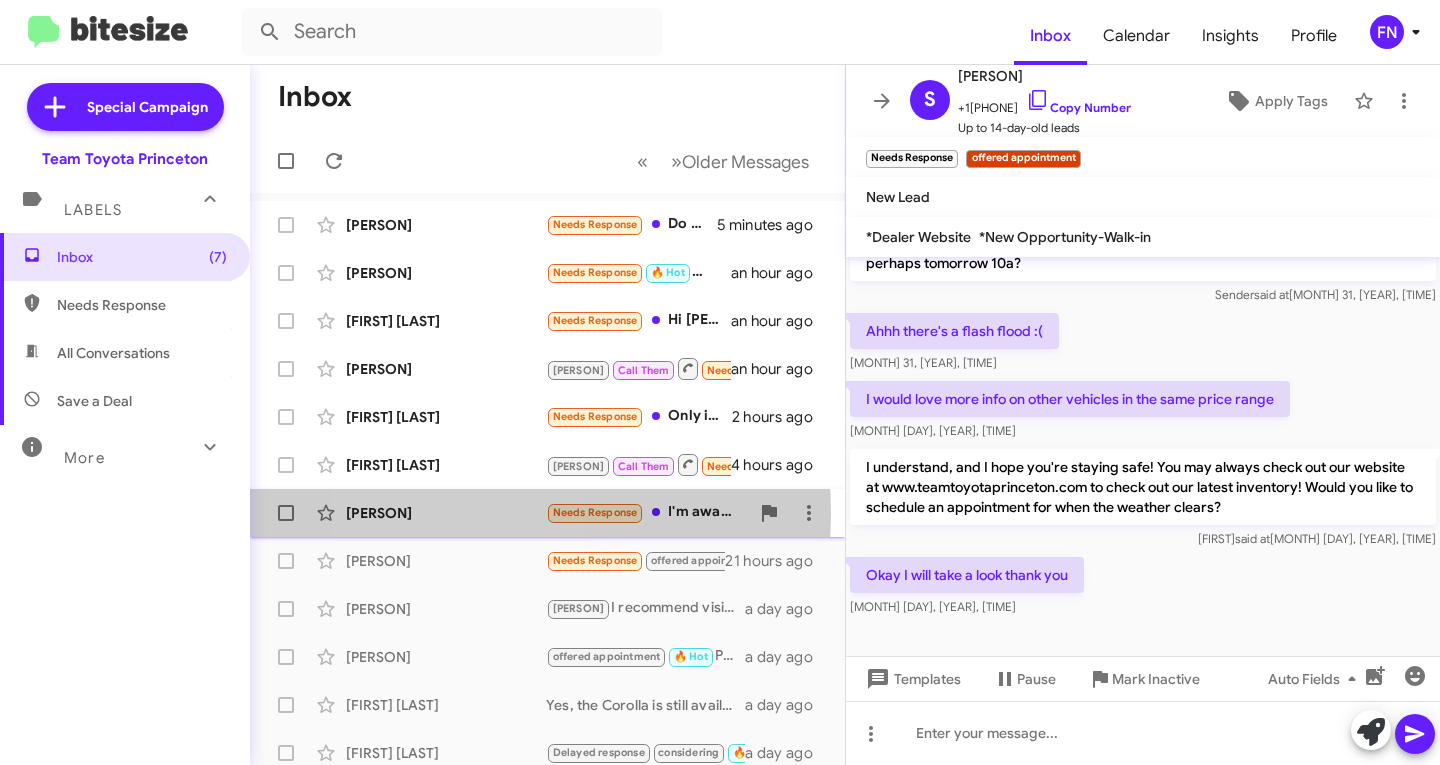 click on "[PERSON]" 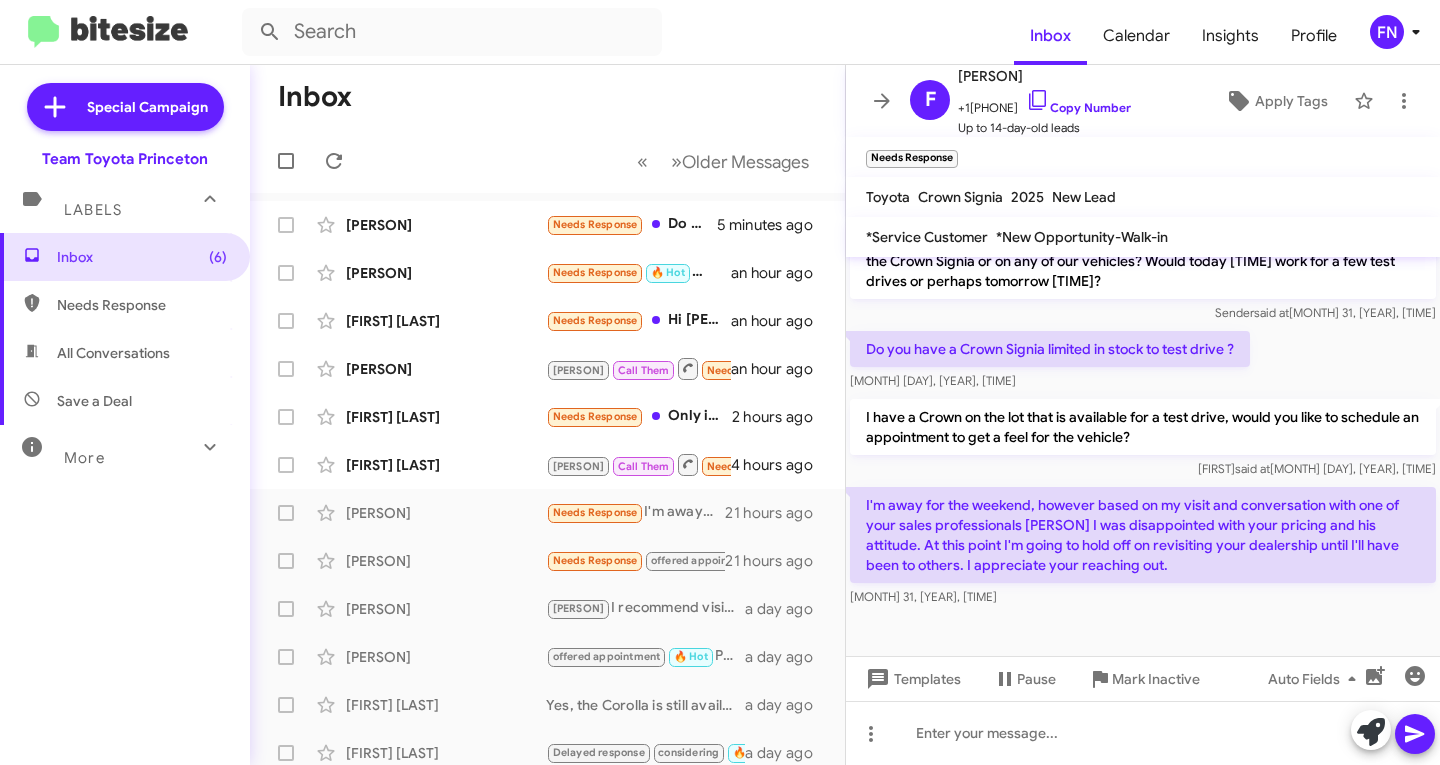 scroll, scrollTop: 778, scrollLeft: 0, axis: vertical 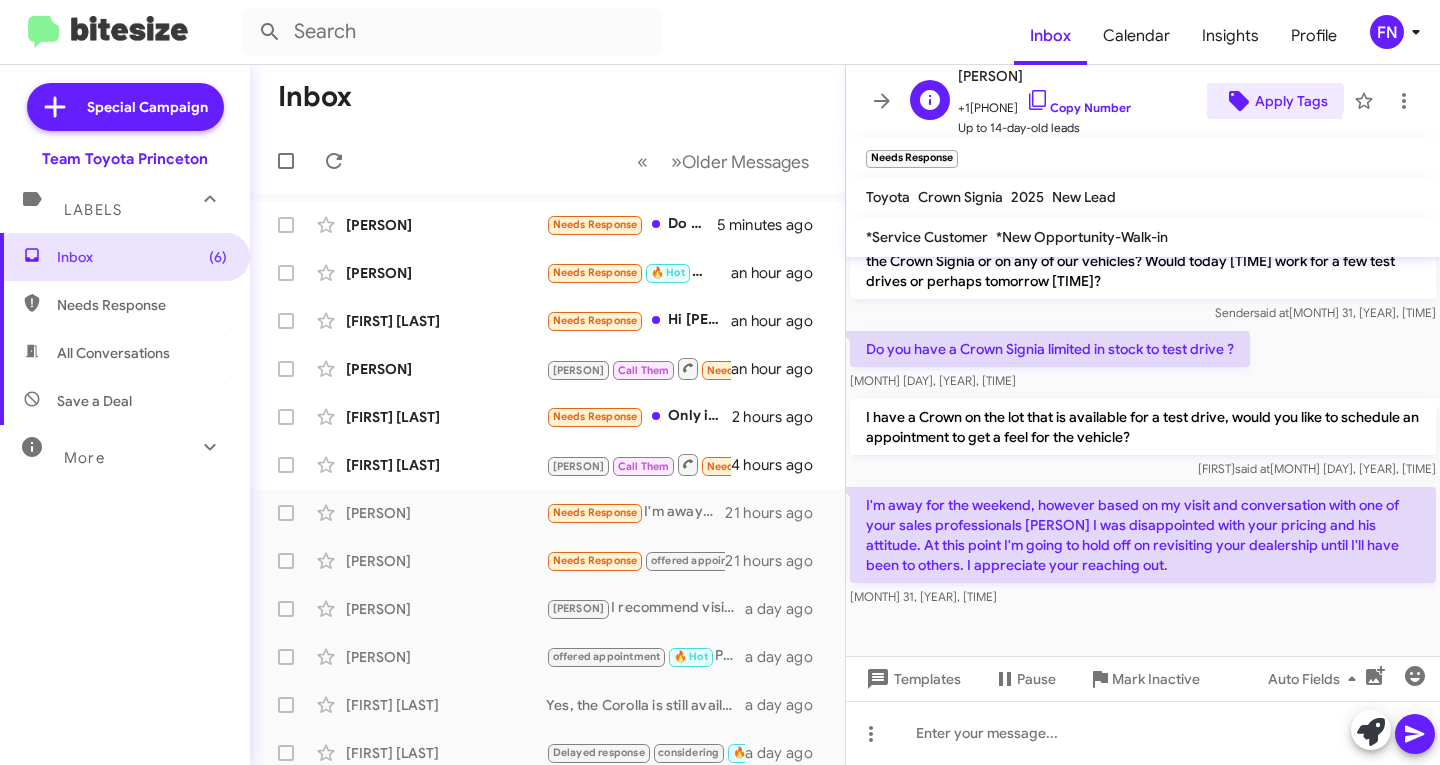 click on "Apply Tags" 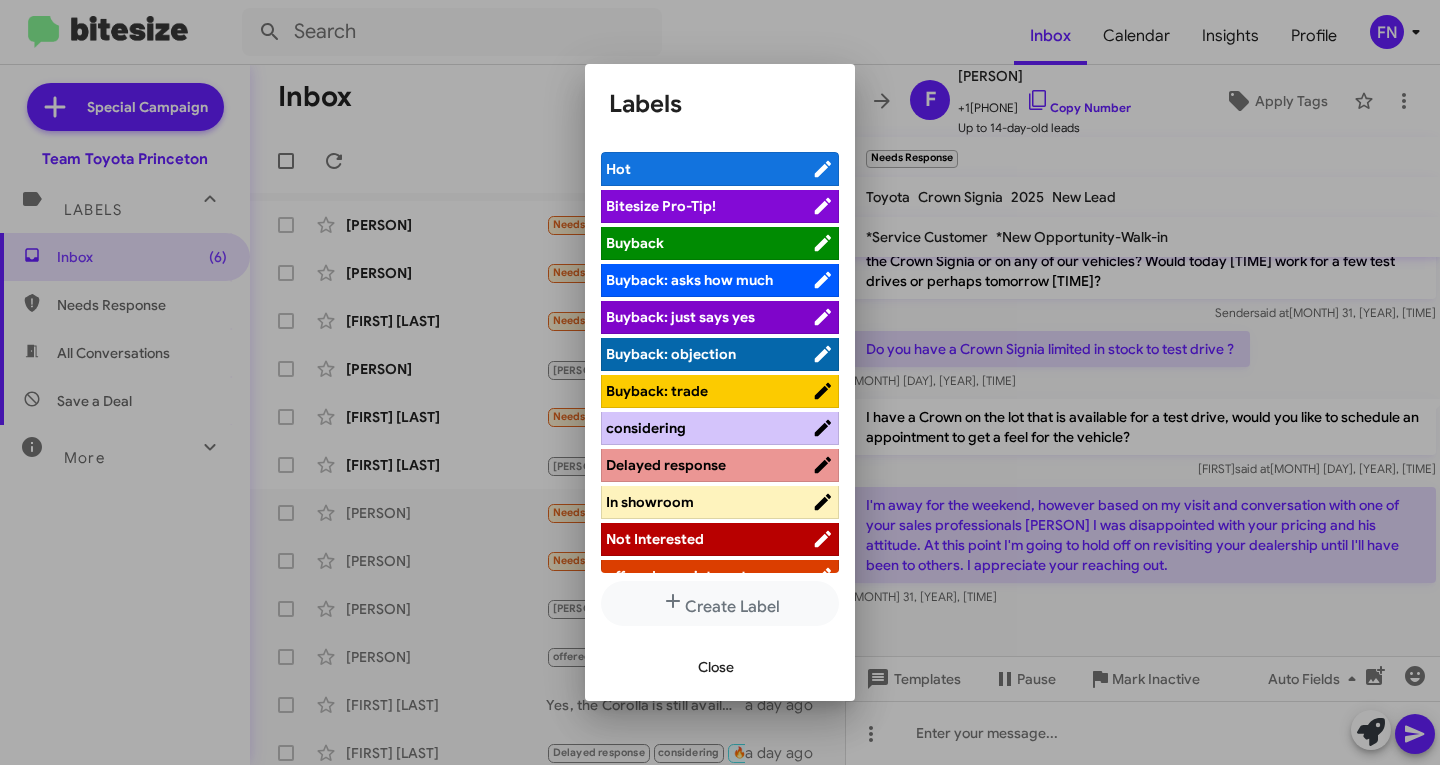 scroll, scrollTop: 262, scrollLeft: 0, axis: vertical 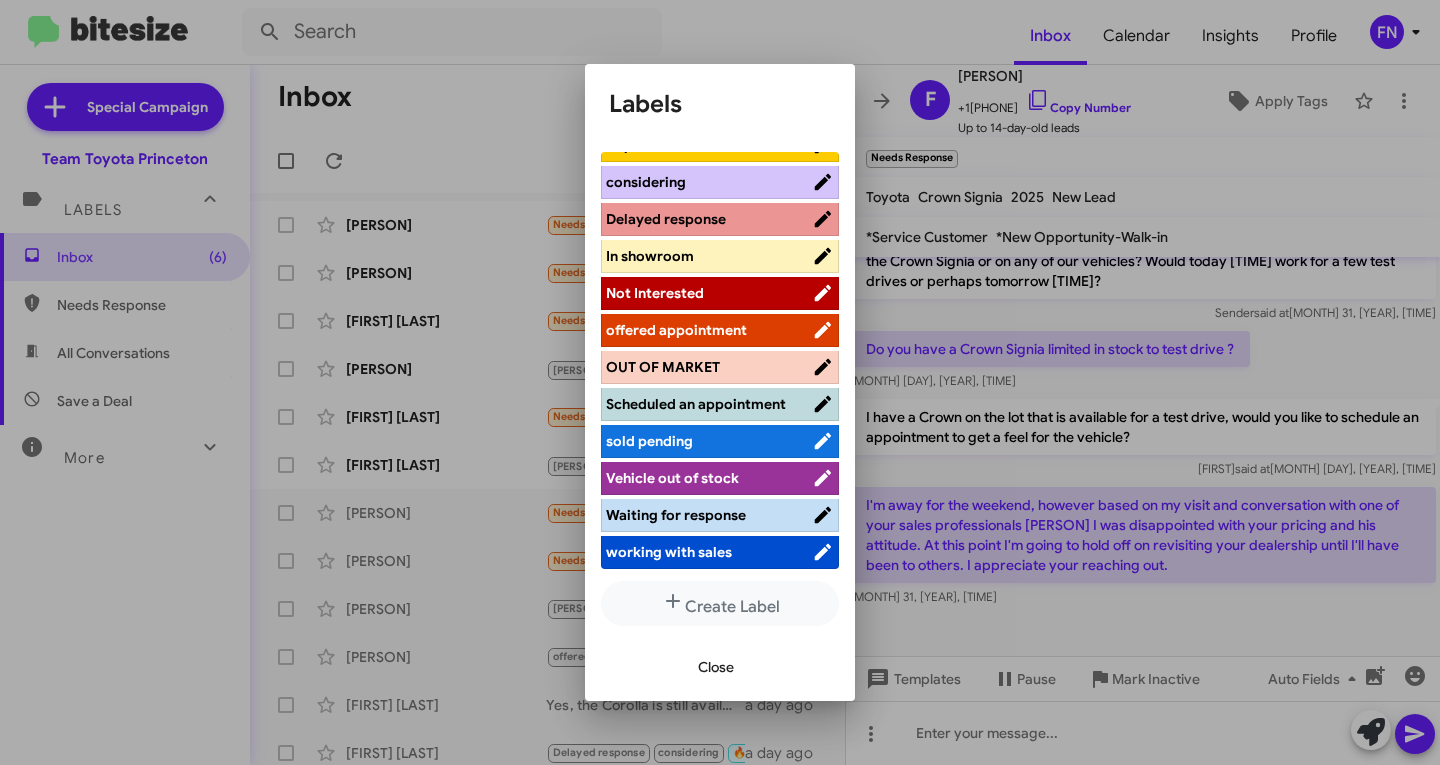 click on "working with sales" at bounding box center (669, 552) 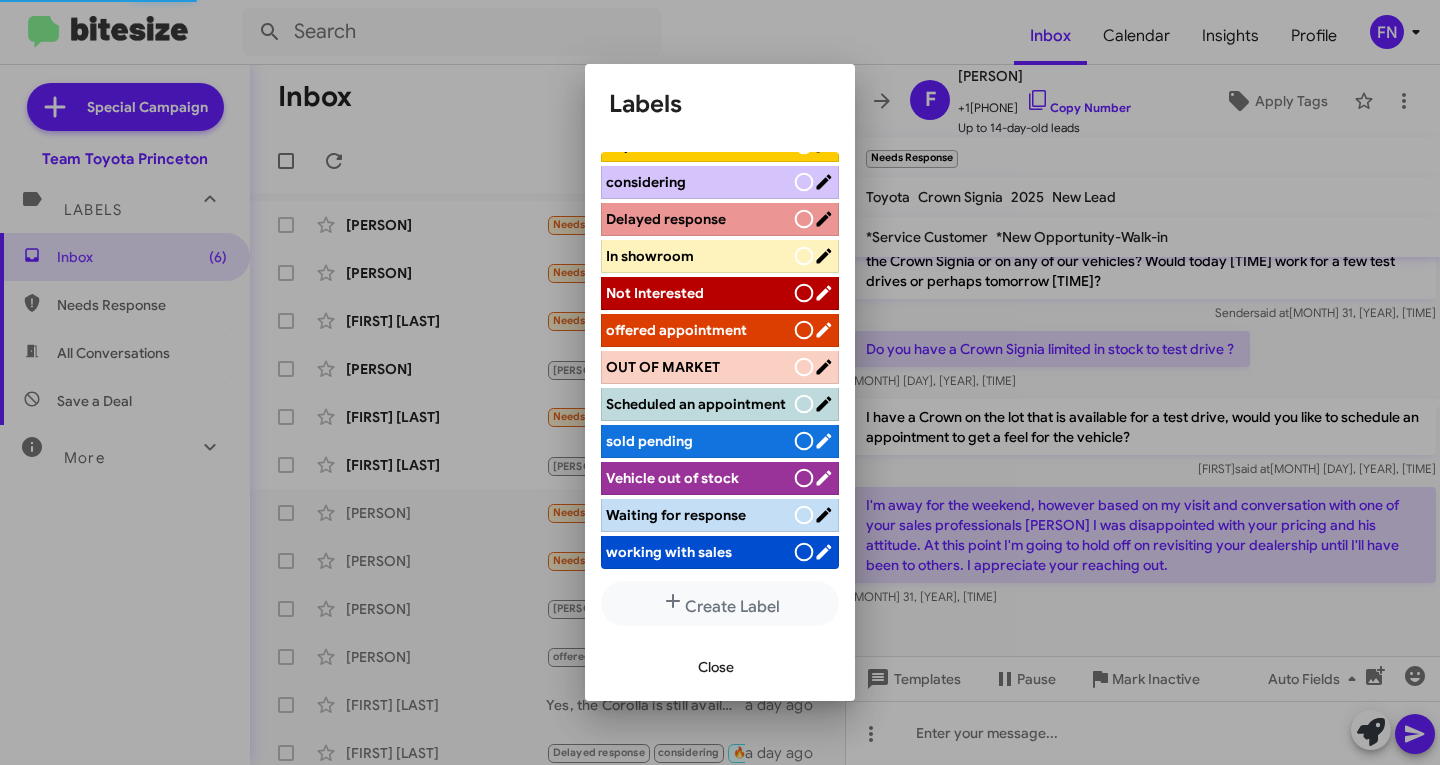 scroll, scrollTop: 262, scrollLeft: 0, axis: vertical 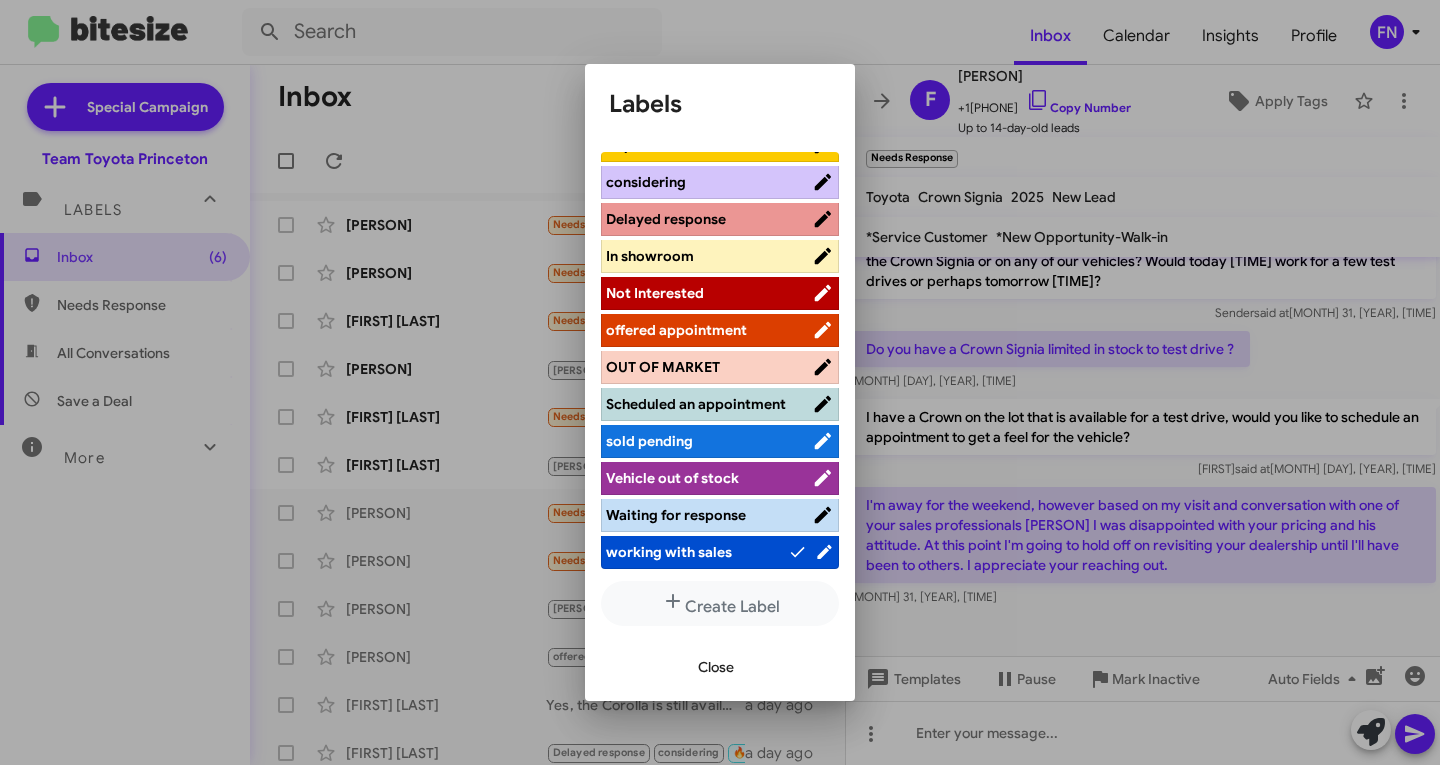 click on "Close" at bounding box center [716, 667] 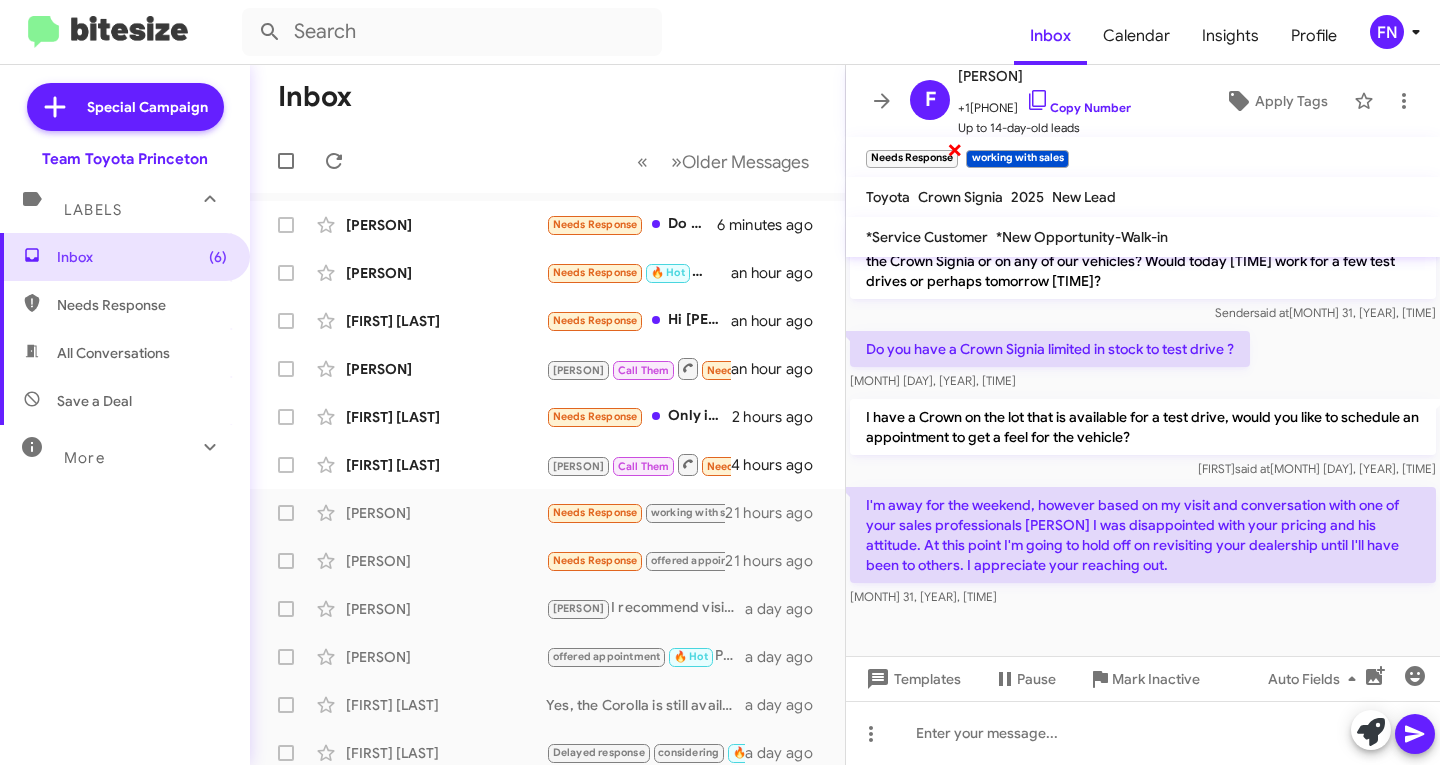 click on "×" 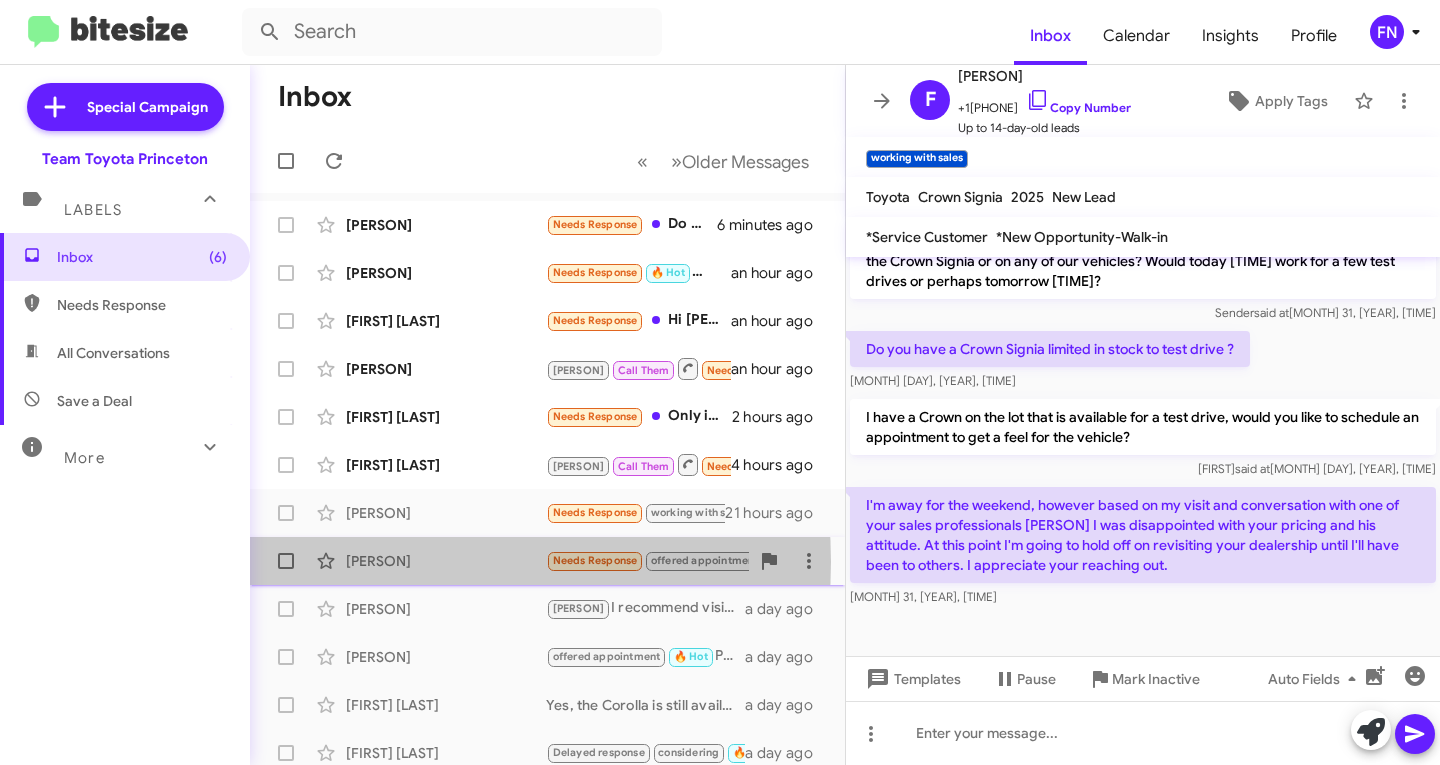 click on "[PERSON]" 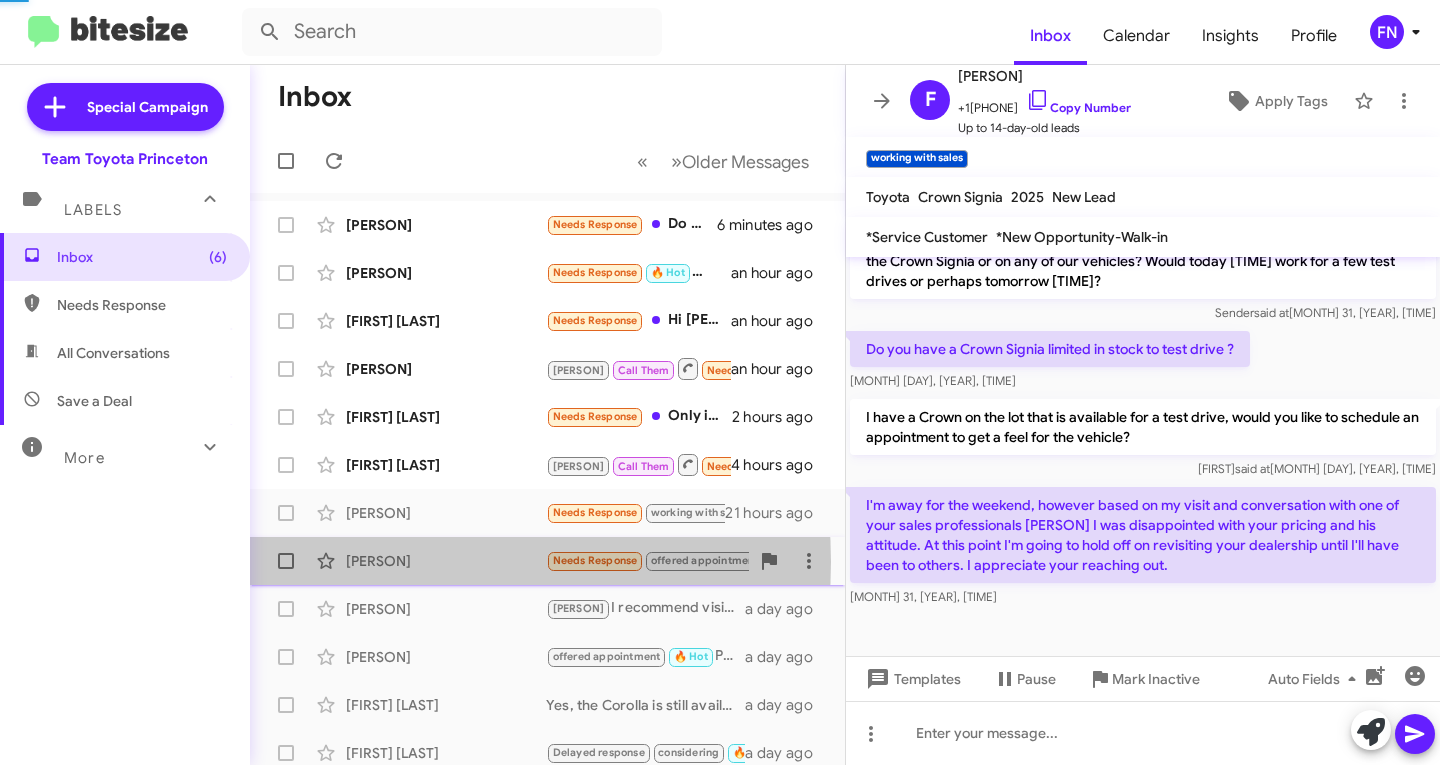 scroll, scrollTop: 414, scrollLeft: 0, axis: vertical 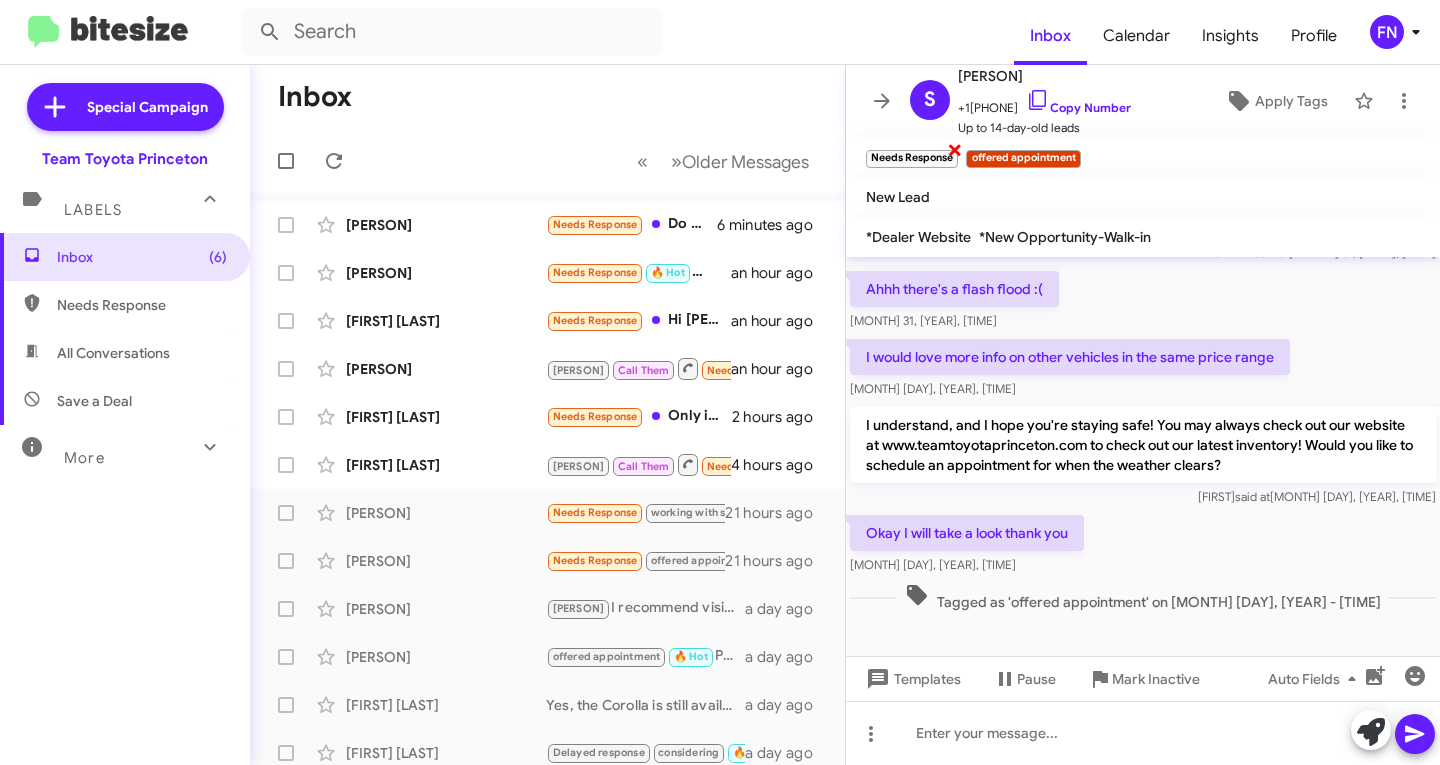 click on "×" 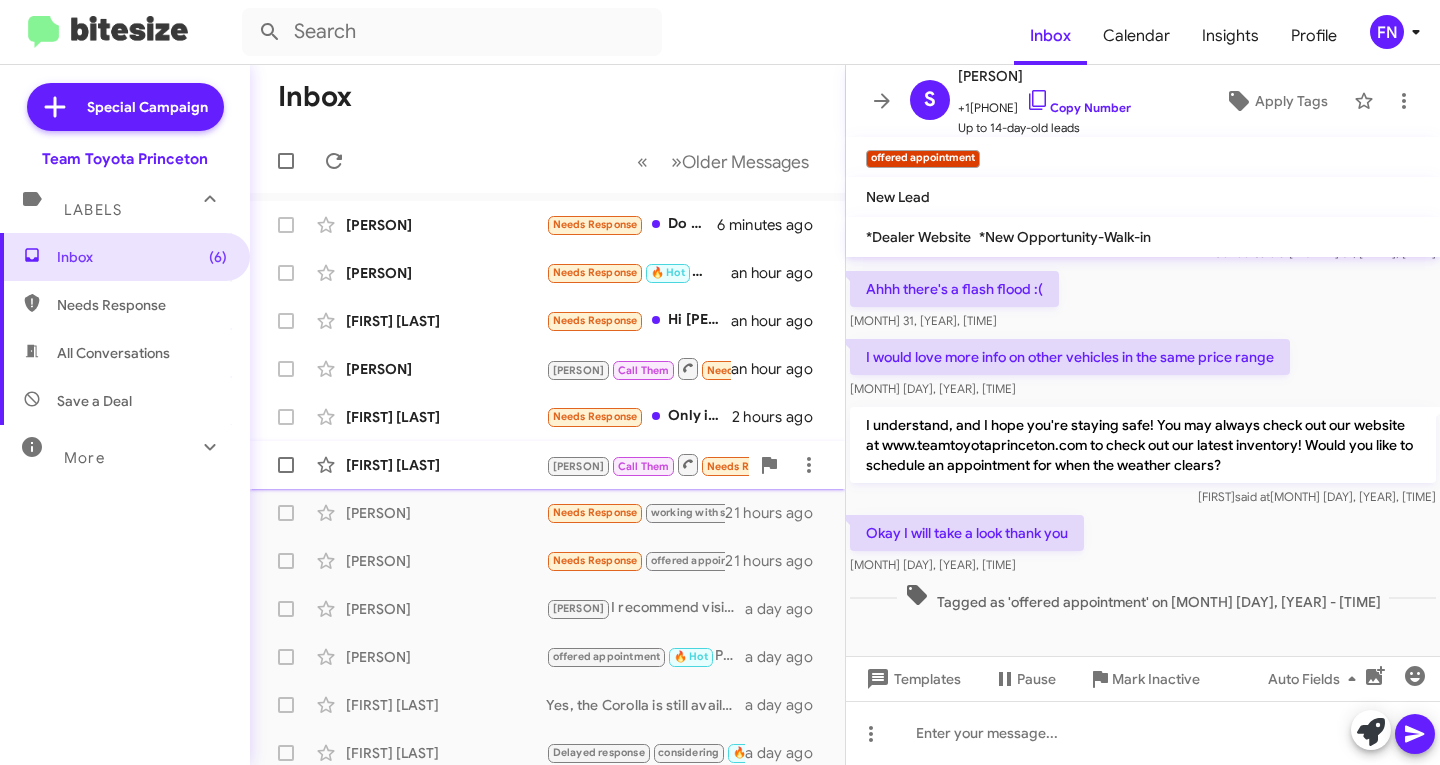 click on "[FIRST] [LAST]" 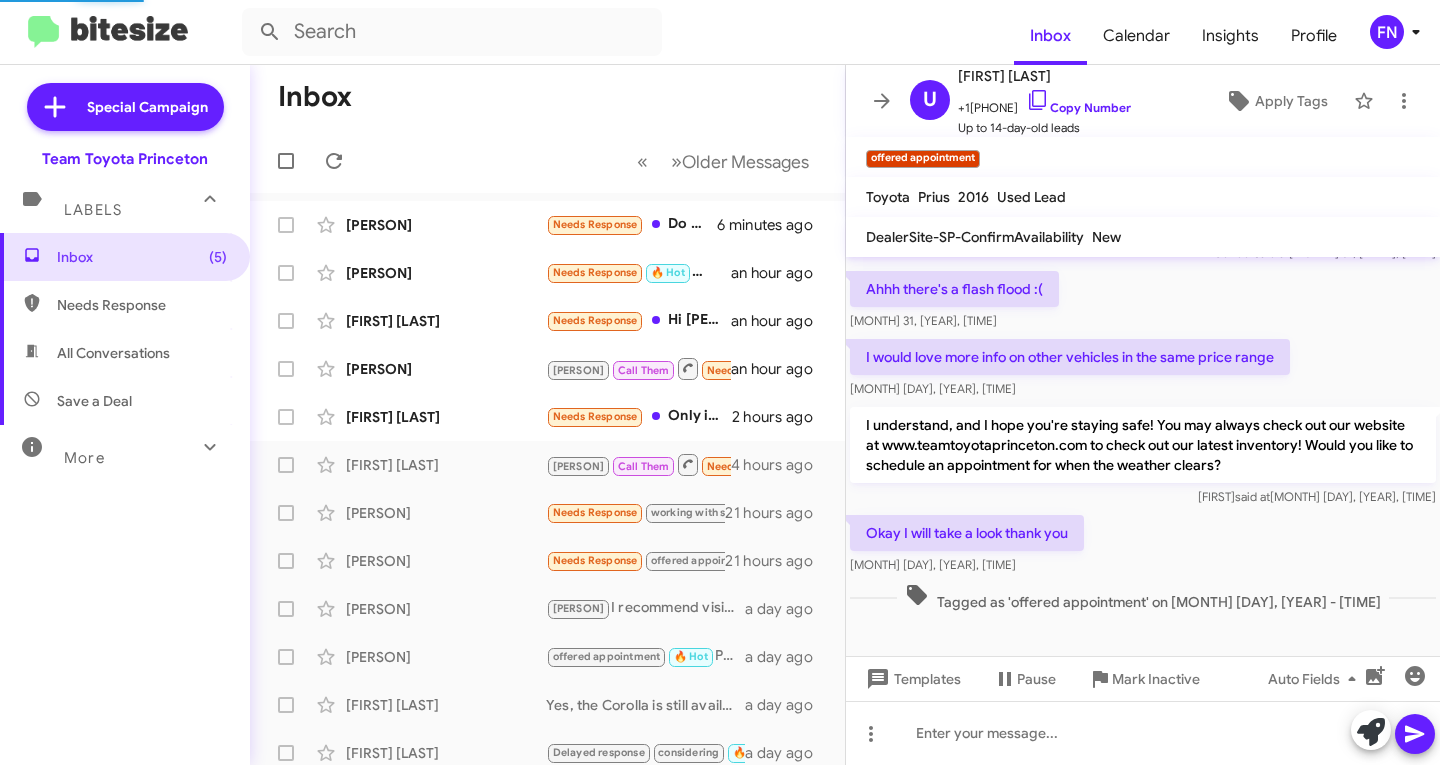 scroll, scrollTop: 523, scrollLeft: 0, axis: vertical 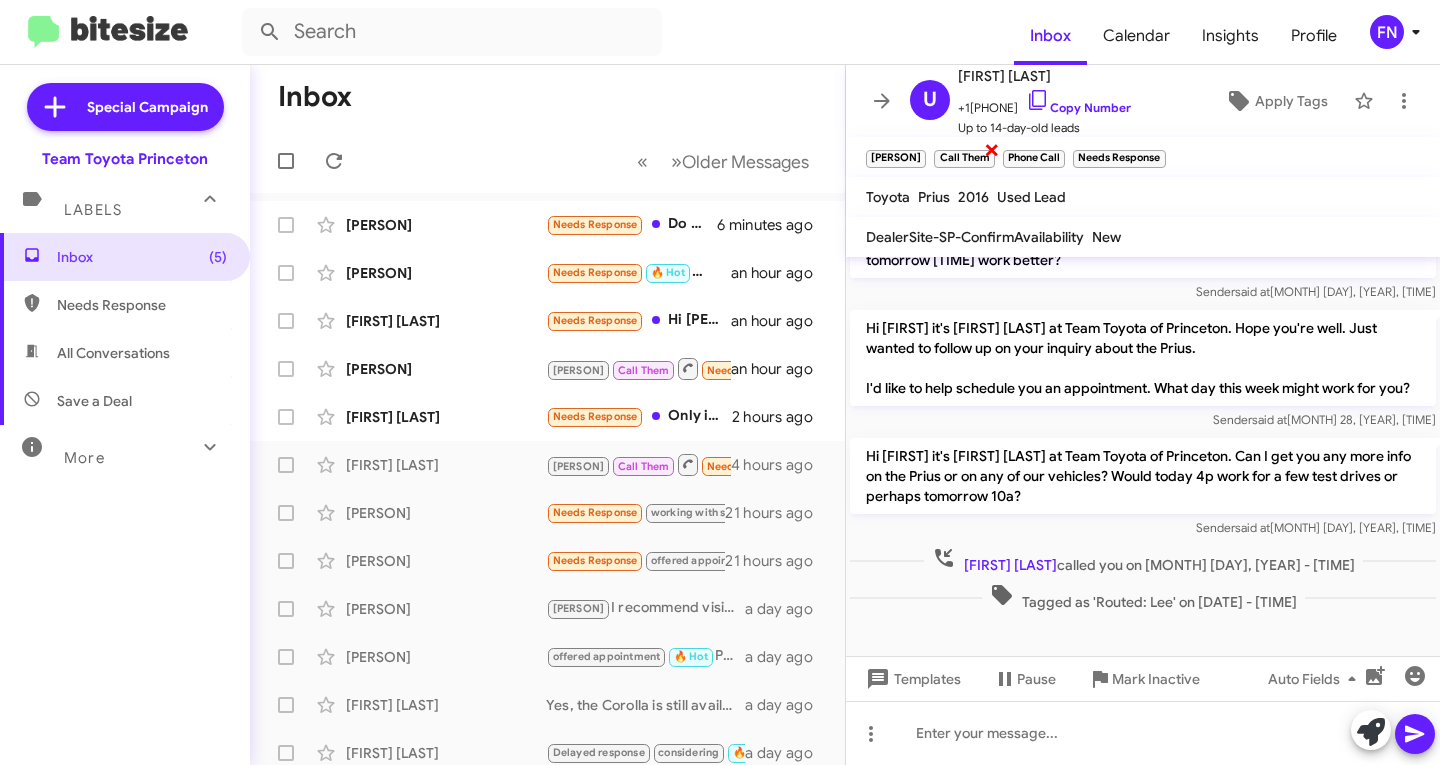 click on "×" 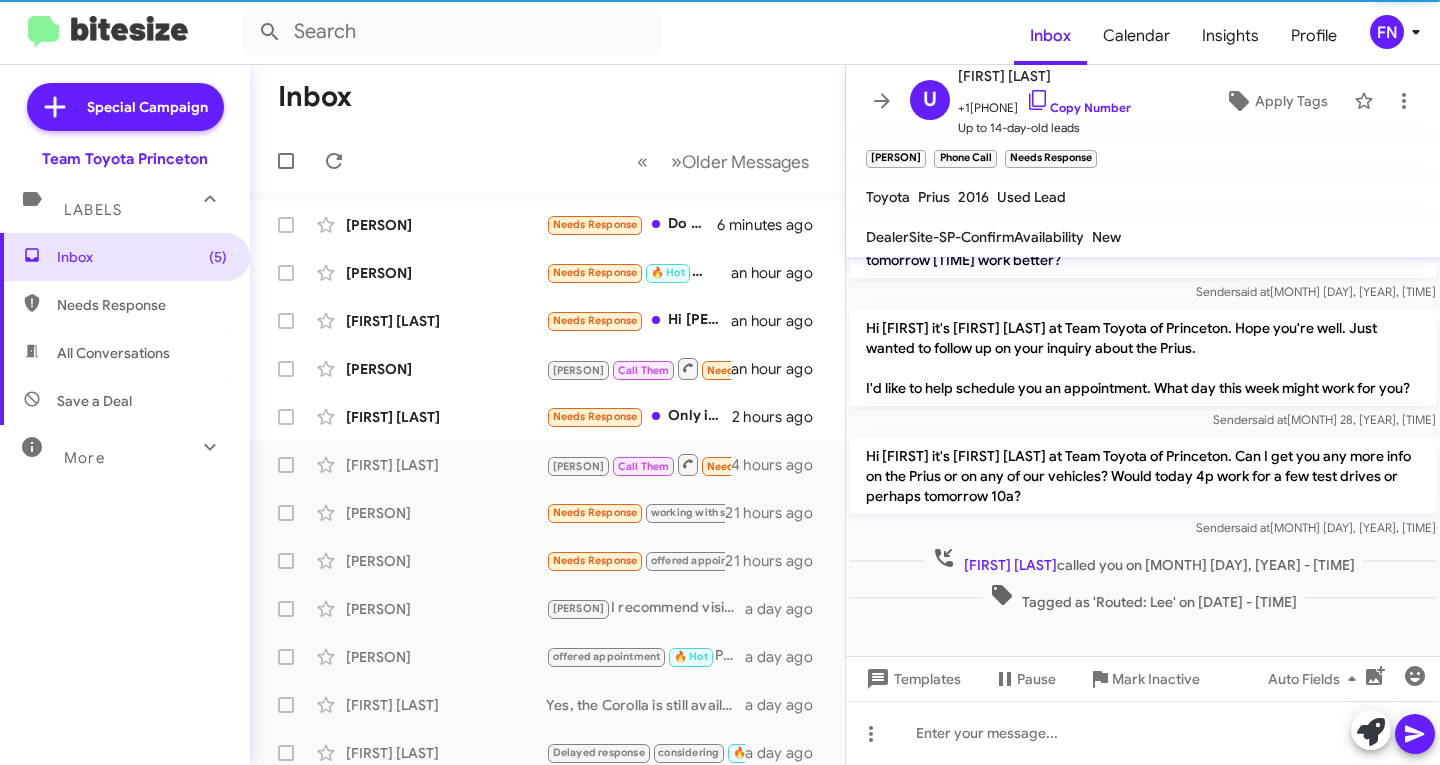 click on "×" 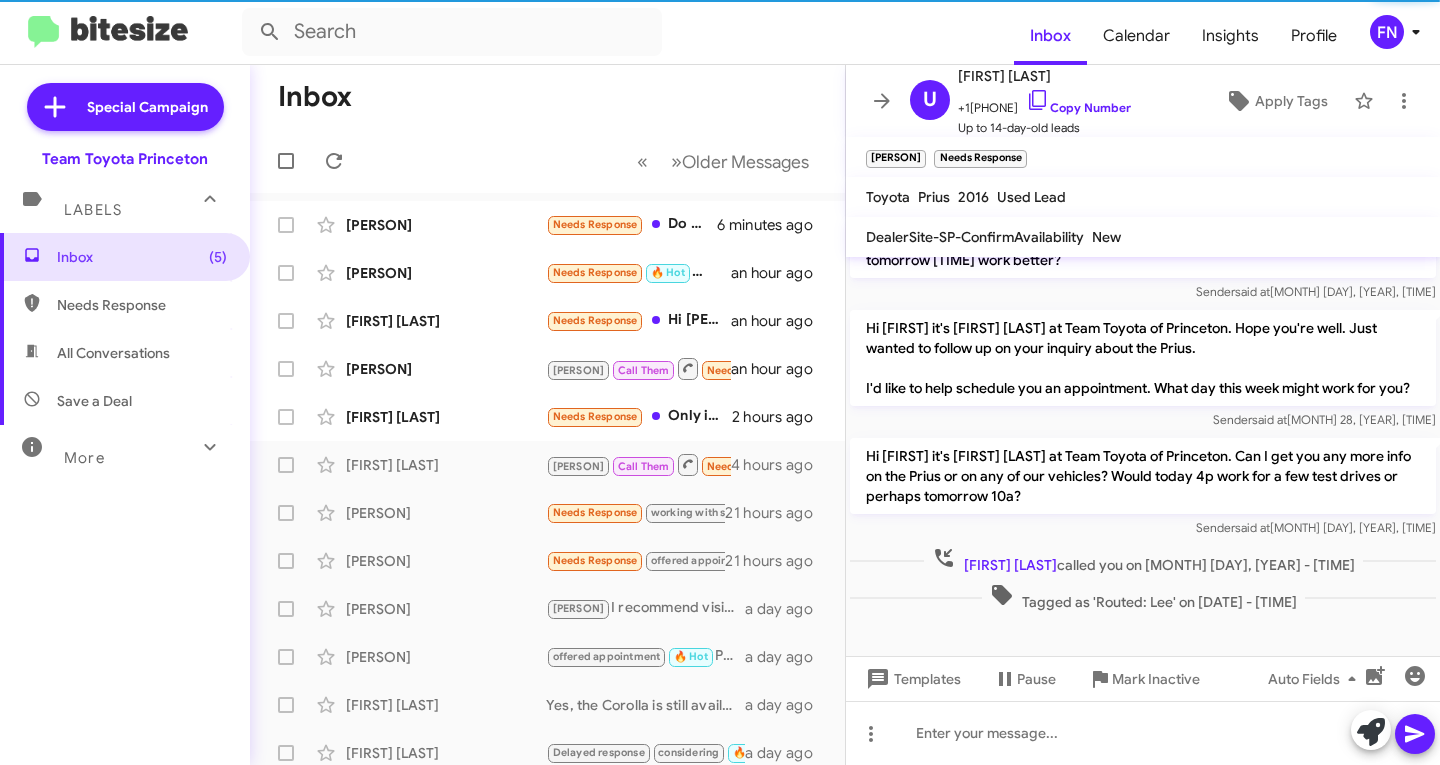 click on "Needs Response" 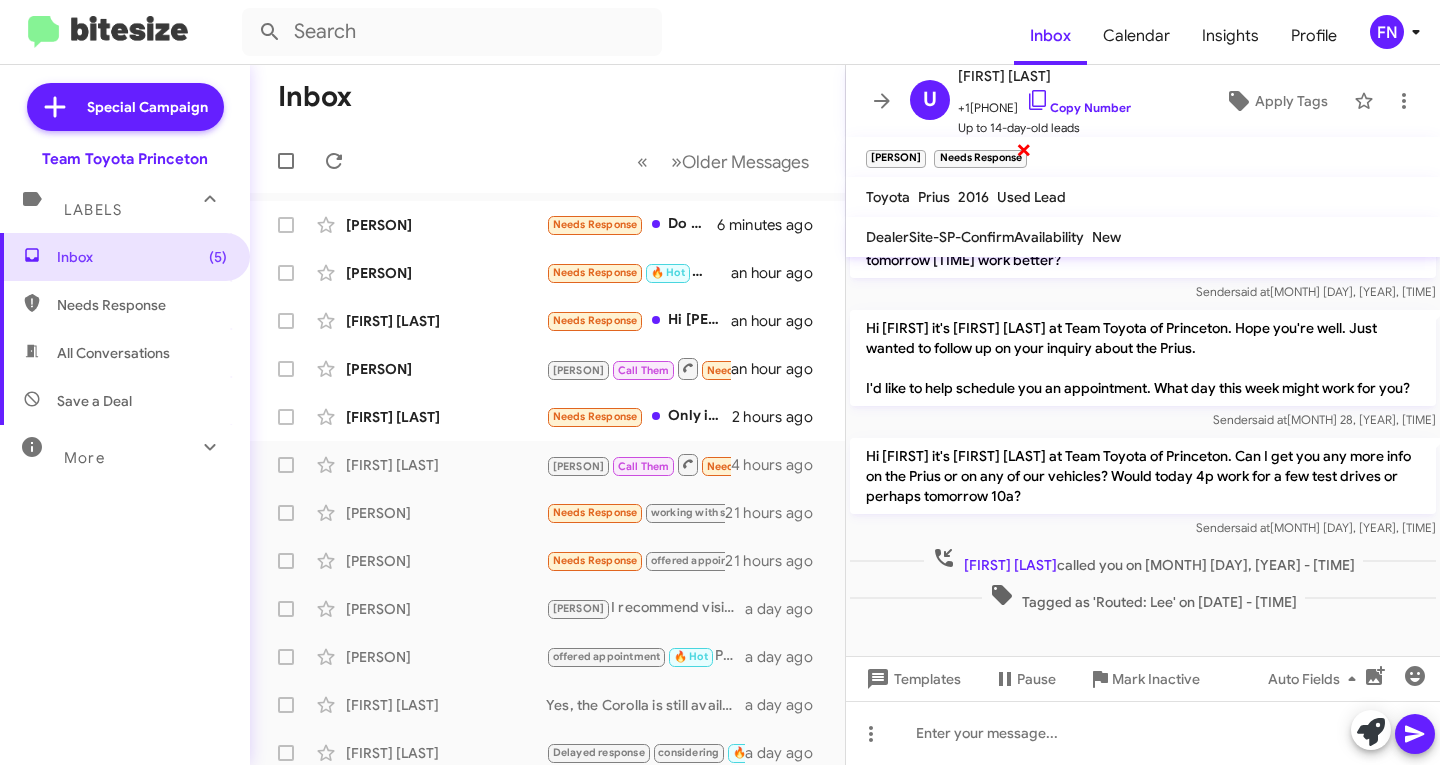 click on "×" 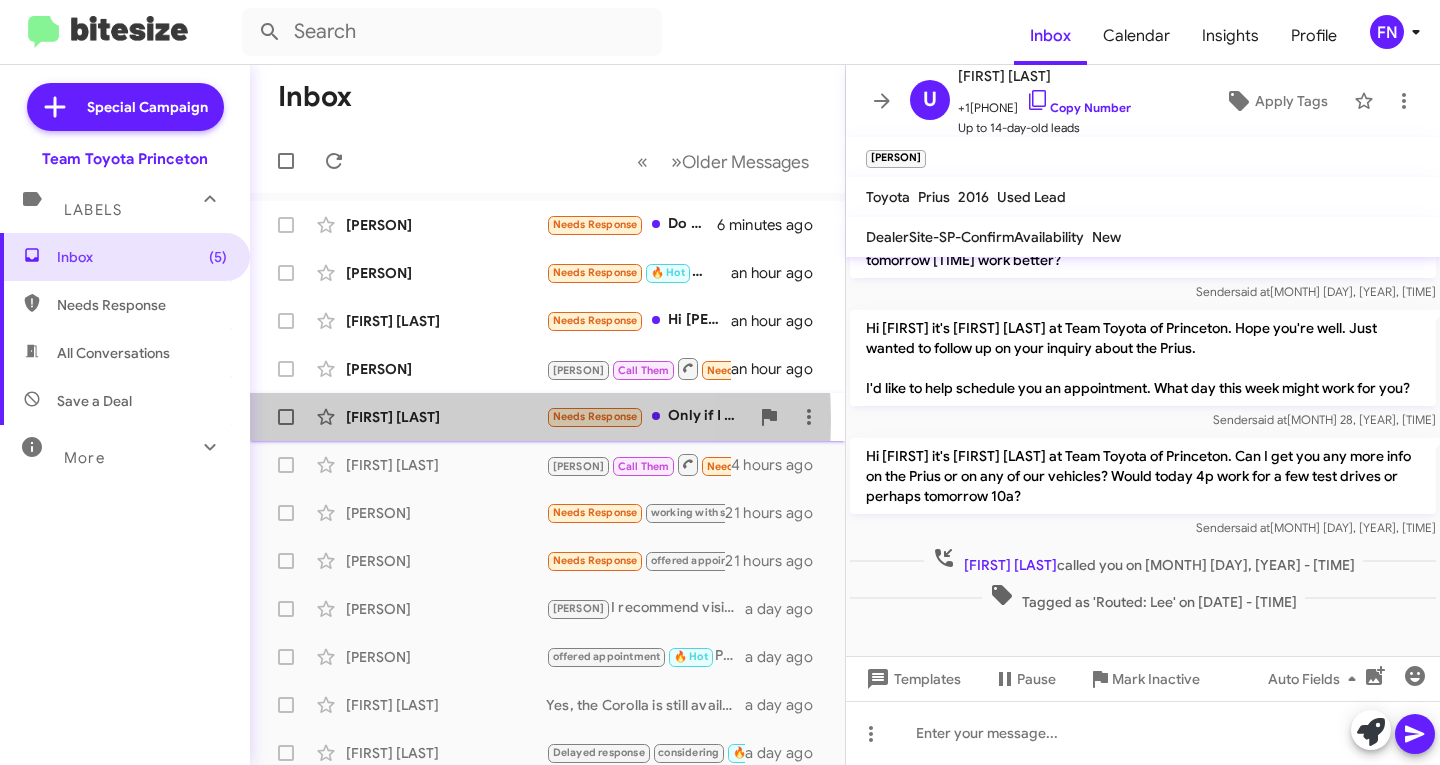 click on "[FIRST] [LAST]" 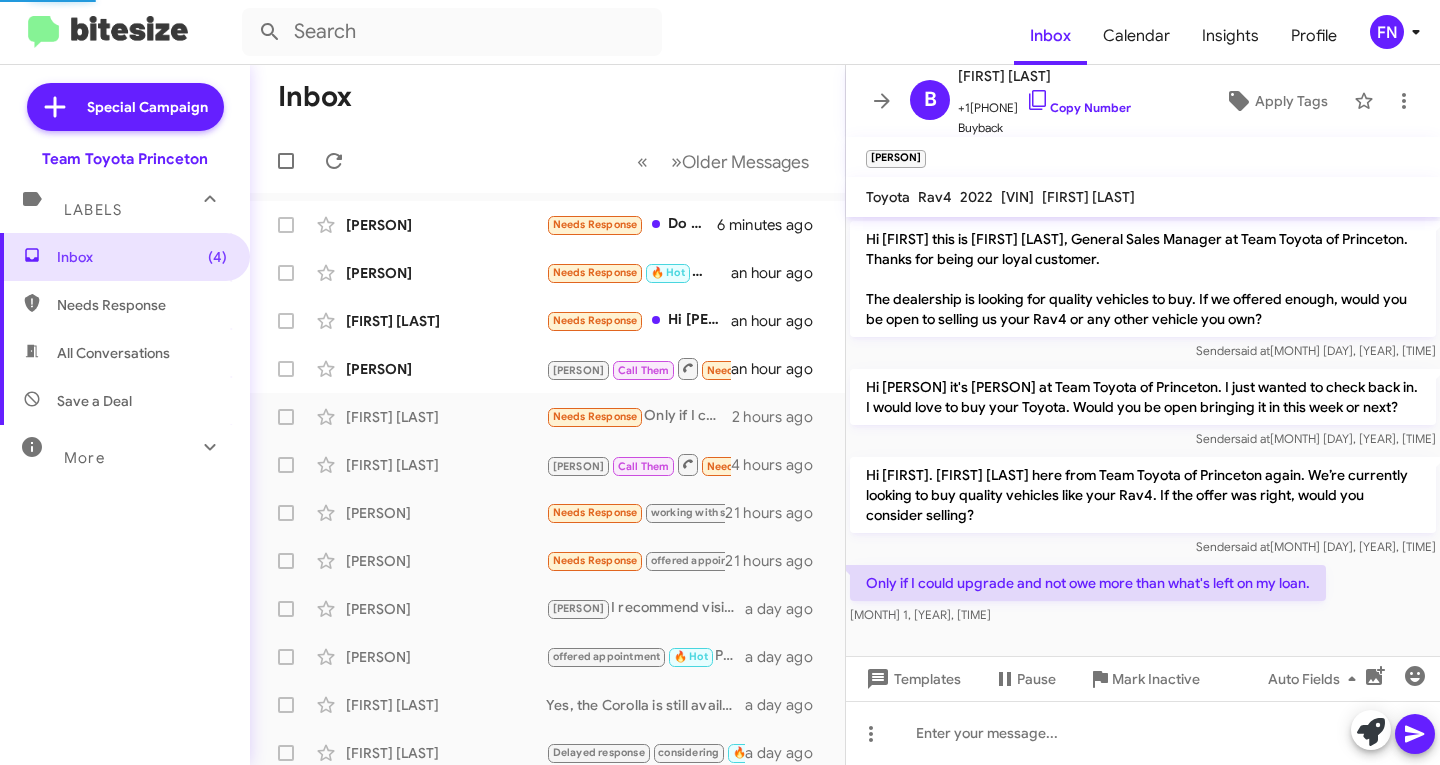 scroll, scrollTop: 33, scrollLeft: 0, axis: vertical 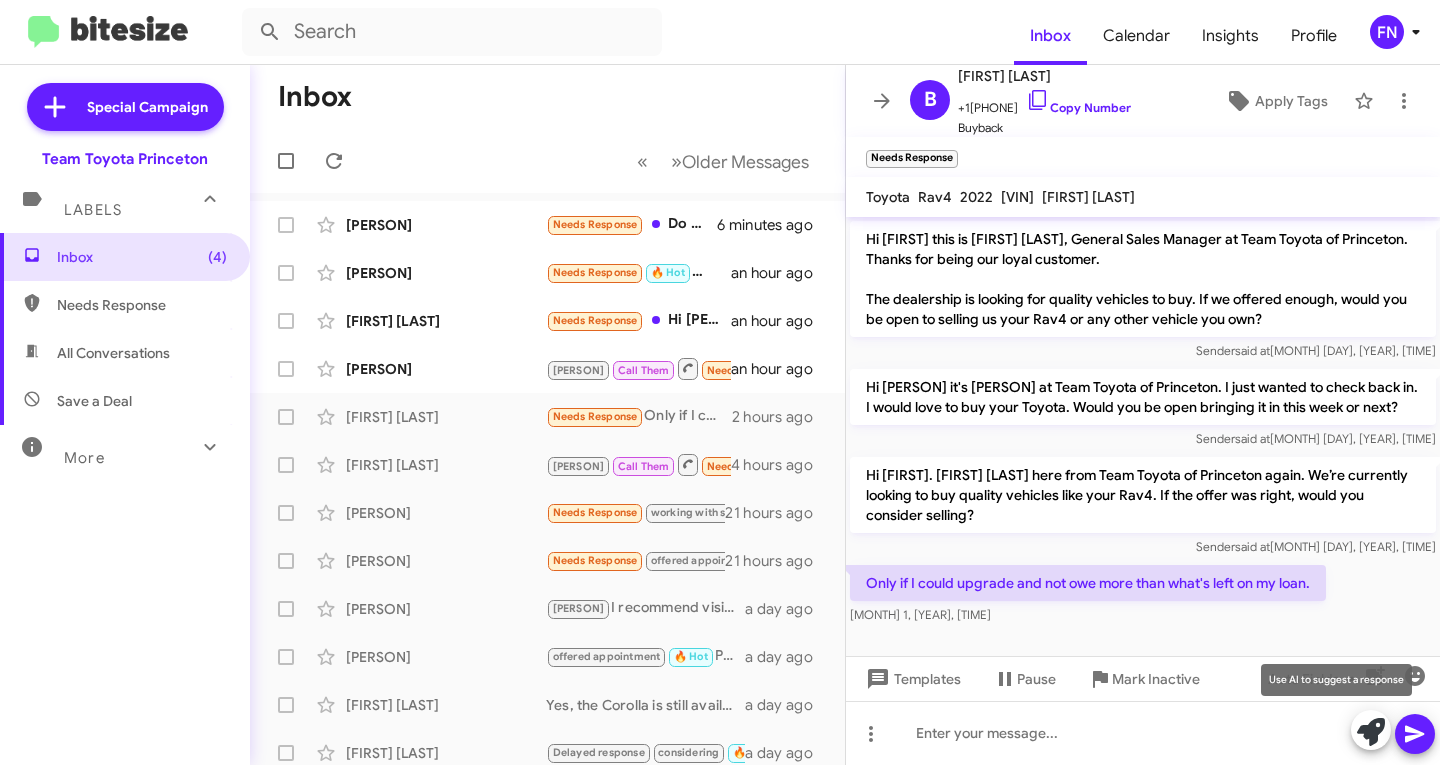 click 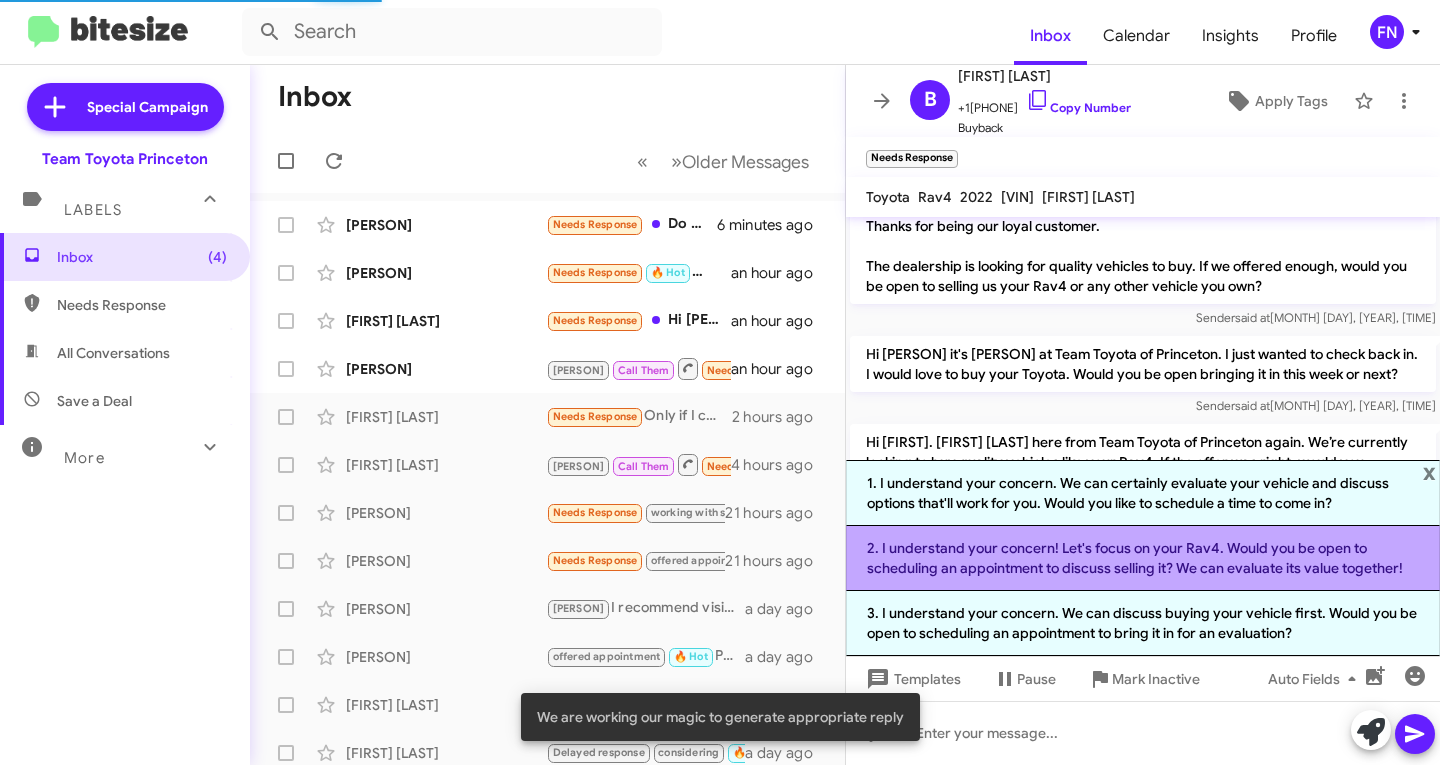 scroll, scrollTop: 229, scrollLeft: 0, axis: vertical 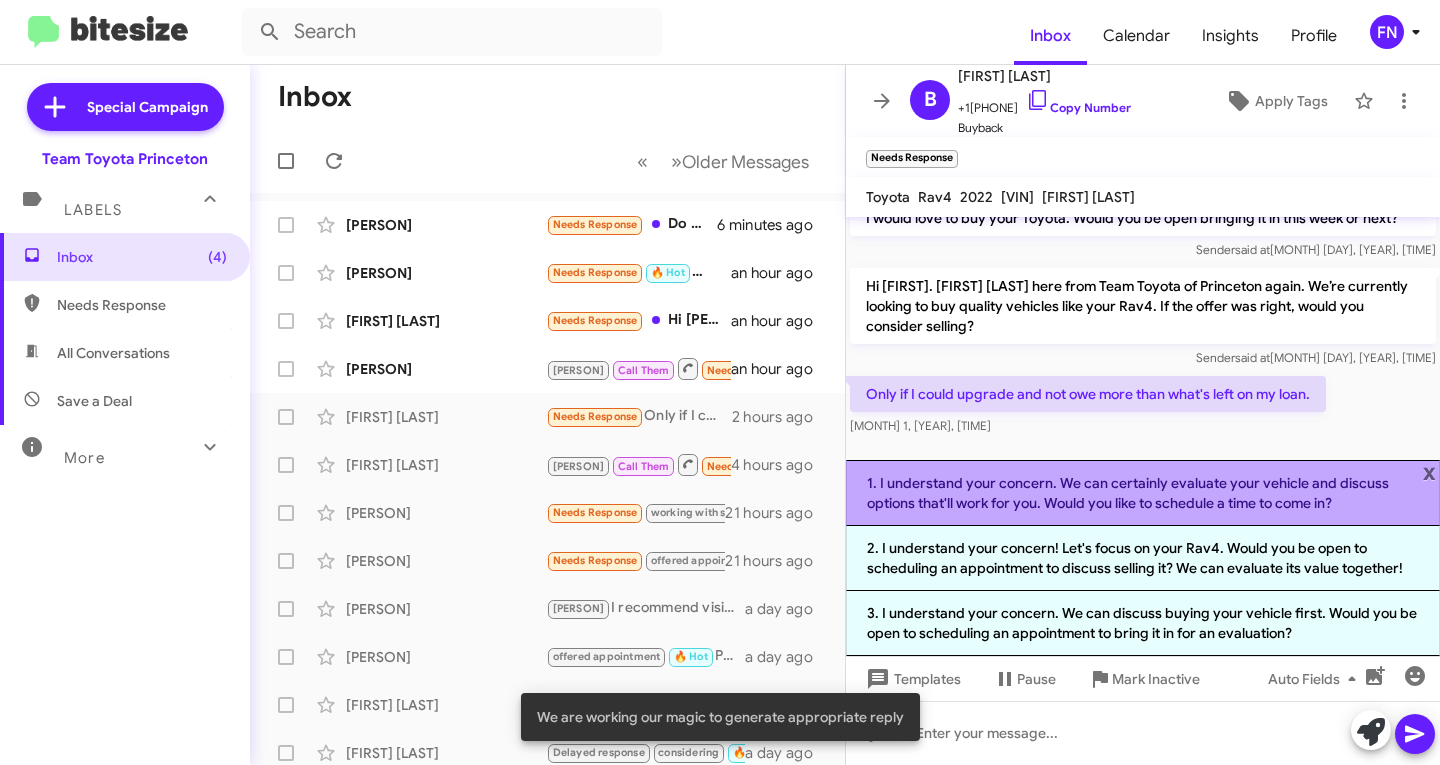 click on "1. I understand your concern. We can certainly evaluate your vehicle and discuss options that'll work for you. Would you like to schedule a time to come in?" 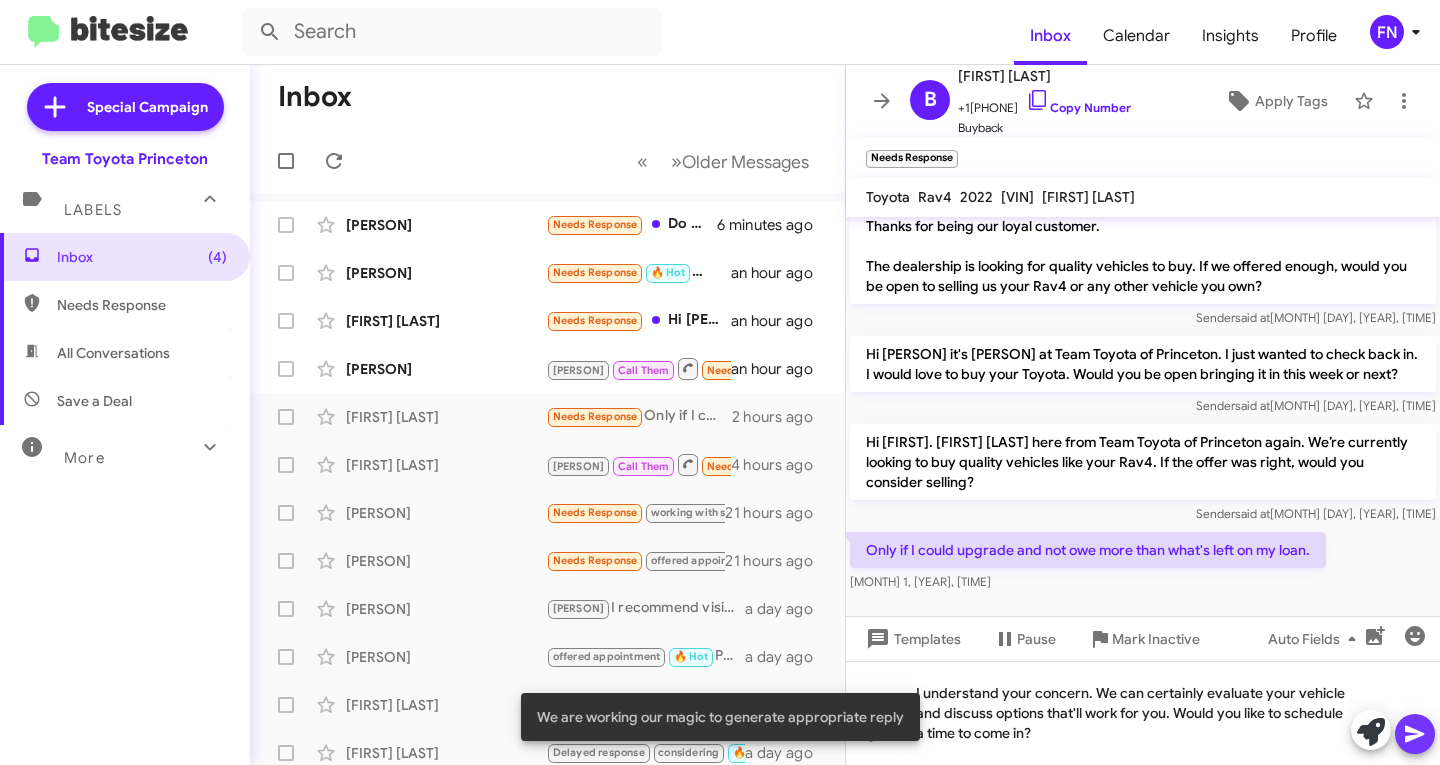 click 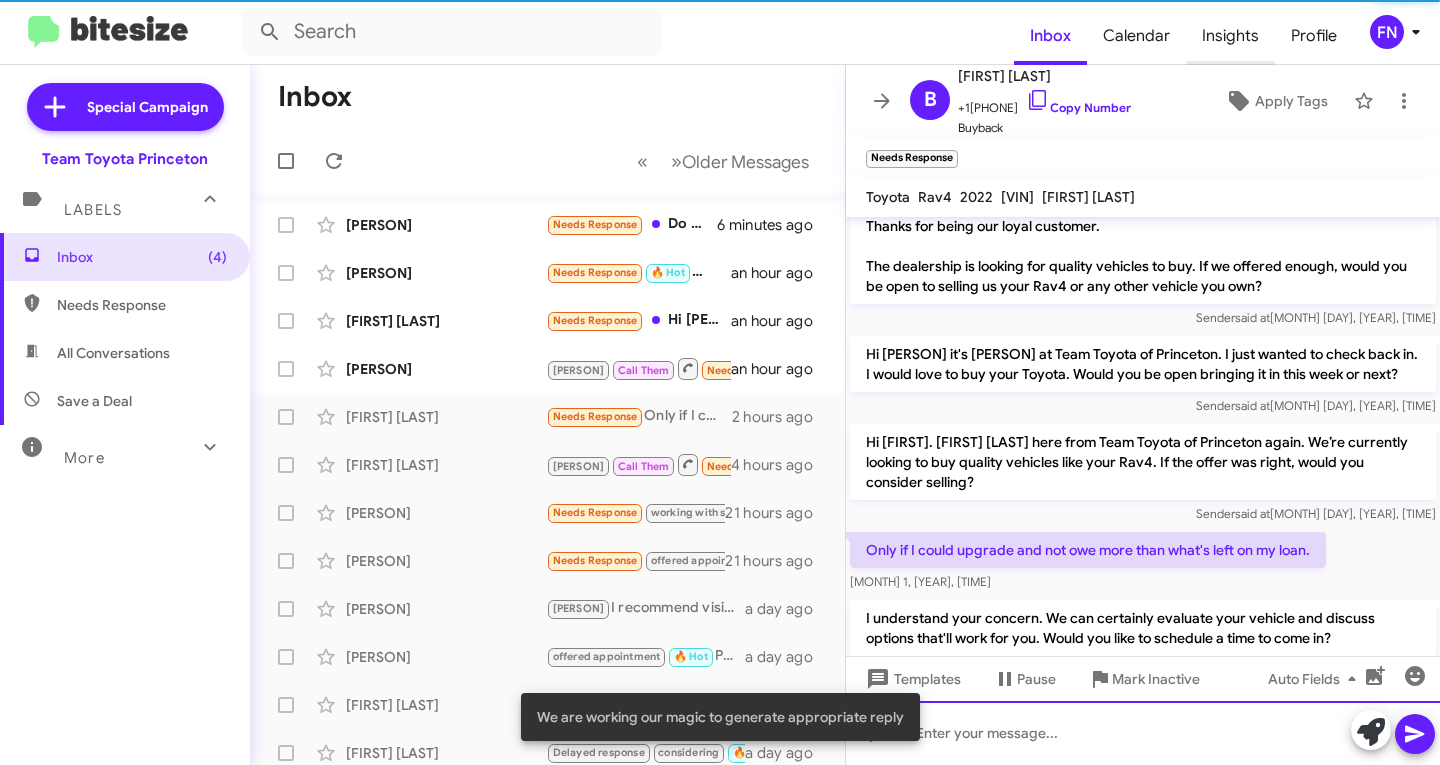 scroll, scrollTop: 126, scrollLeft: 0, axis: vertical 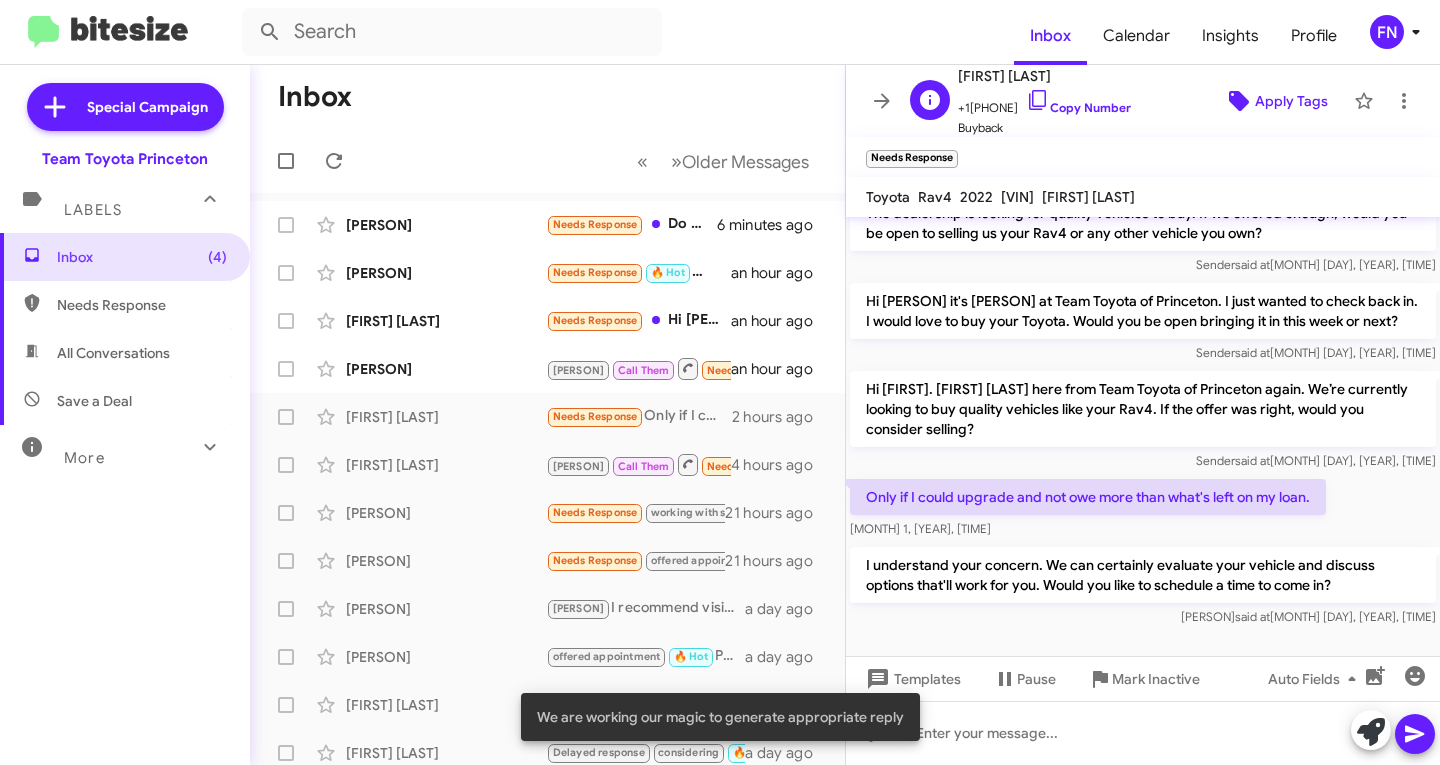 click on "Apply Tags" 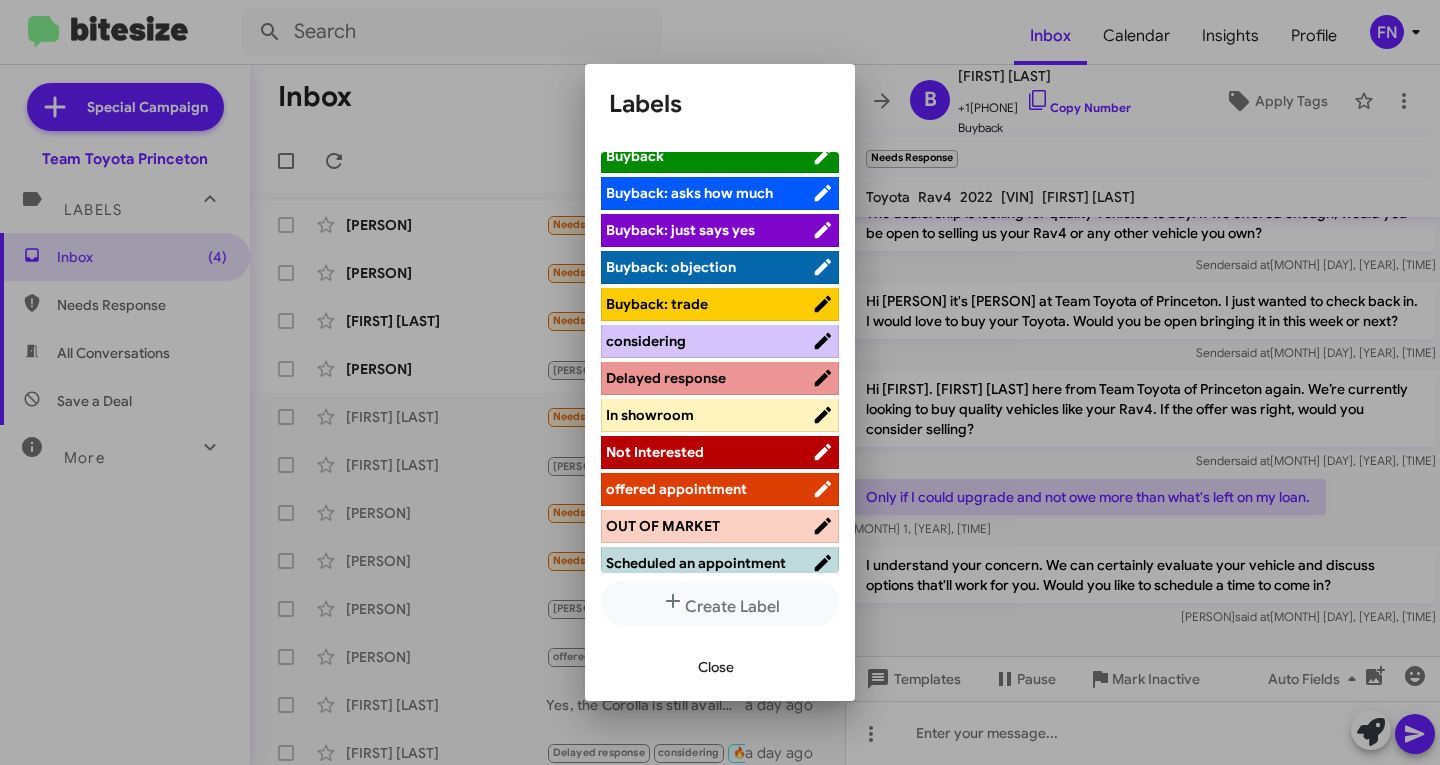 scroll, scrollTop: 262, scrollLeft: 0, axis: vertical 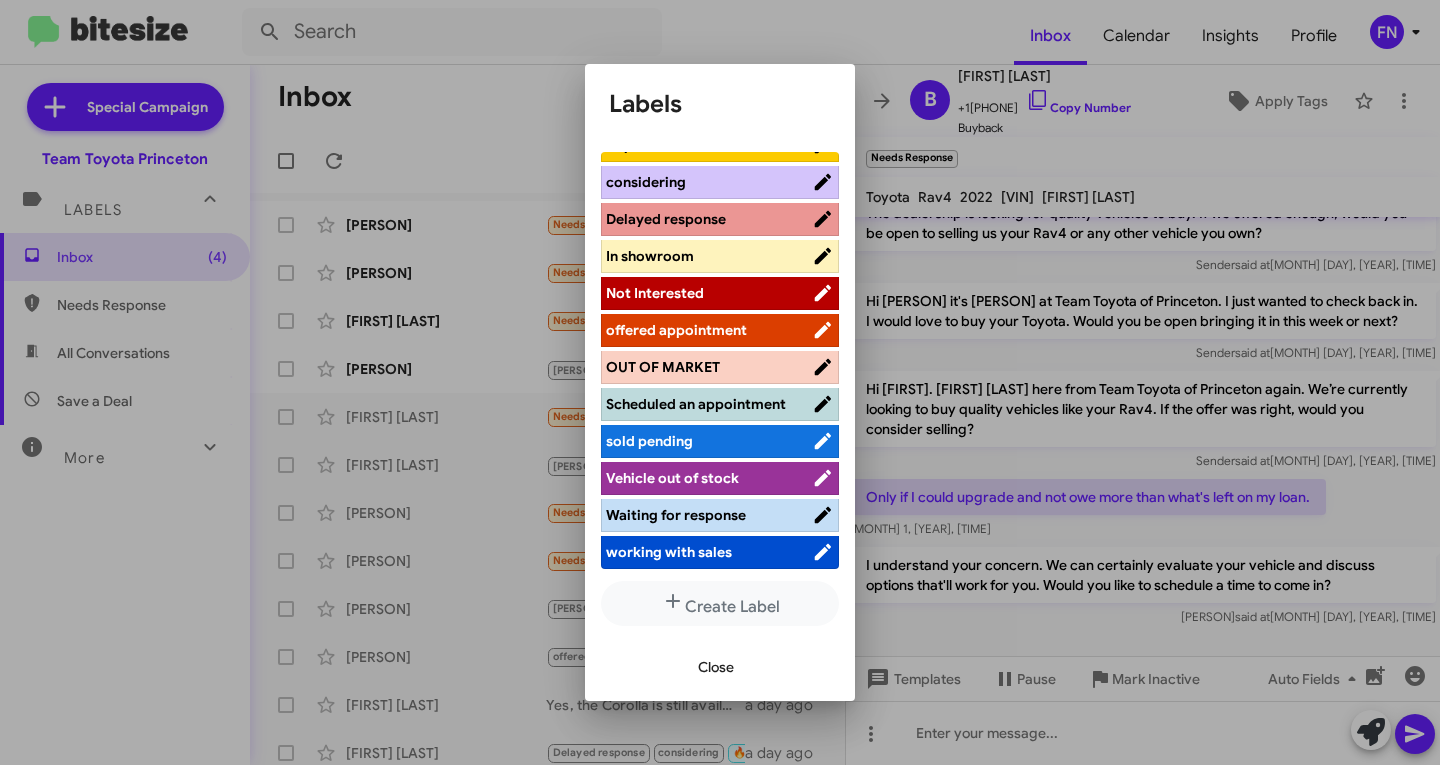 click on "offered appointment" at bounding box center (676, 330) 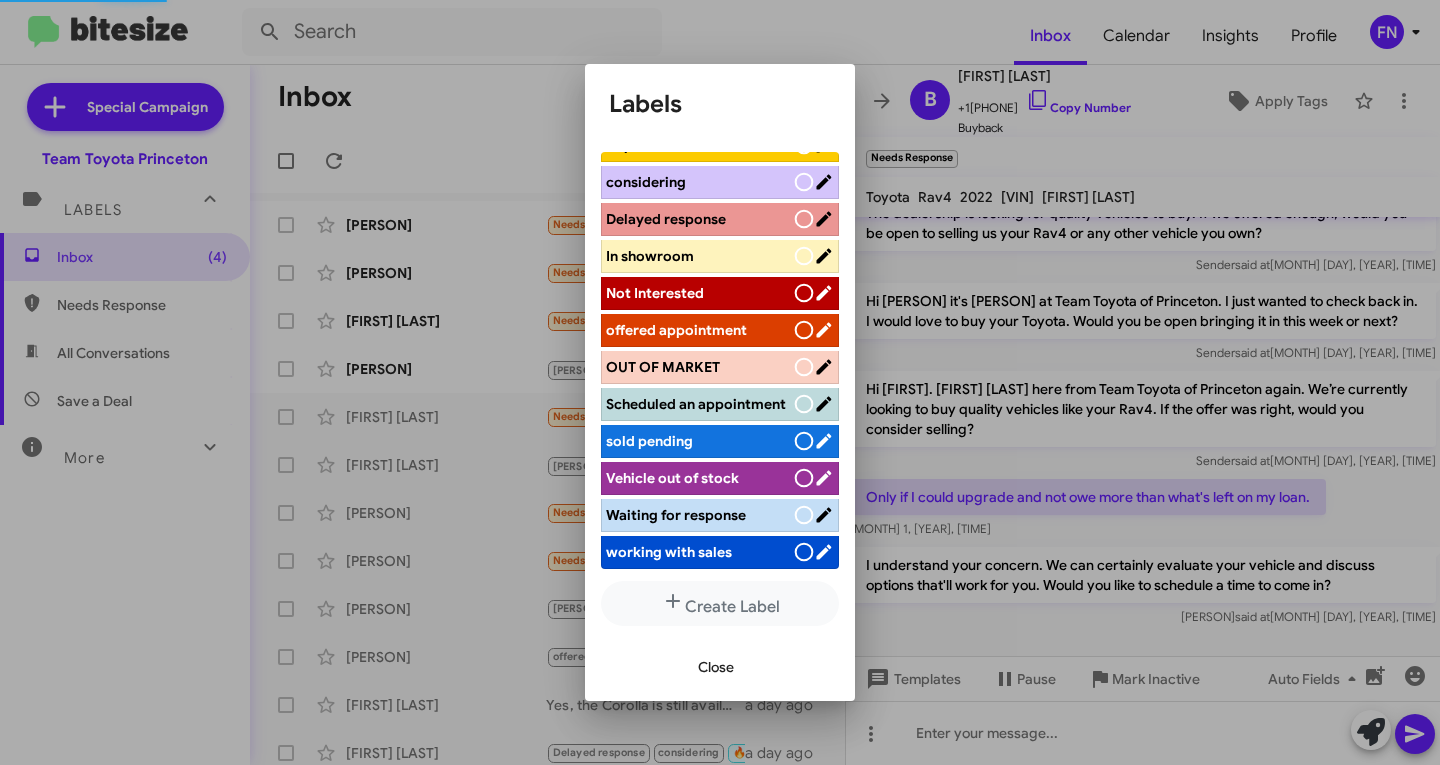 scroll, scrollTop: 262, scrollLeft: 0, axis: vertical 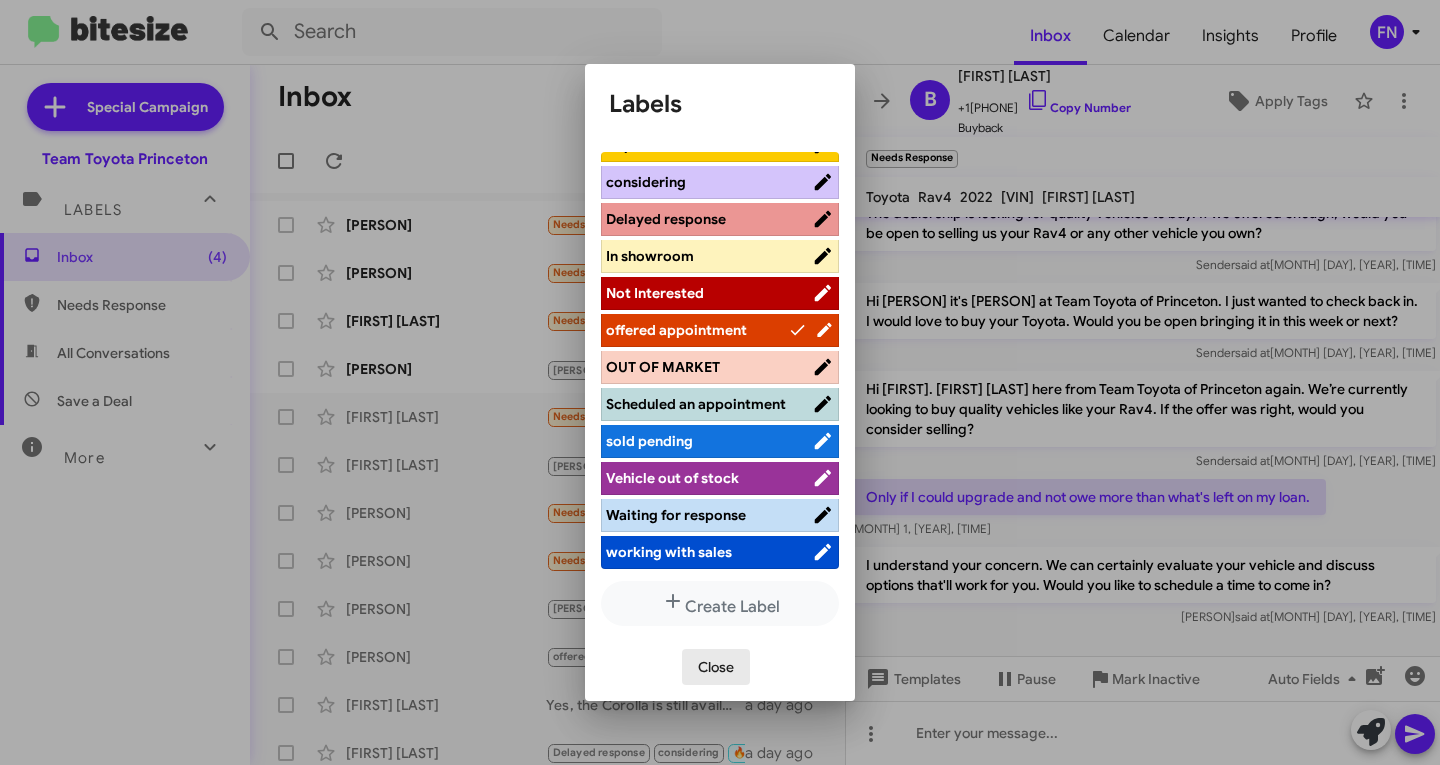 click on "Close" at bounding box center [716, 667] 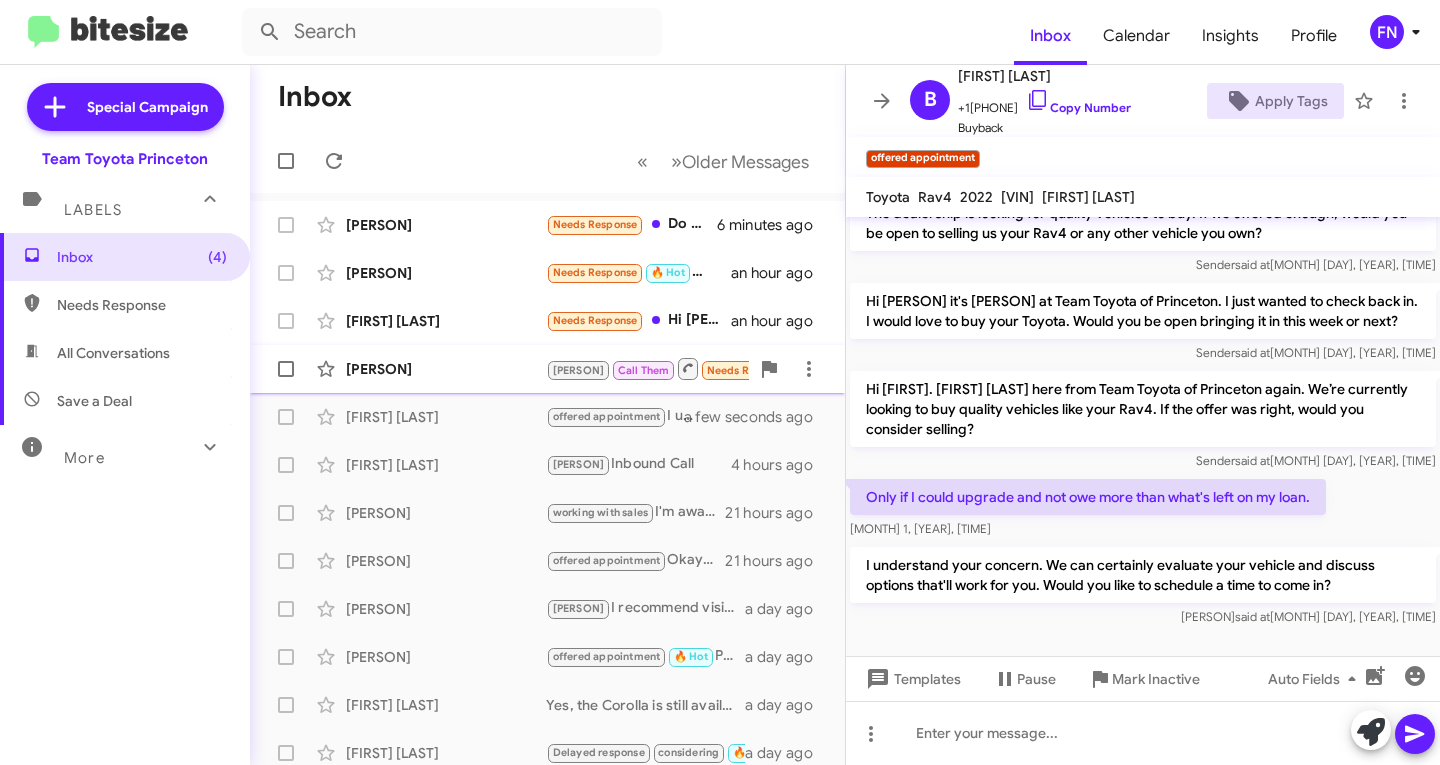 click on "[PERSON]" 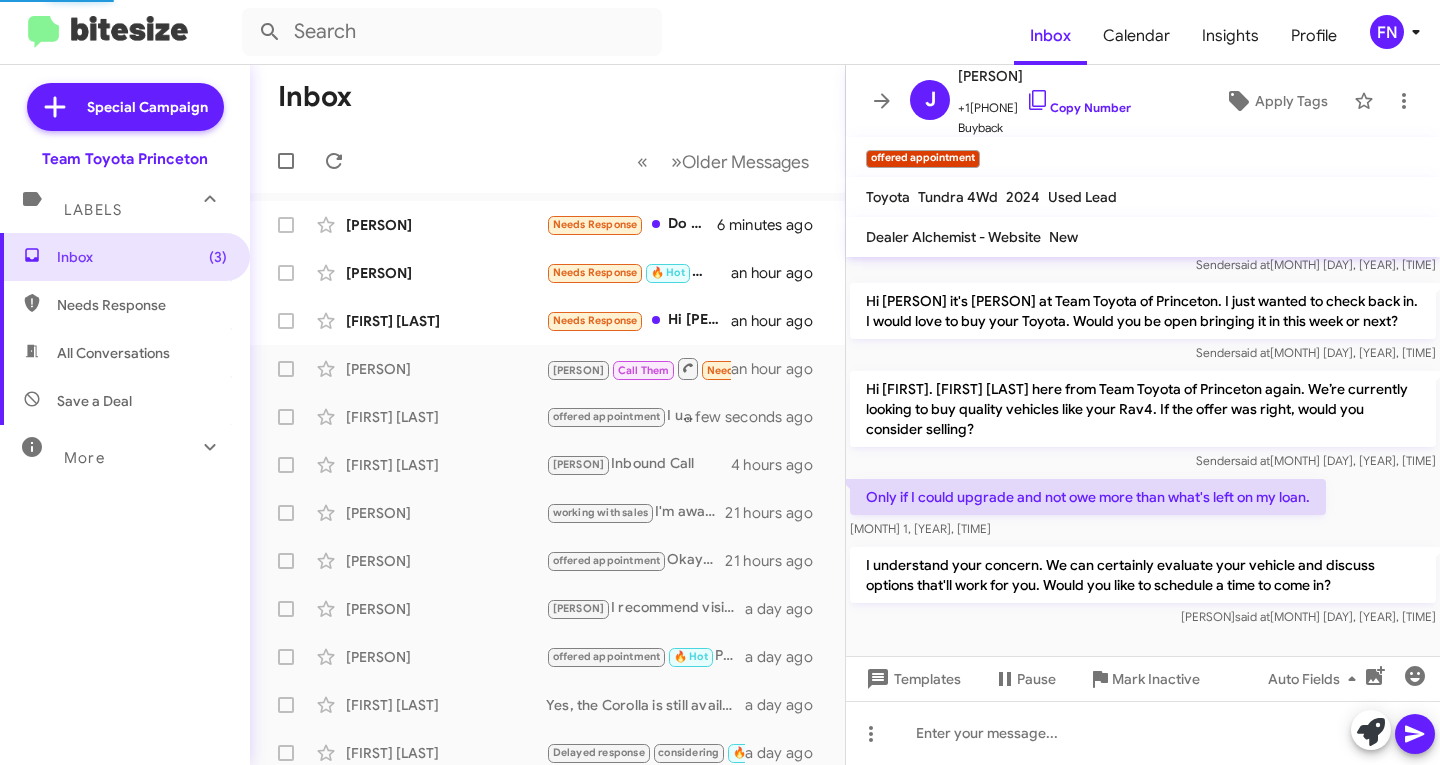 scroll, scrollTop: 0, scrollLeft: 0, axis: both 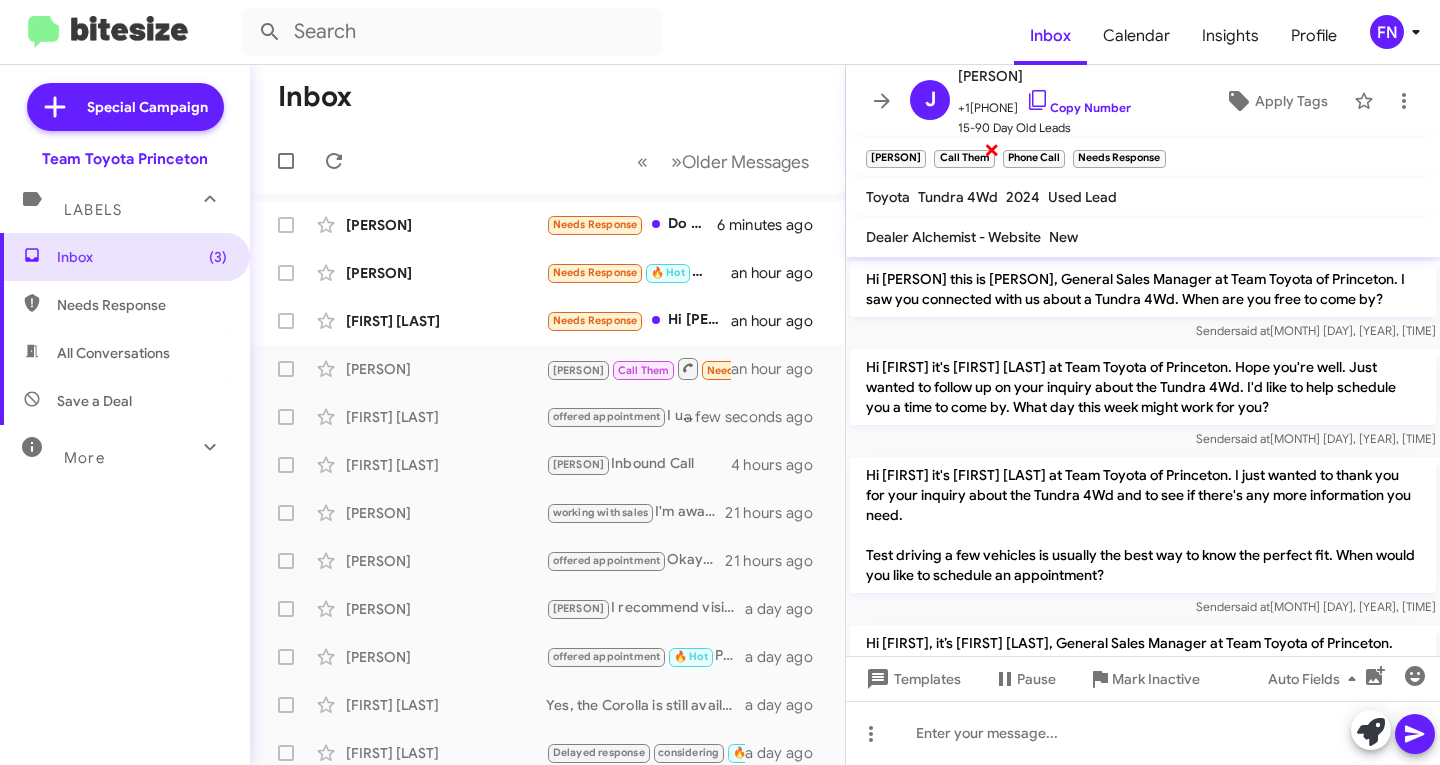 click on "×" 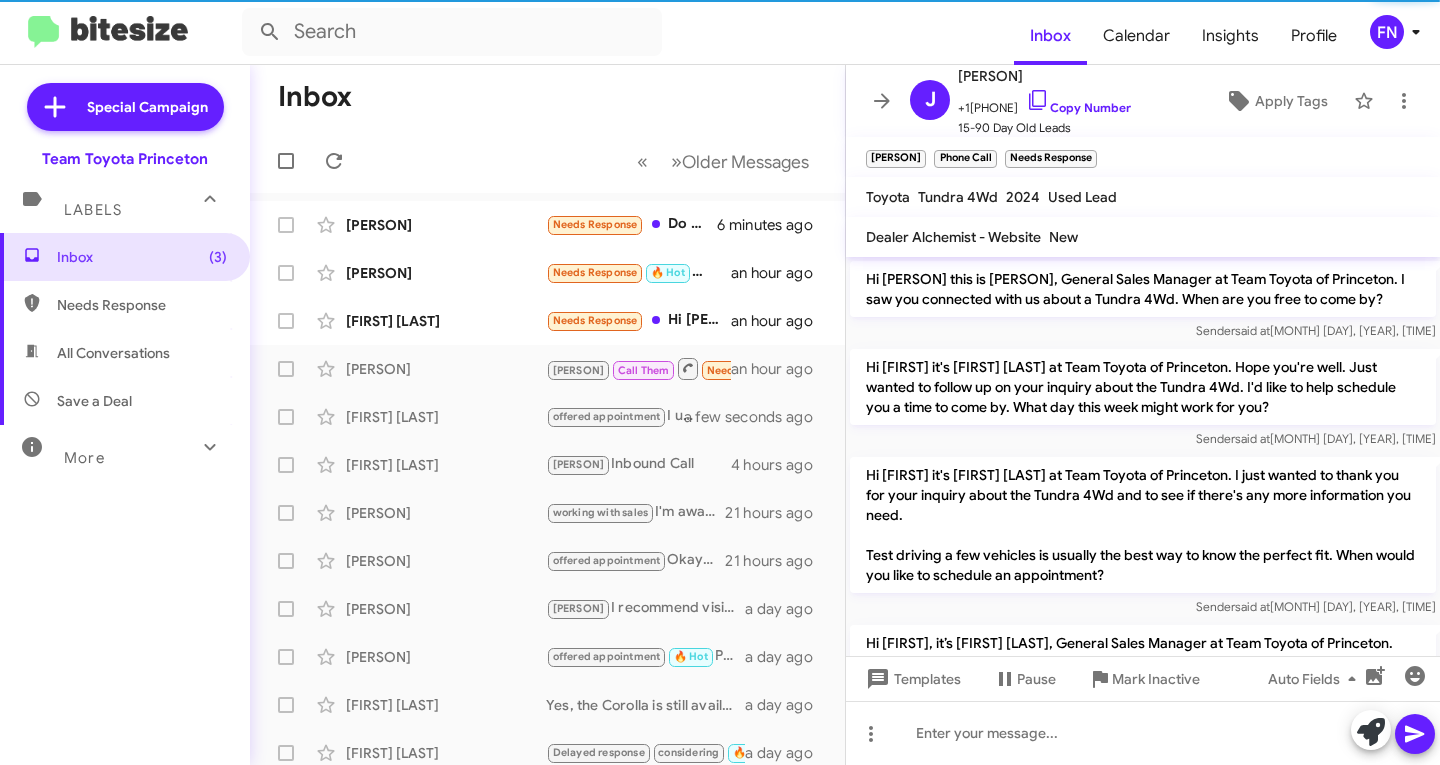 click on "×" 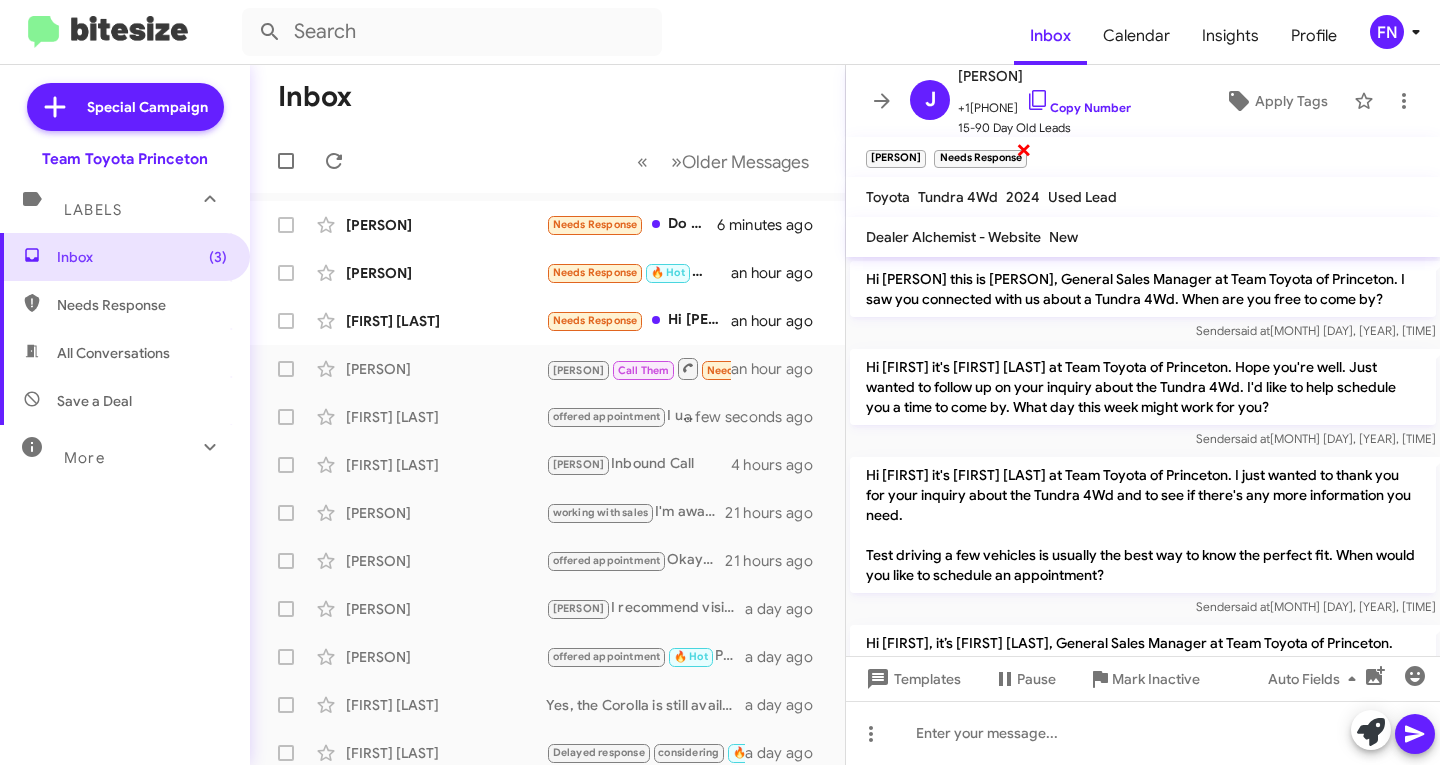 click on "×" 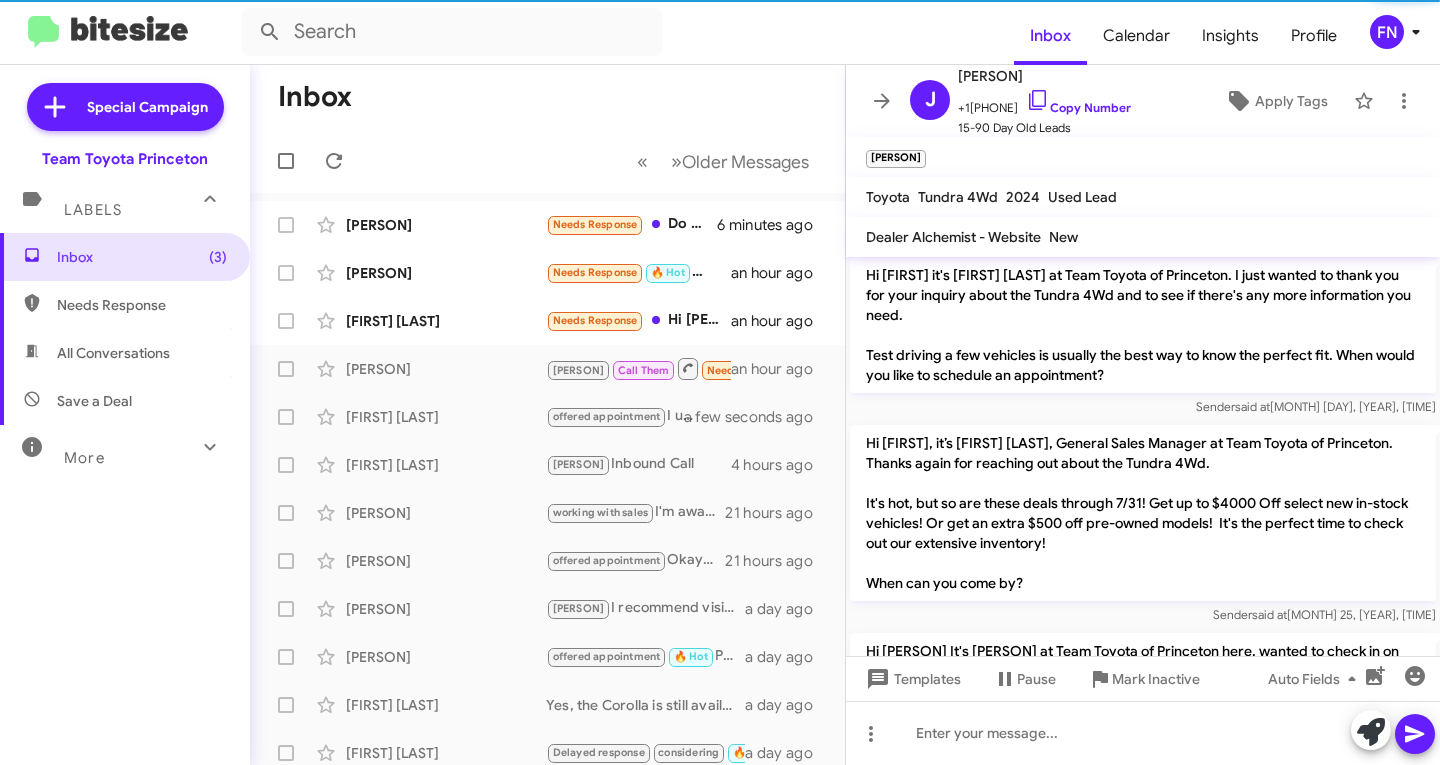 scroll, scrollTop: 410, scrollLeft: 0, axis: vertical 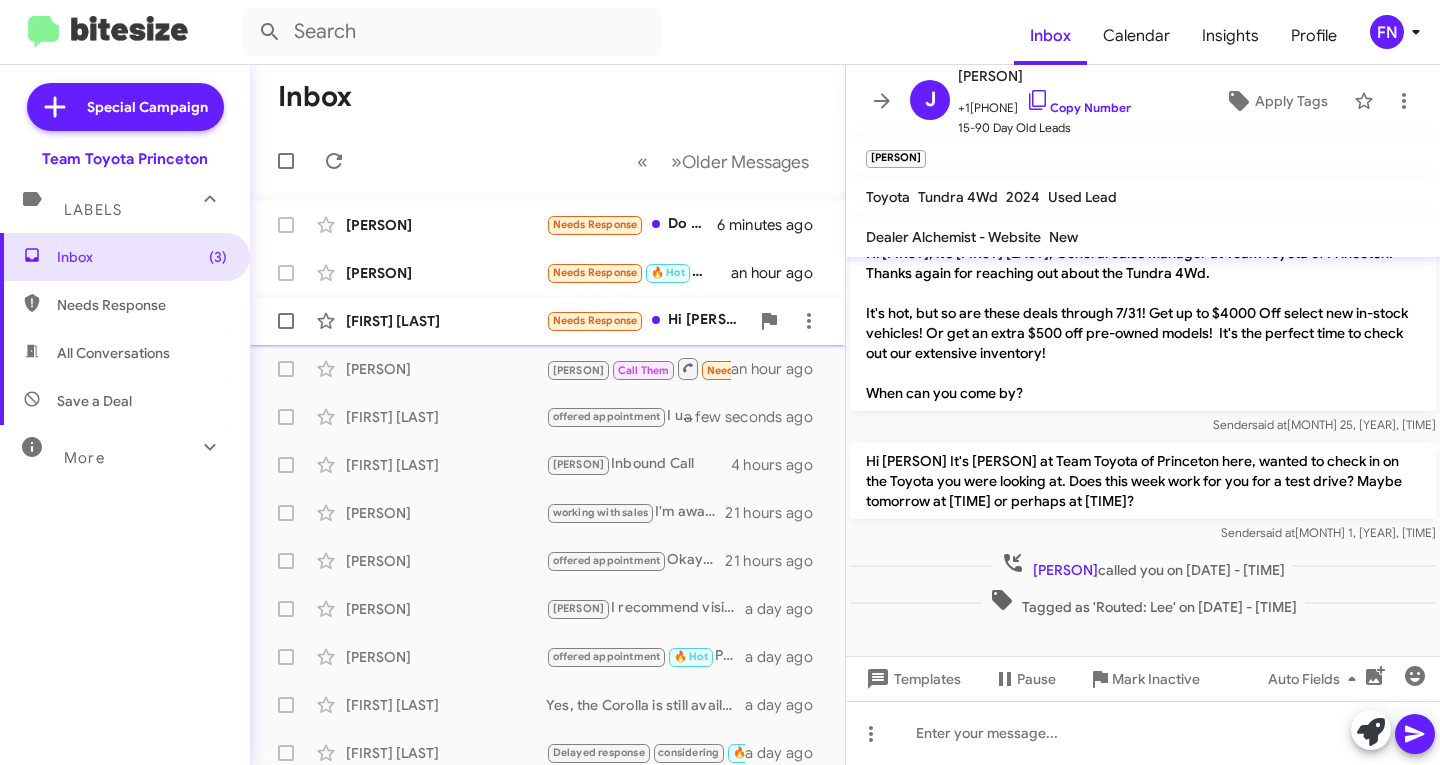 click on "[PERSON] Needs Response Hi [PERSON]- we r going to hold off on the truck for now. Will reach out if I have any further questions [TIME] ago" 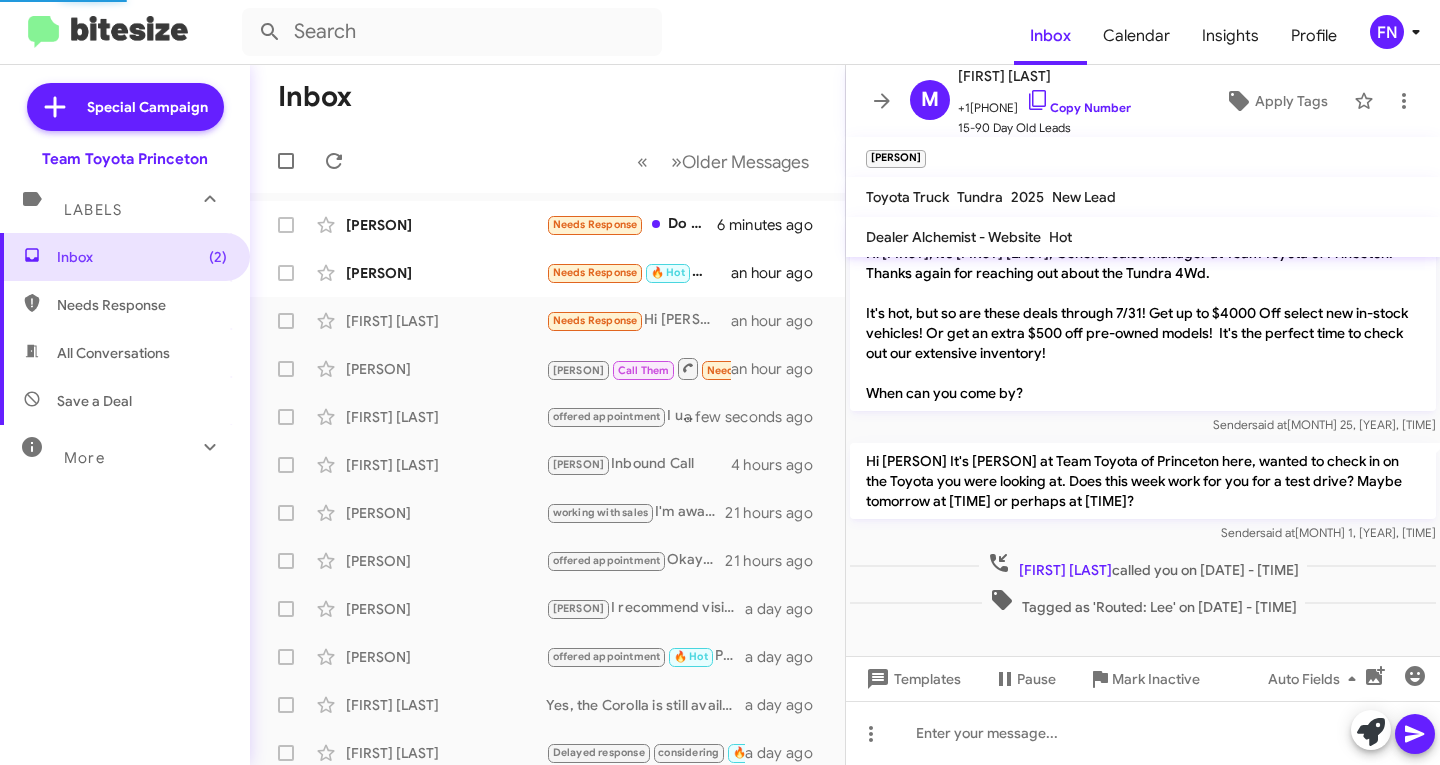 scroll, scrollTop: 306, scrollLeft: 0, axis: vertical 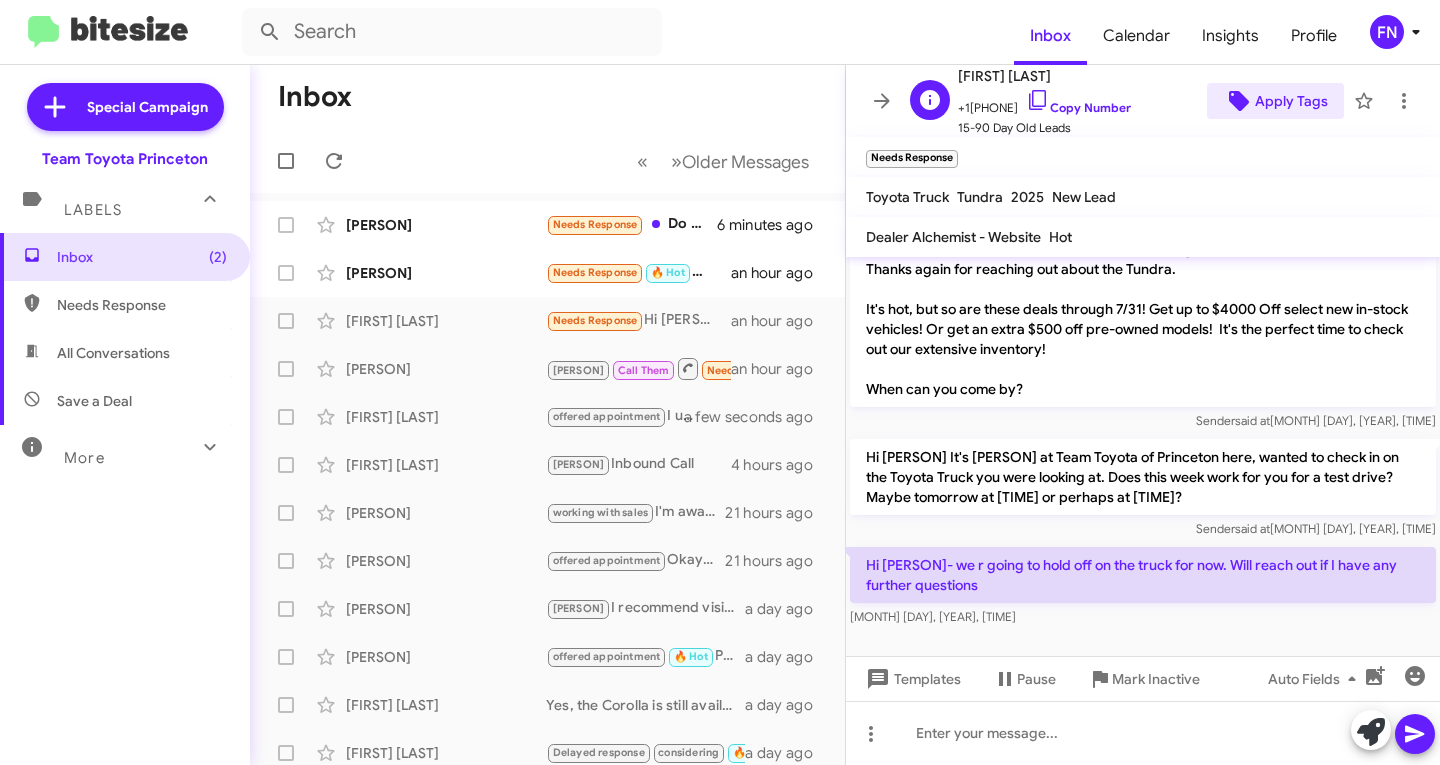 click on "Apply Tags" 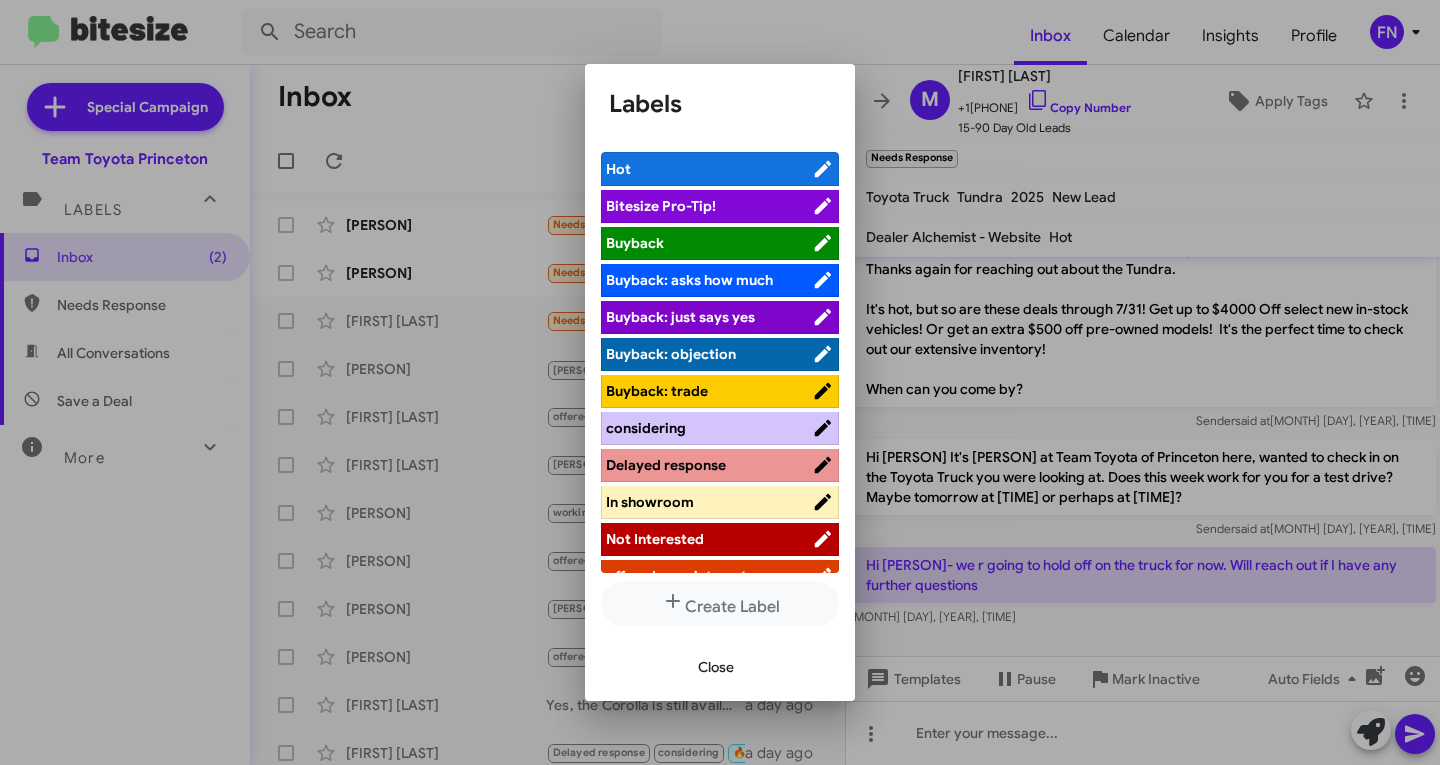 click on "Hot   Bitesize Pro-Tip!   Buyback   Buyback: asks how much   Buyback: just says yes   Buyback: objection   Buyback: trade   considering   Delayed response   In showroom   Not Interested   offered appointment   OUT OF MARKET   Scheduled an appointment   sold pending   Vehicle out of stock   Waiting for response   working with sales" at bounding box center [720, 362] 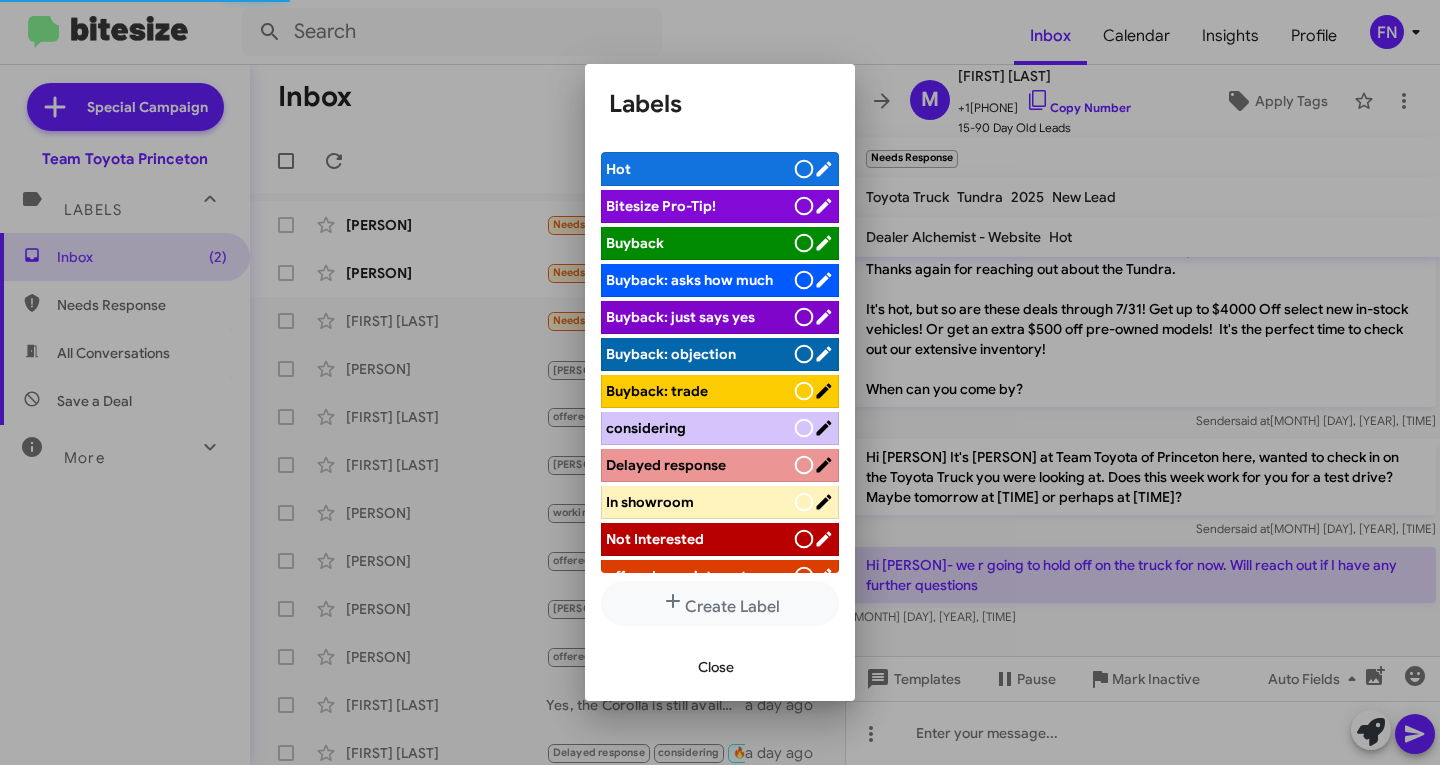 click on "Close" at bounding box center (716, 667) 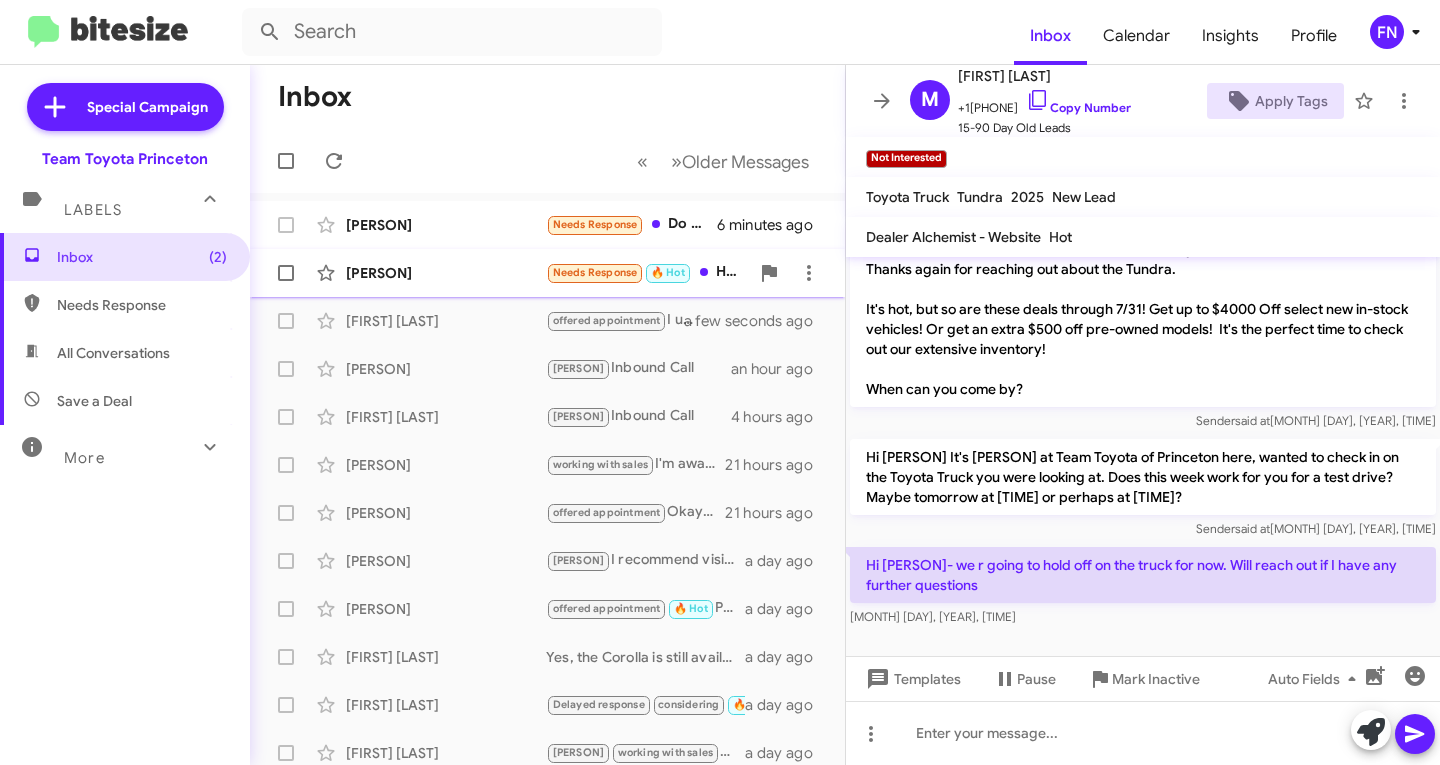 click on "[PERSON]" 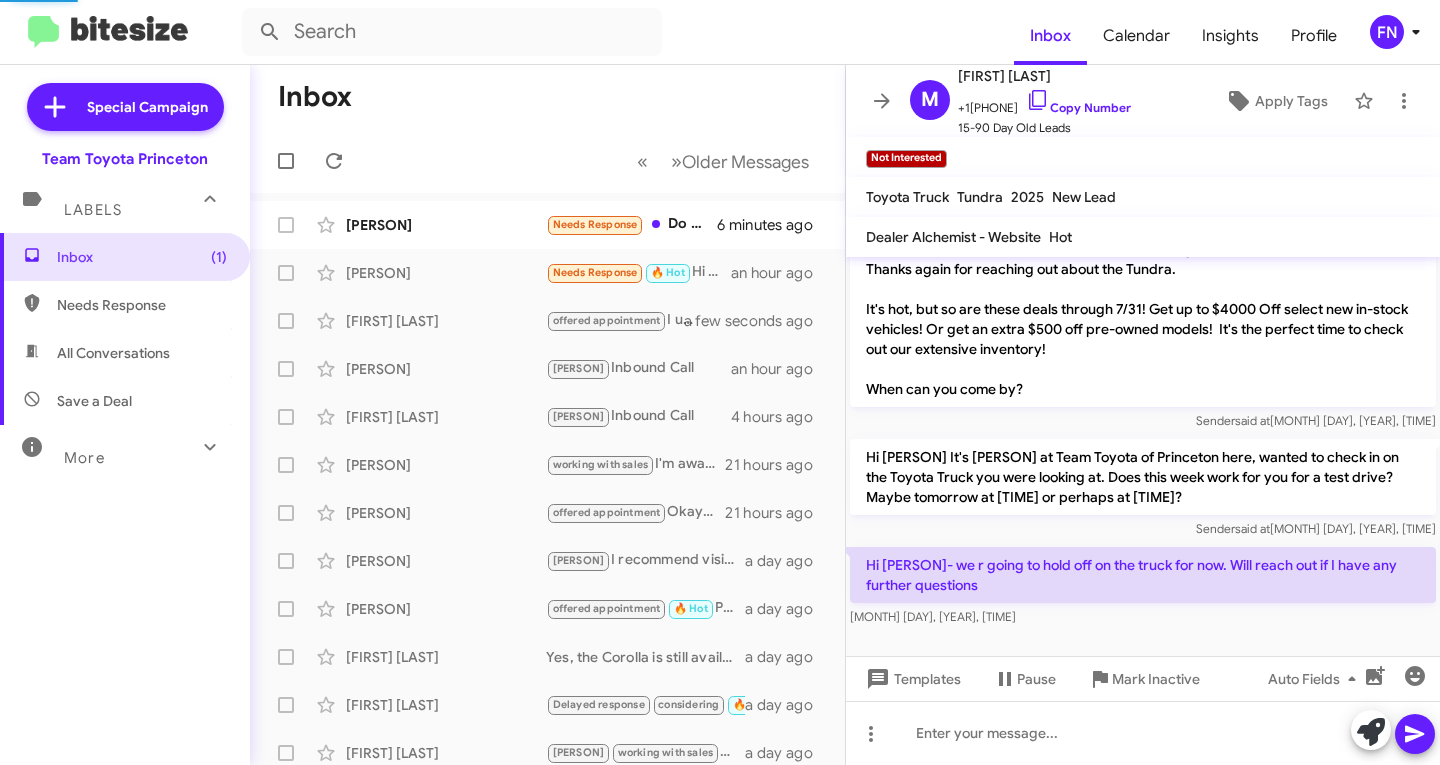 scroll, scrollTop: 173, scrollLeft: 0, axis: vertical 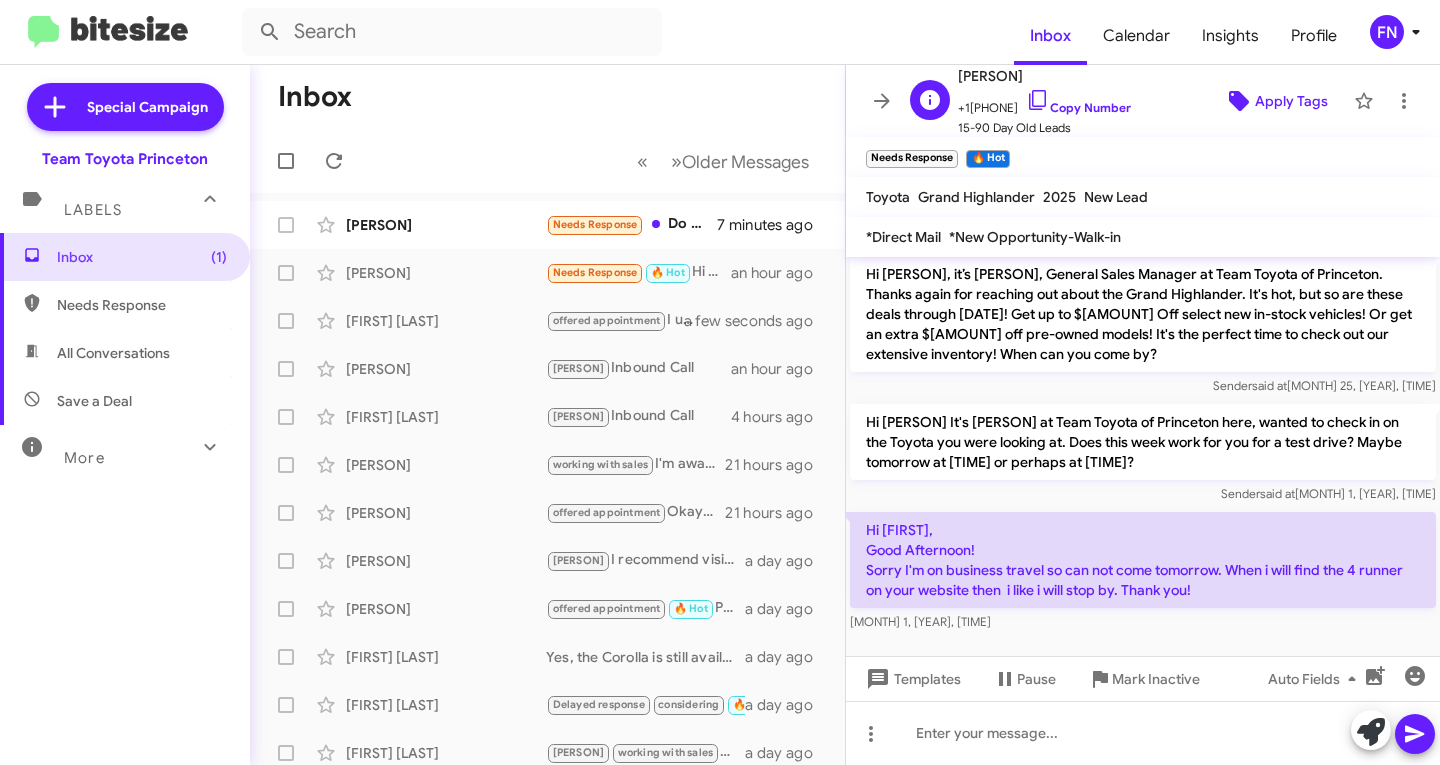 click on "Apply Tags" 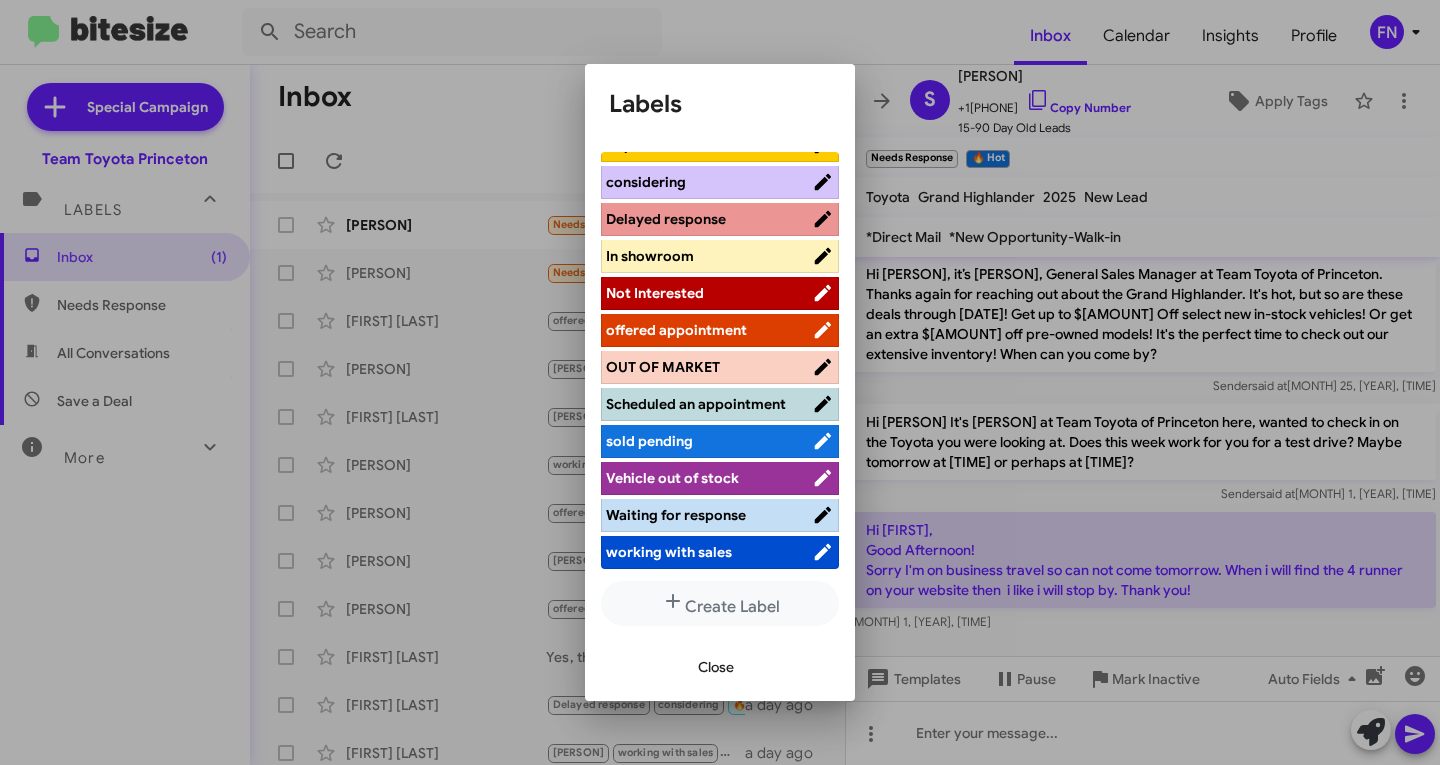scroll, scrollTop: 262, scrollLeft: 0, axis: vertical 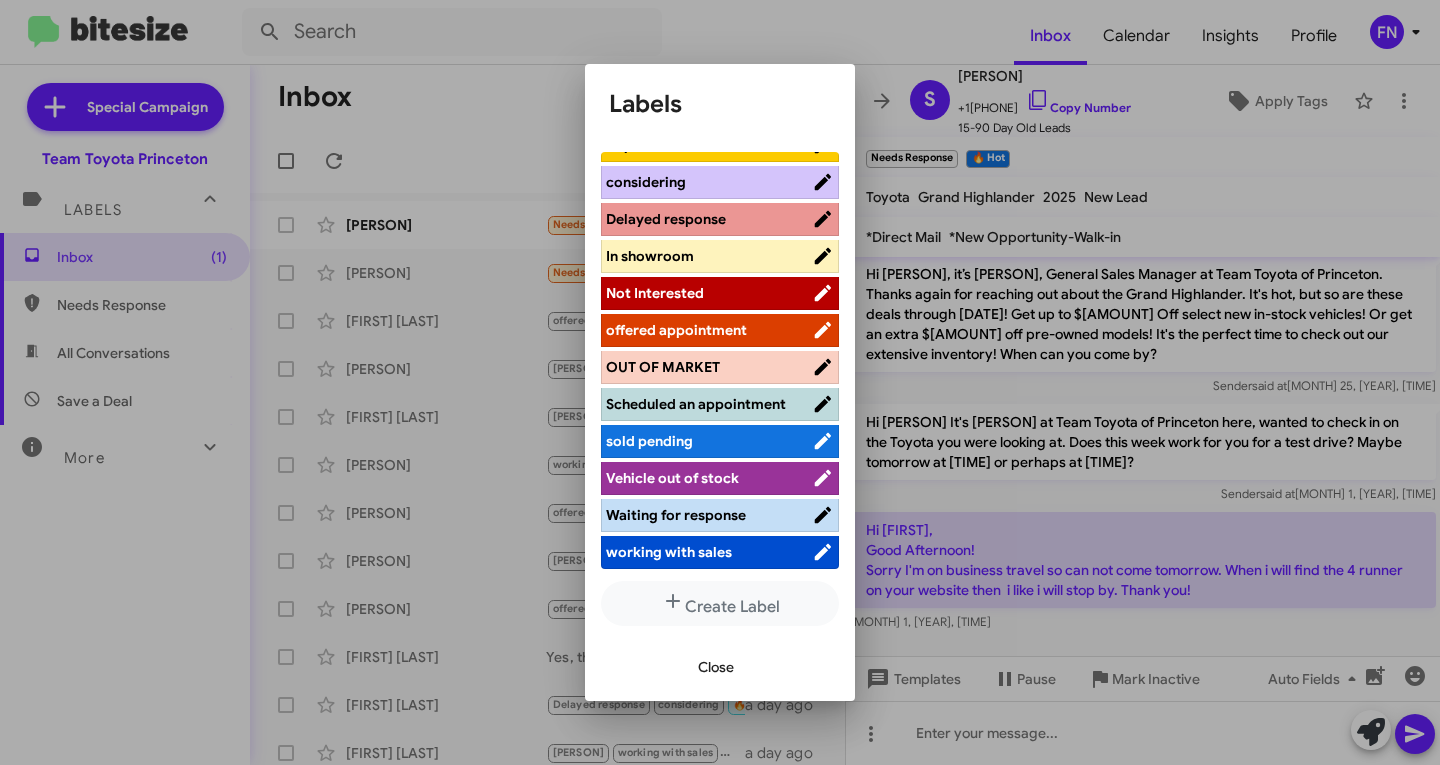 click on "considering" at bounding box center (720, 182) 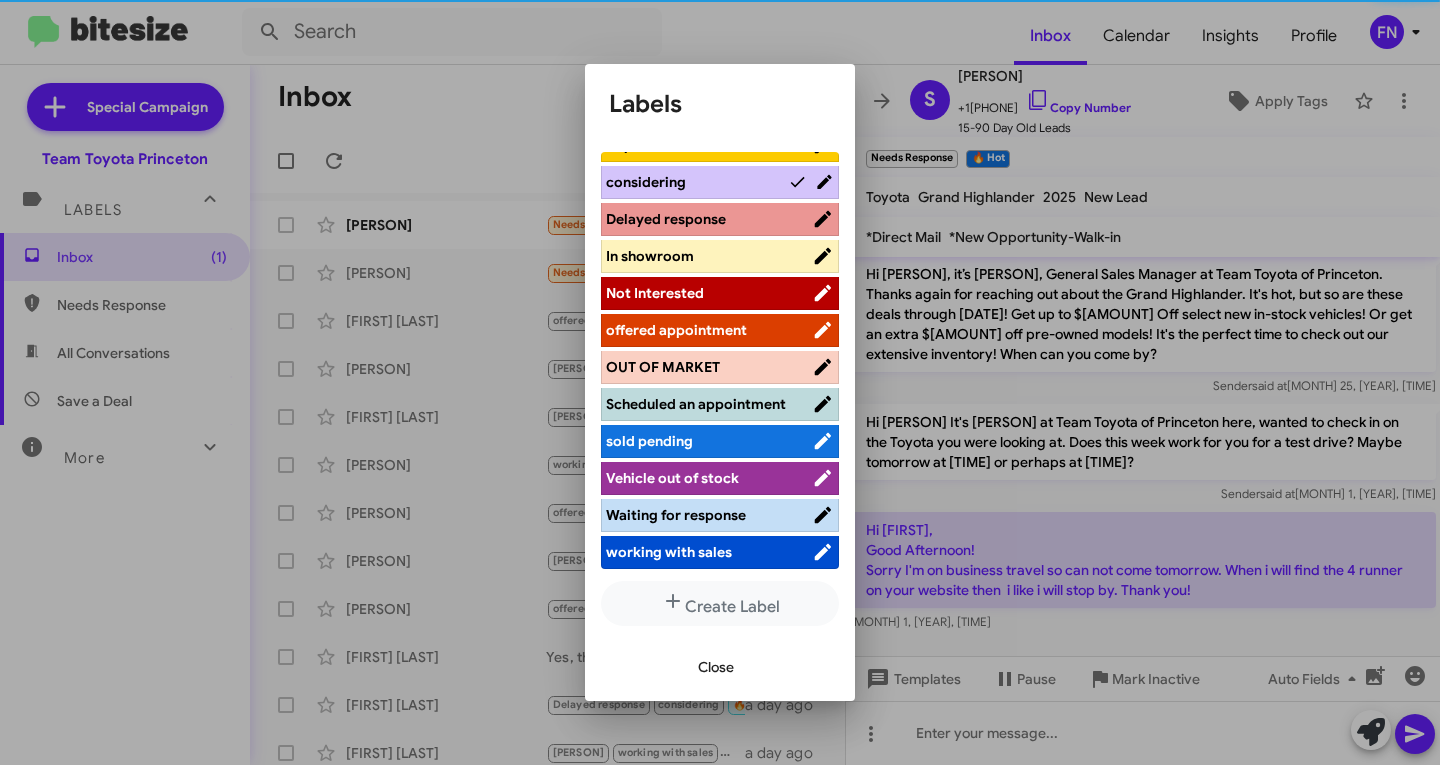 scroll, scrollTop: 262, scrollLeft: 0, axis: vertical 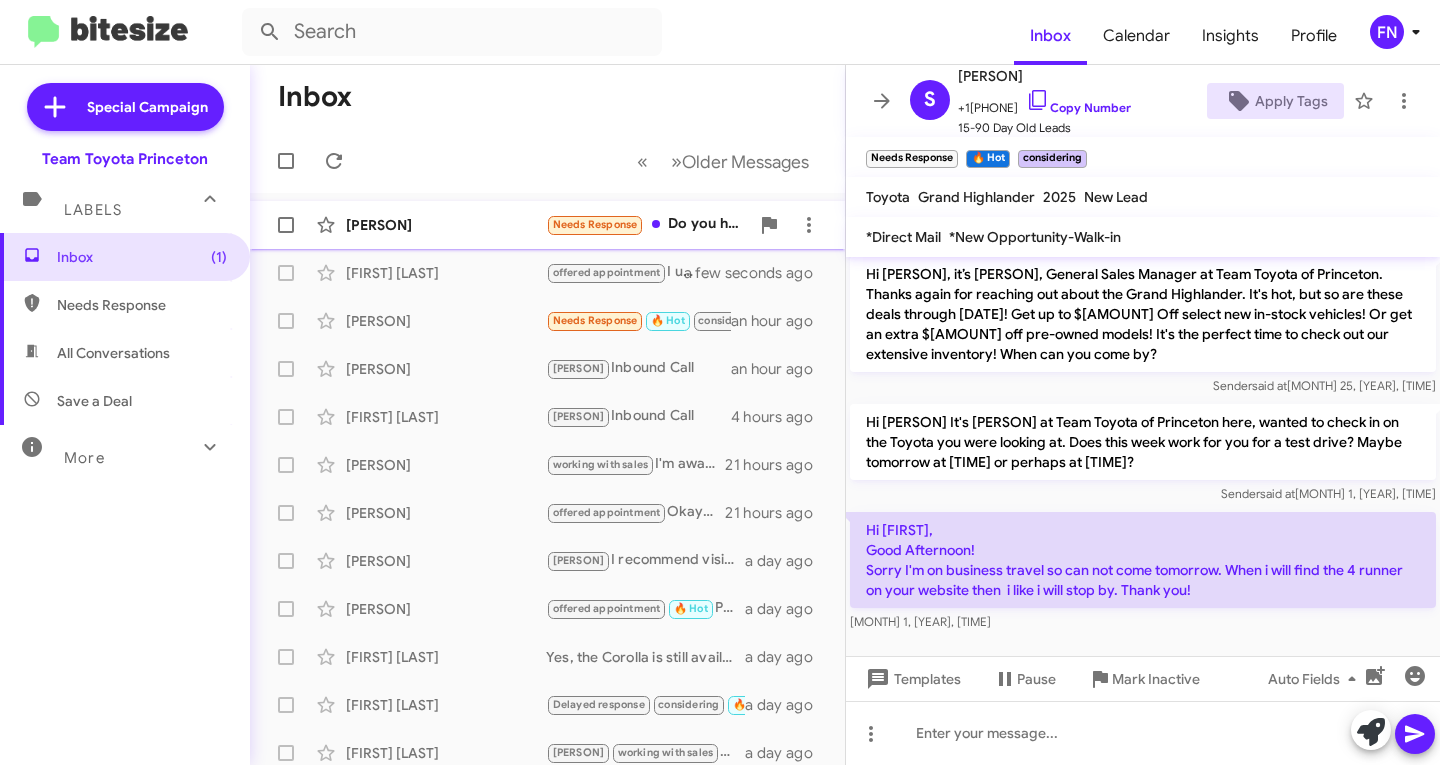 click on "[PERSON] Needs Response Do you have any Sequoias in stock? Preferably in white with black interior. [TIME] ago" 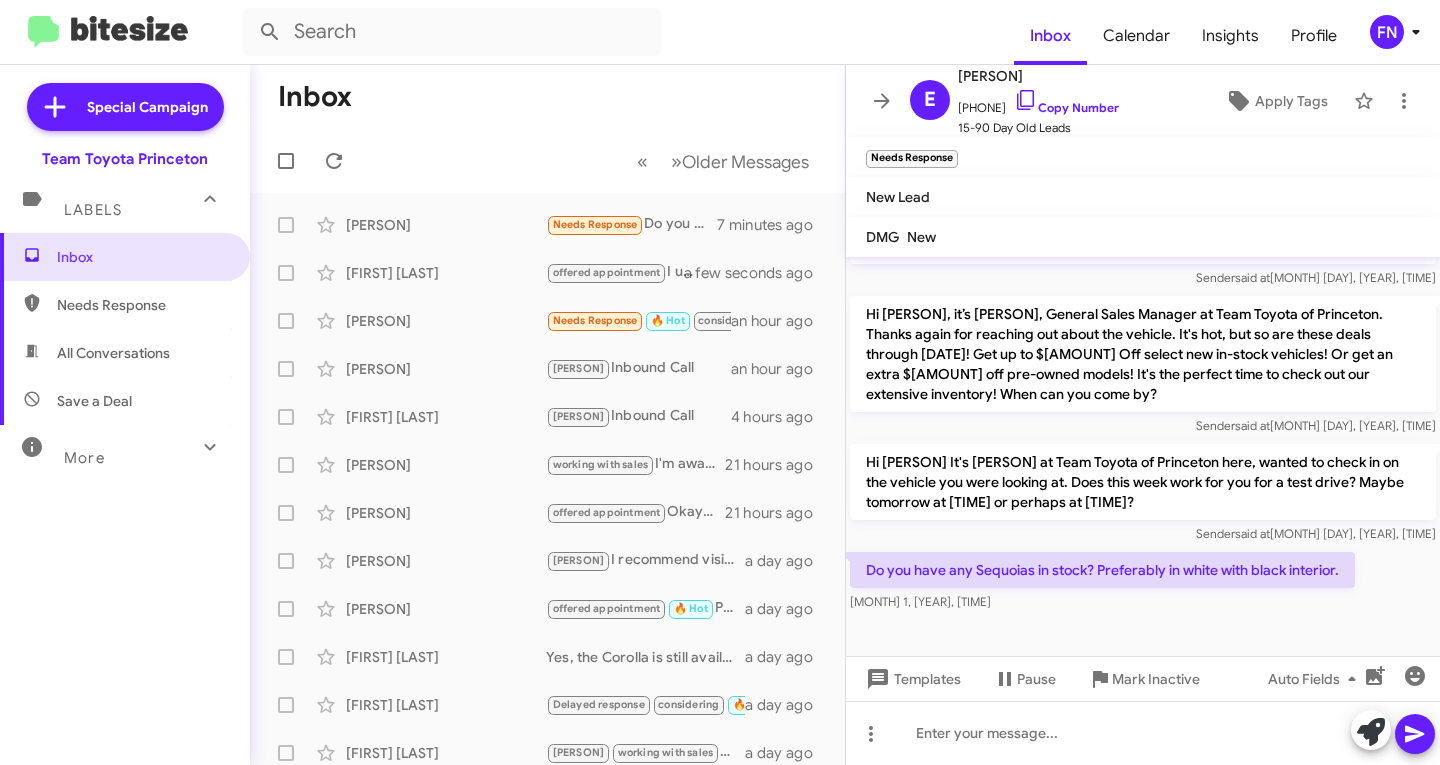 scroll, scrollTop: 725, scrollLeft: 0, axis: vertical 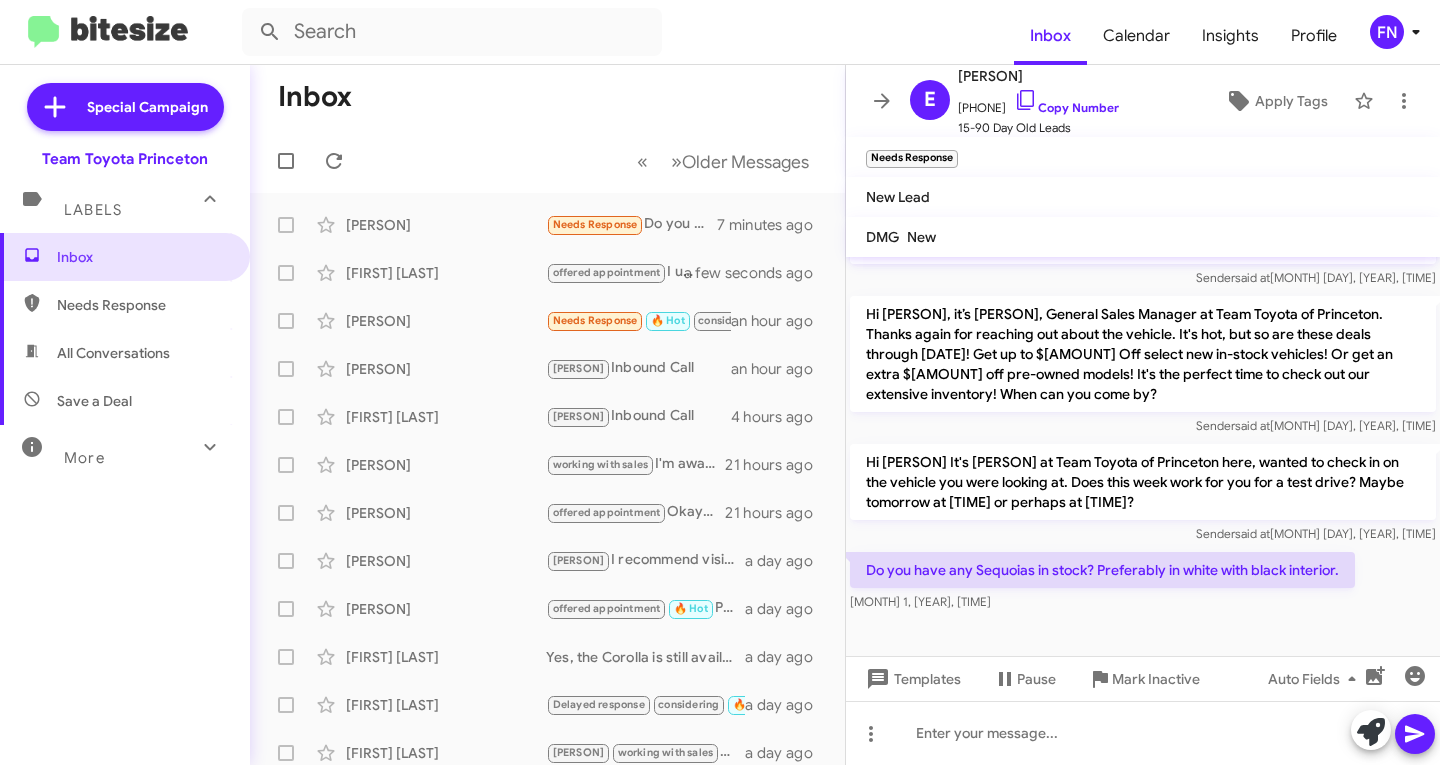 click on "All Conversations" at bounding box center (125, 353) 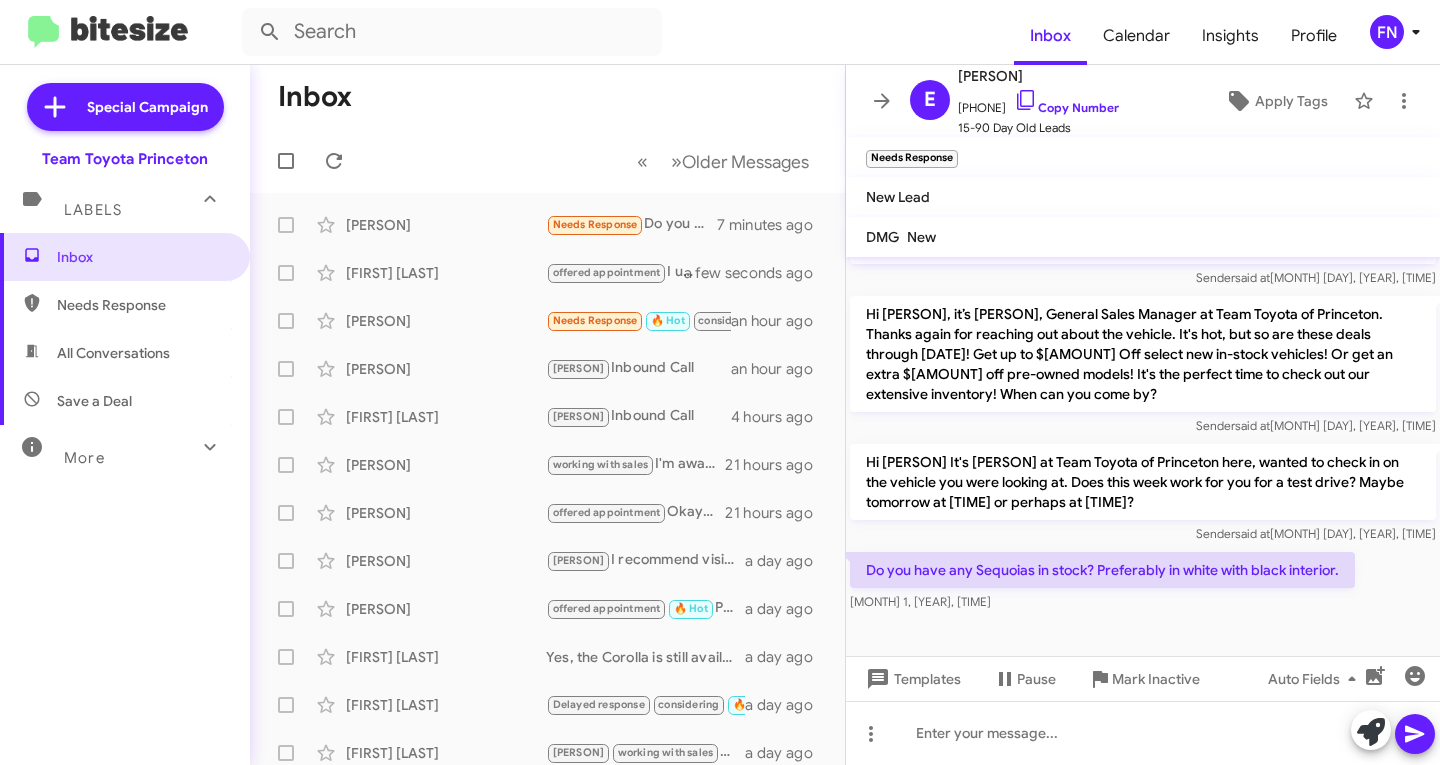 type on "in:all-conversations" 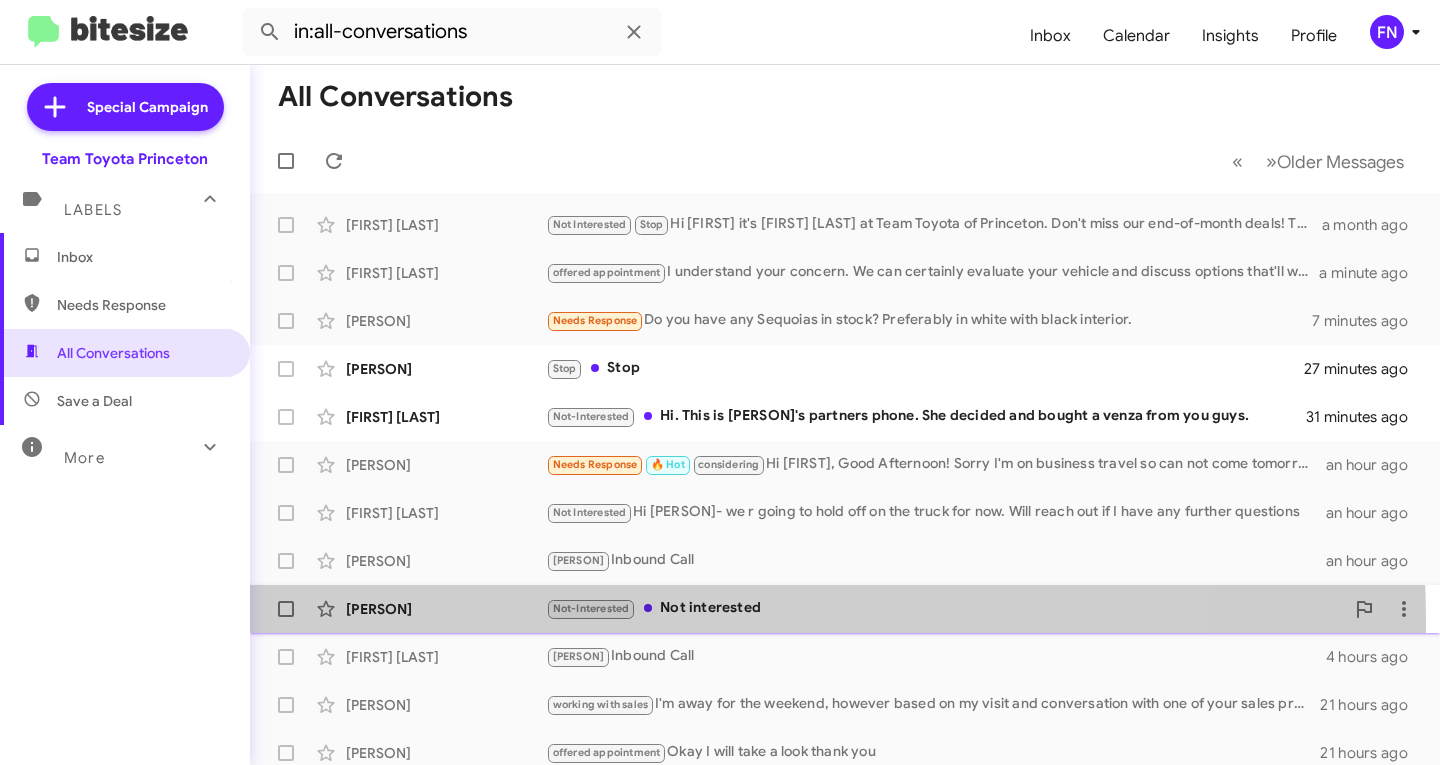 click on "[PERSON] Not-Interested   Not interested   [TIME] ago" 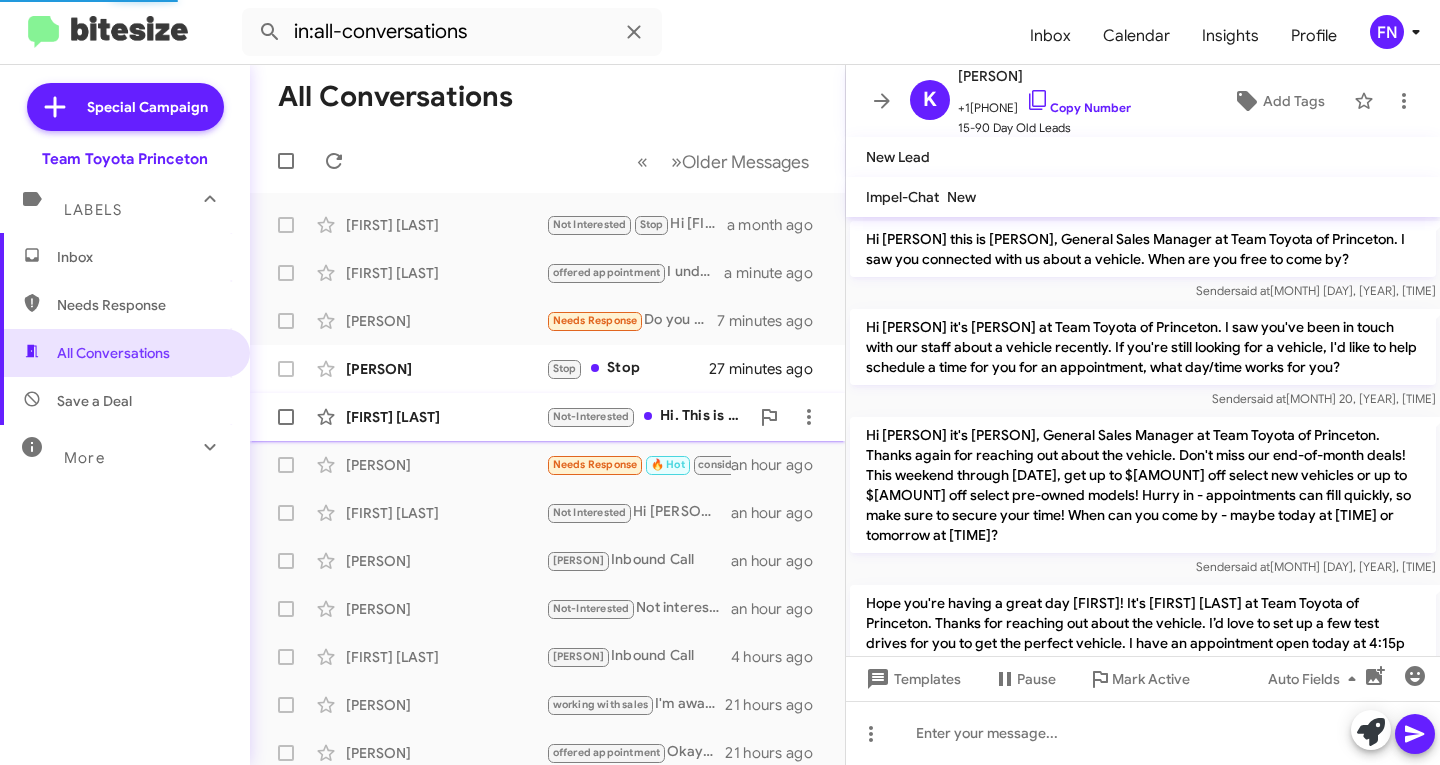drag, startPoint x: 438, startPoint y: 420, endPoint x: 440, endPoint y: 394, distance: 26.076809 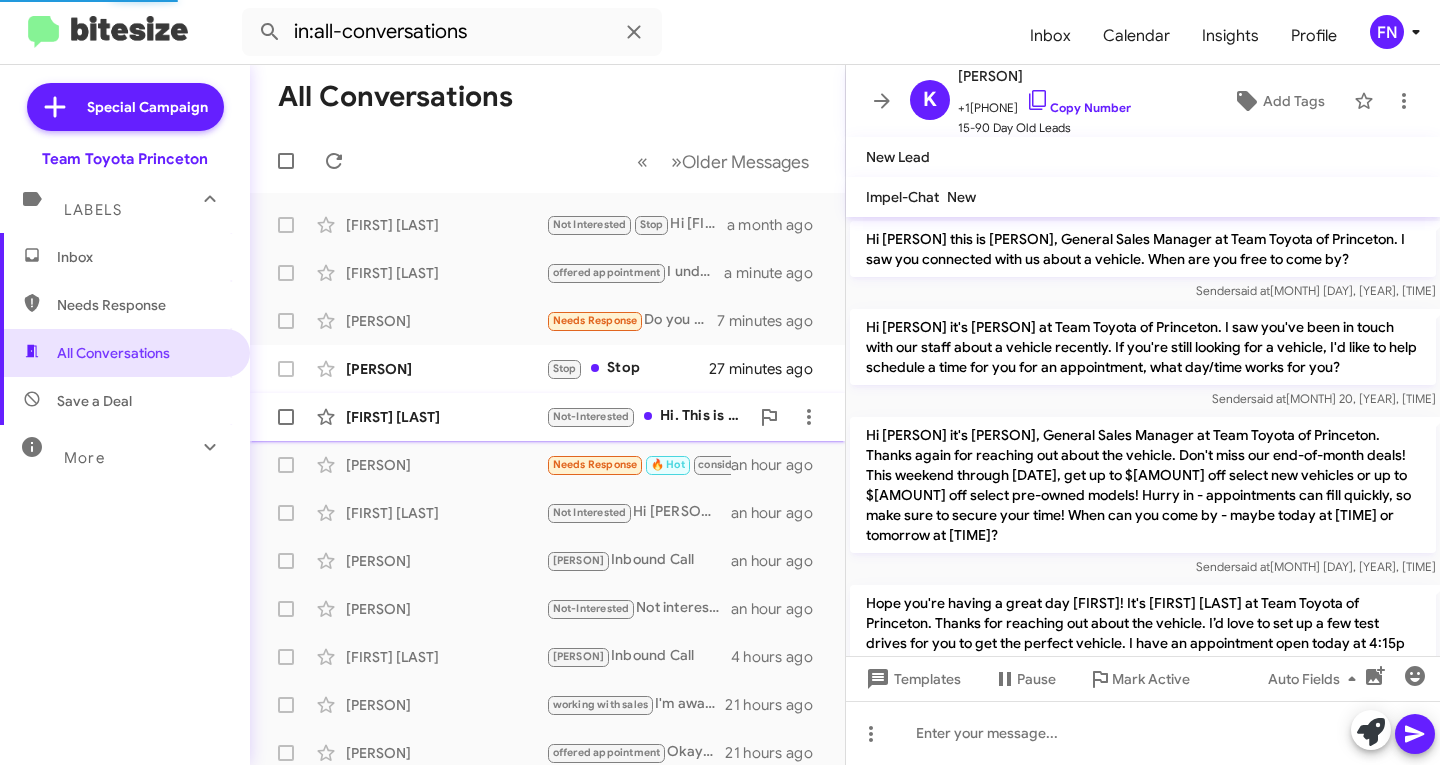 click on "[FIRST] [LAST]" 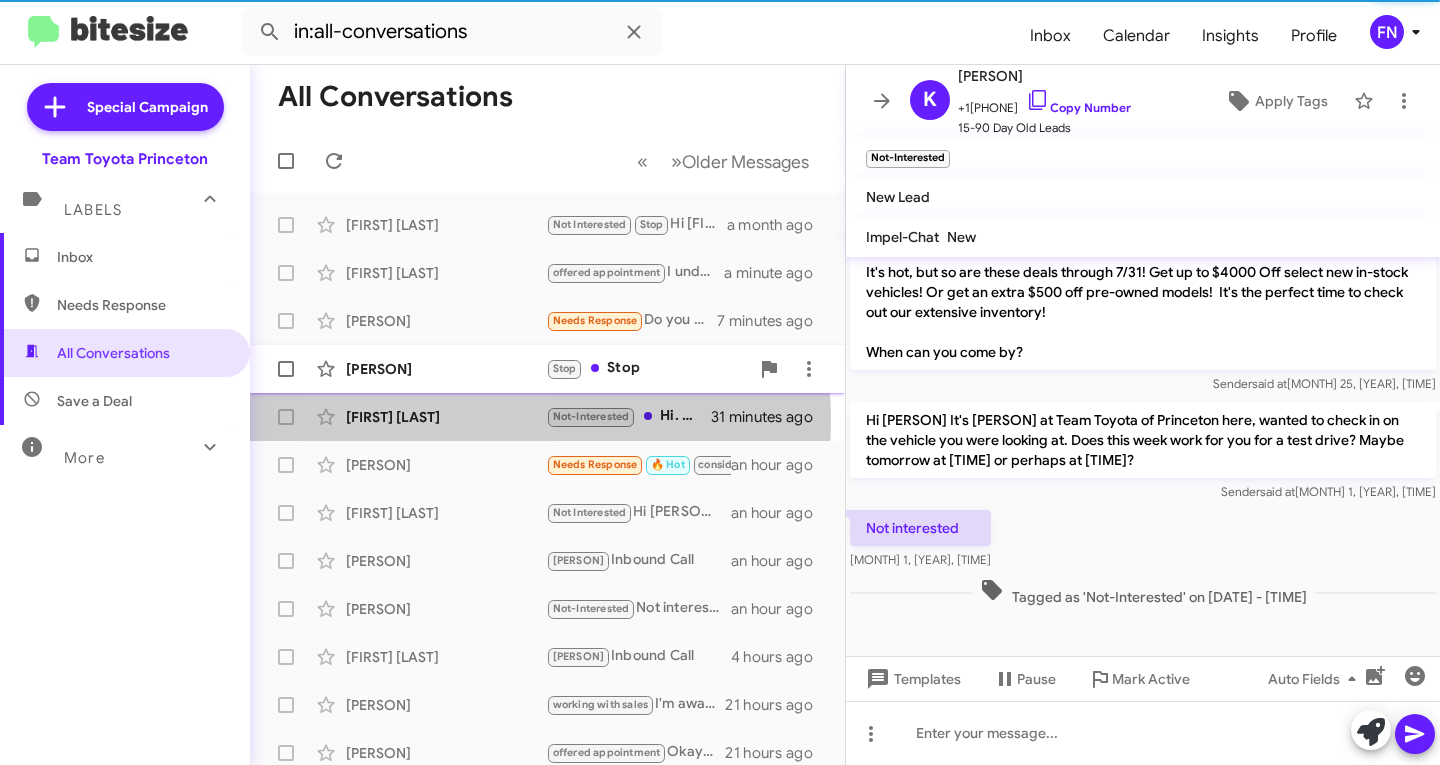 click on "[PERSON]" 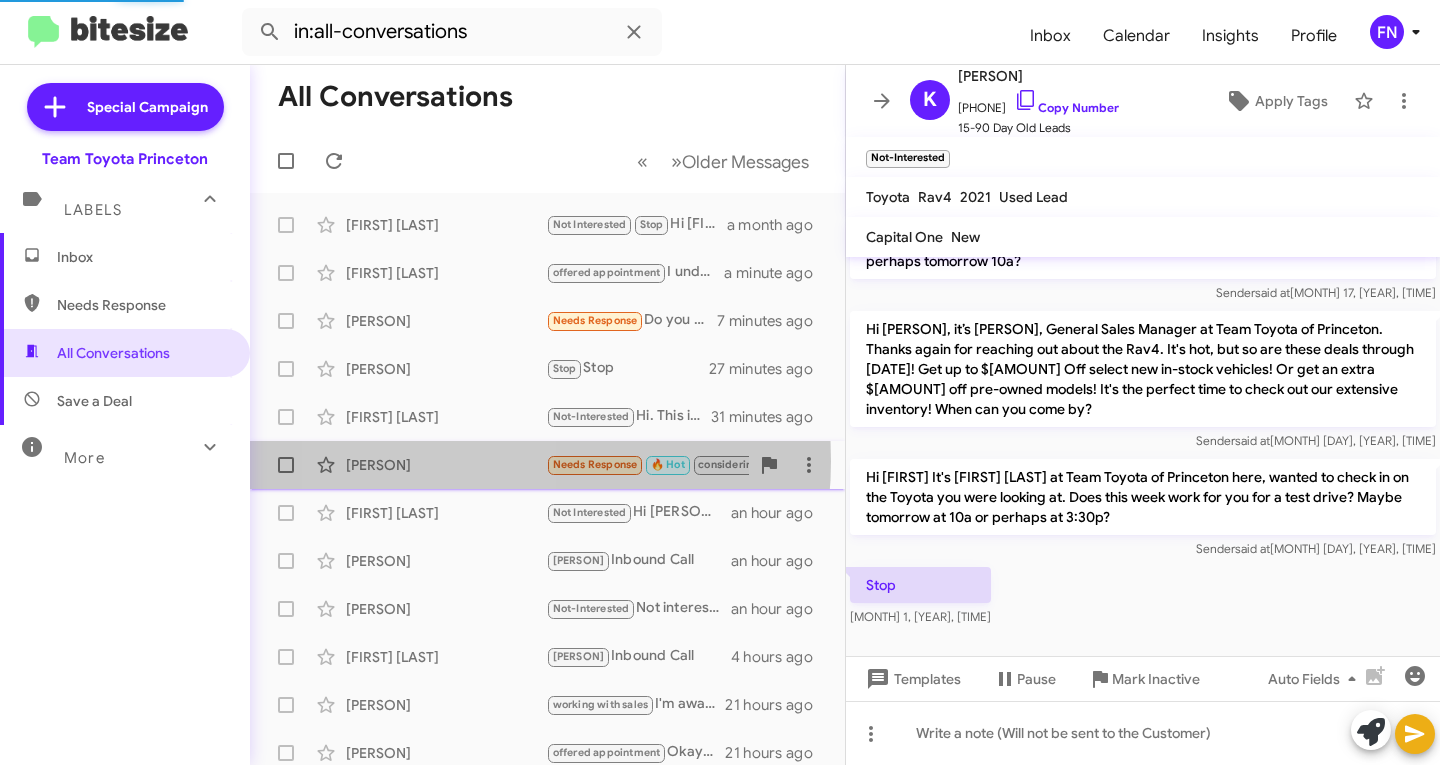 click on "[PERSON]" 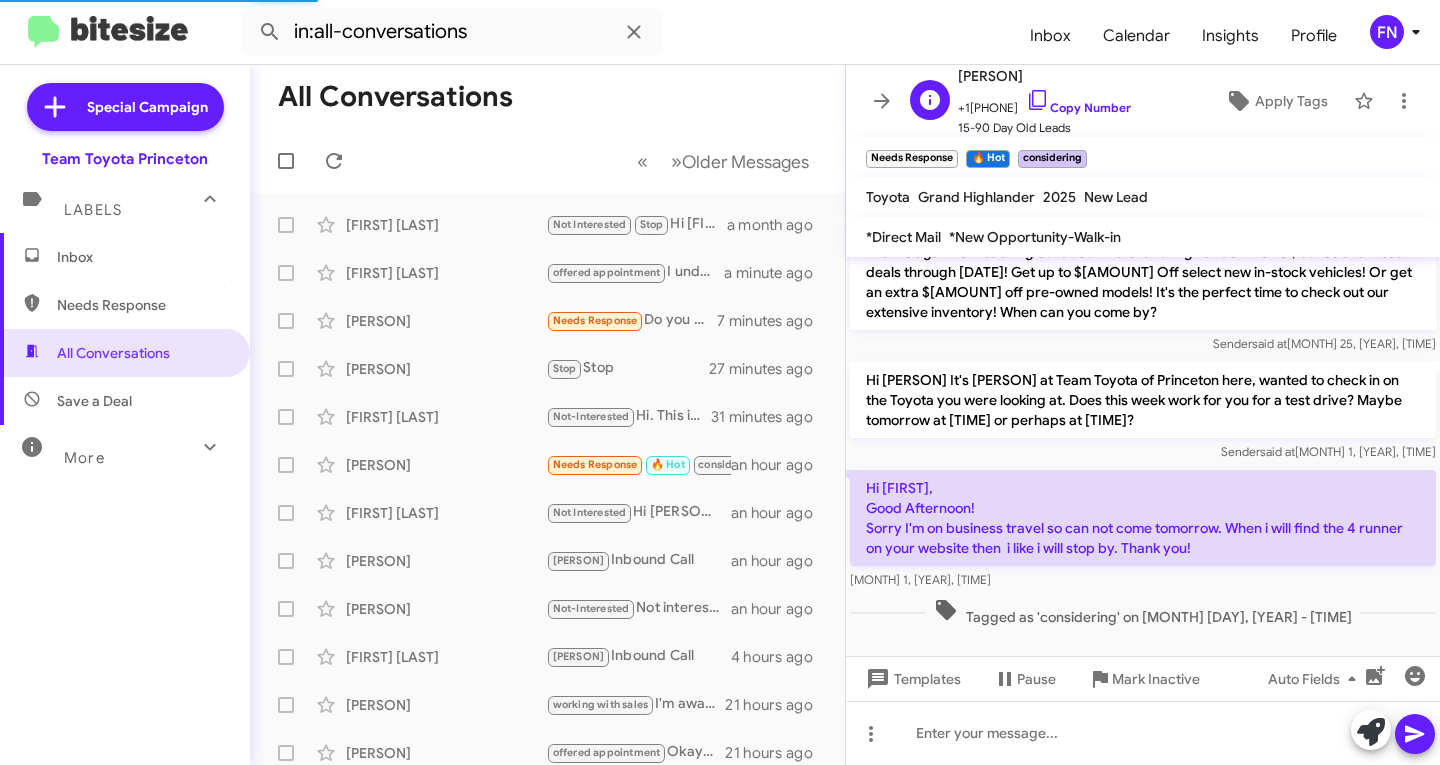 scroll, scrollTop: 215, scrollLeft: 0, axis: vertical 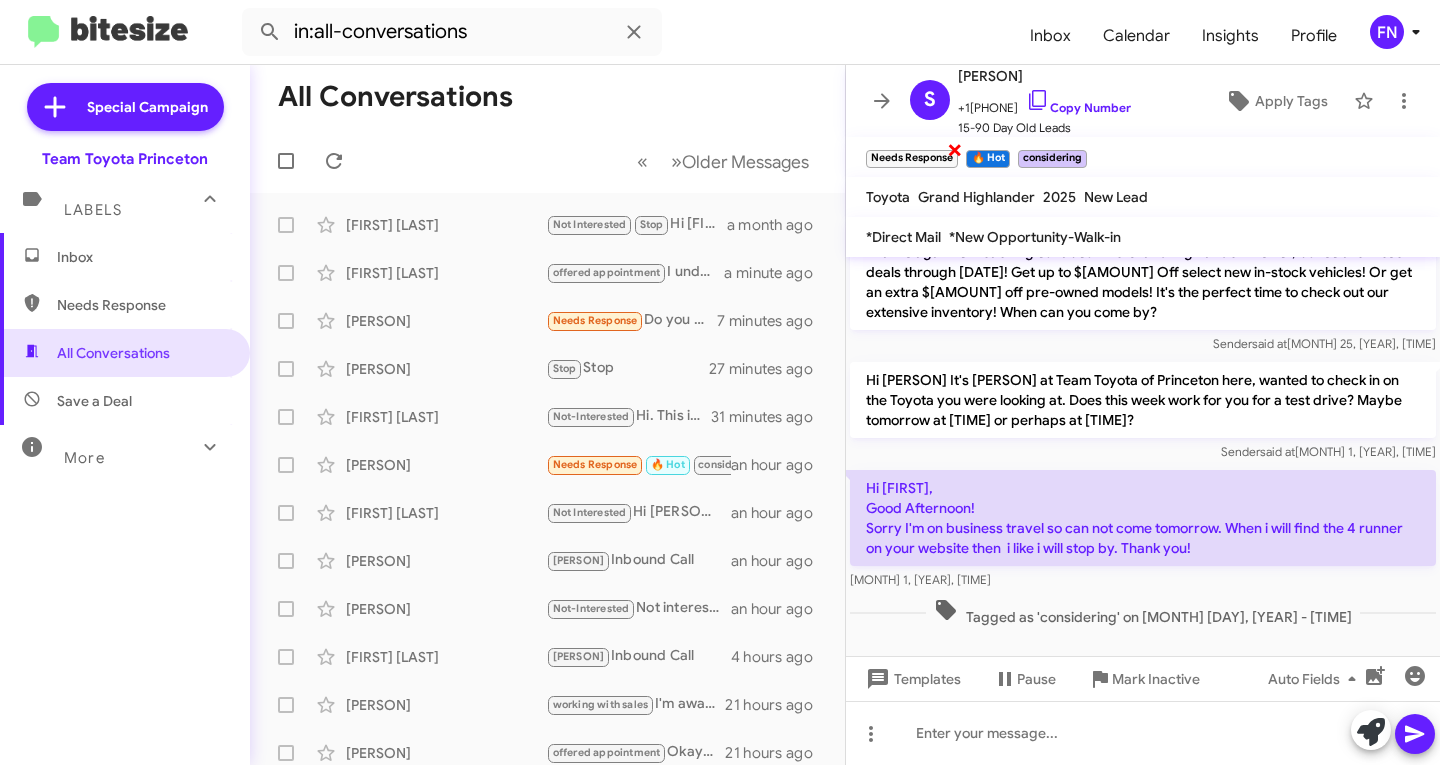 click on "×" 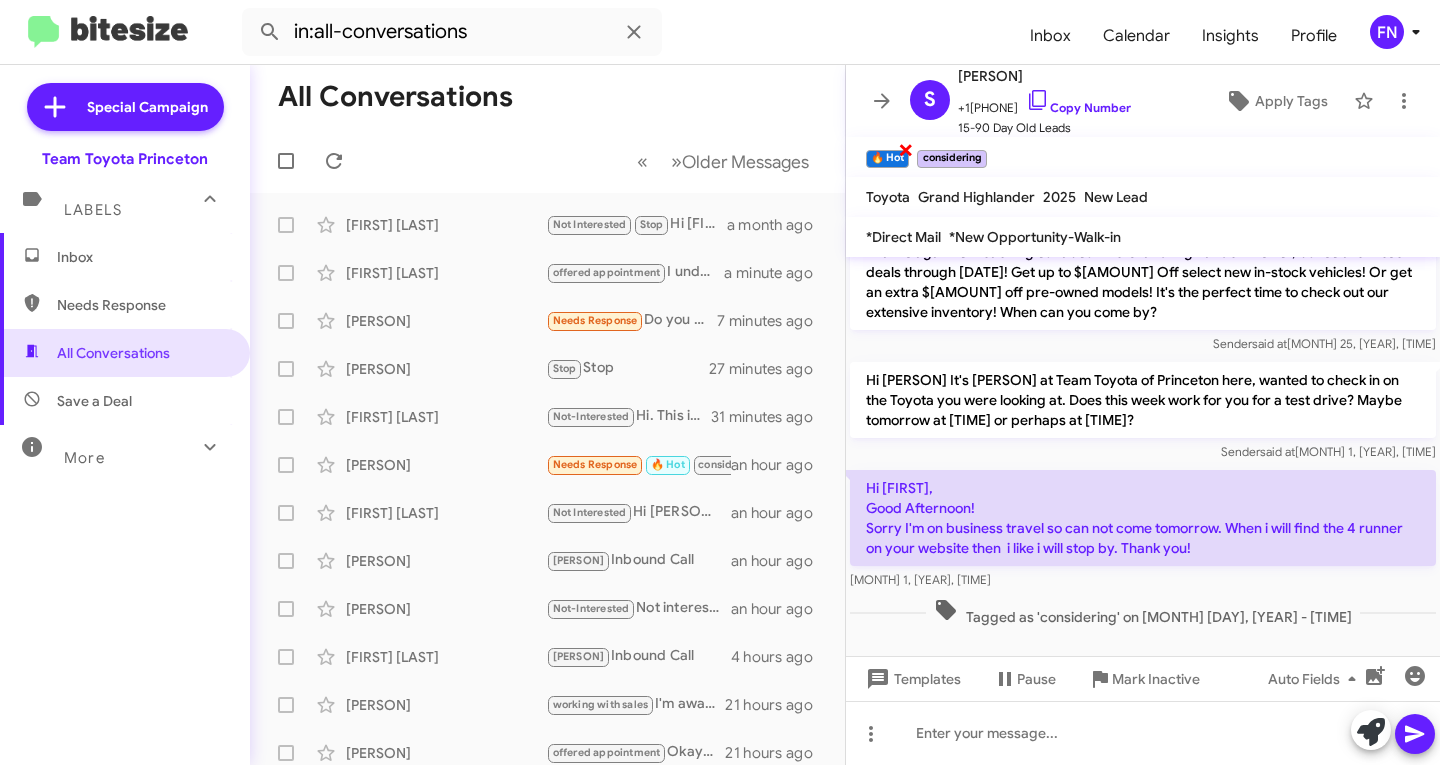 click on "×" 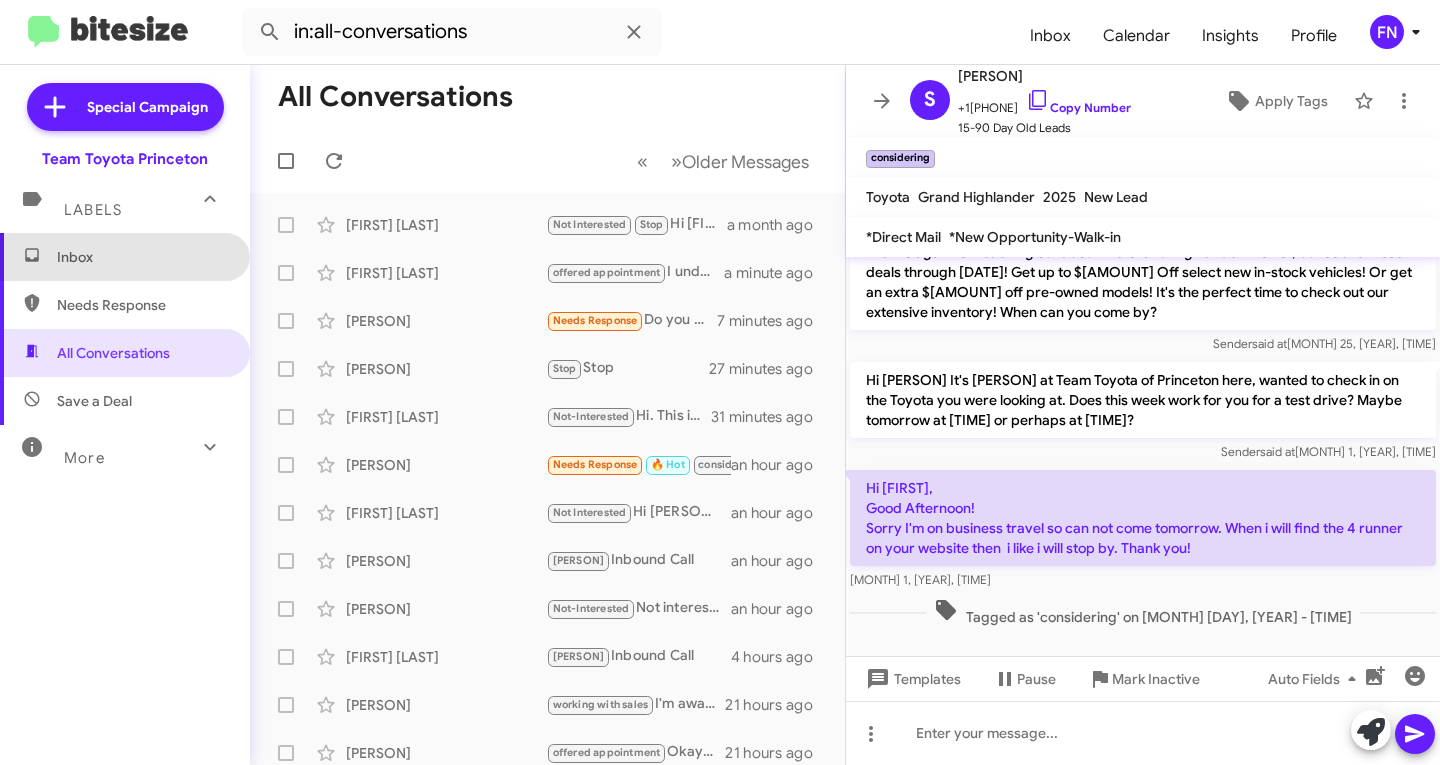 click on "Inbox" at bounding box center (125, 257) 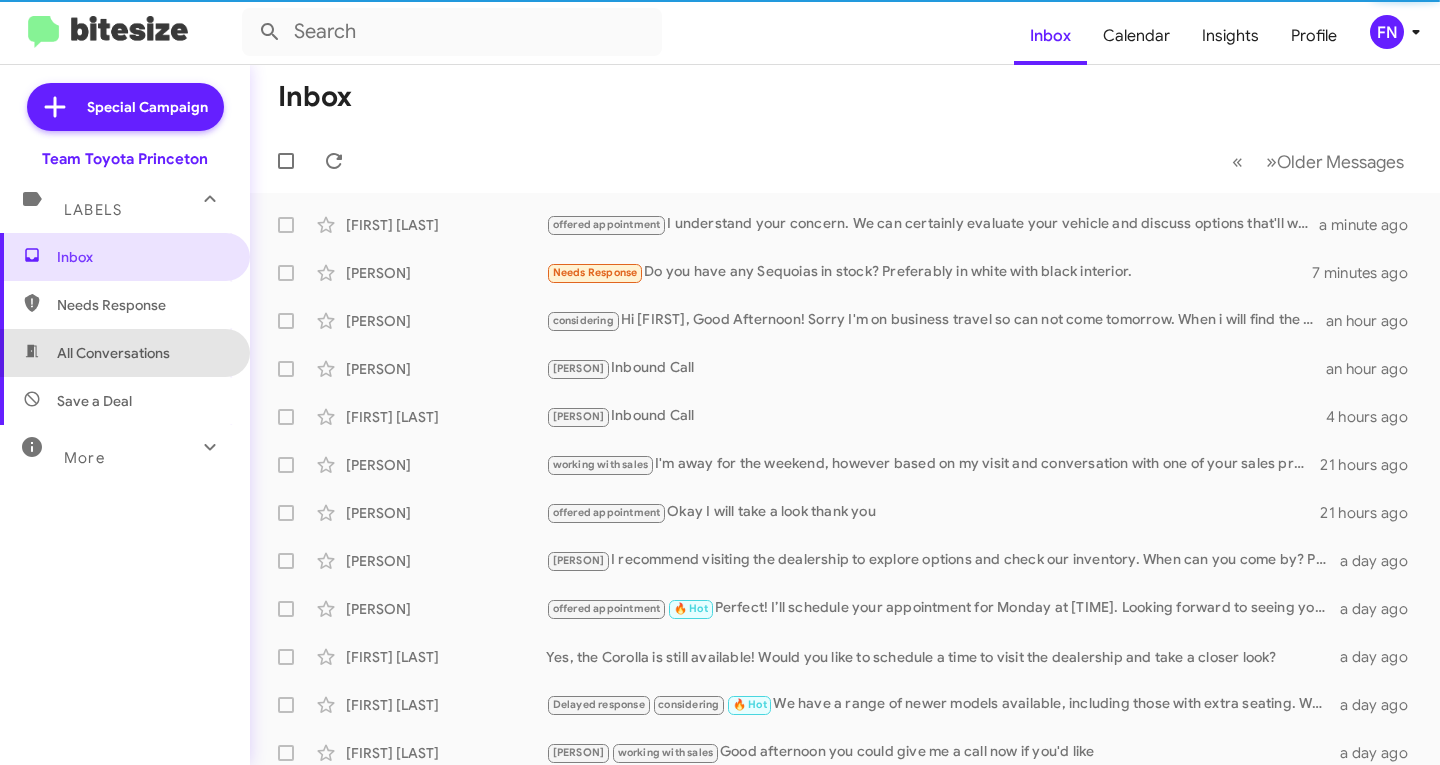 click on "All Conversations" at bounding box center [113, 353] 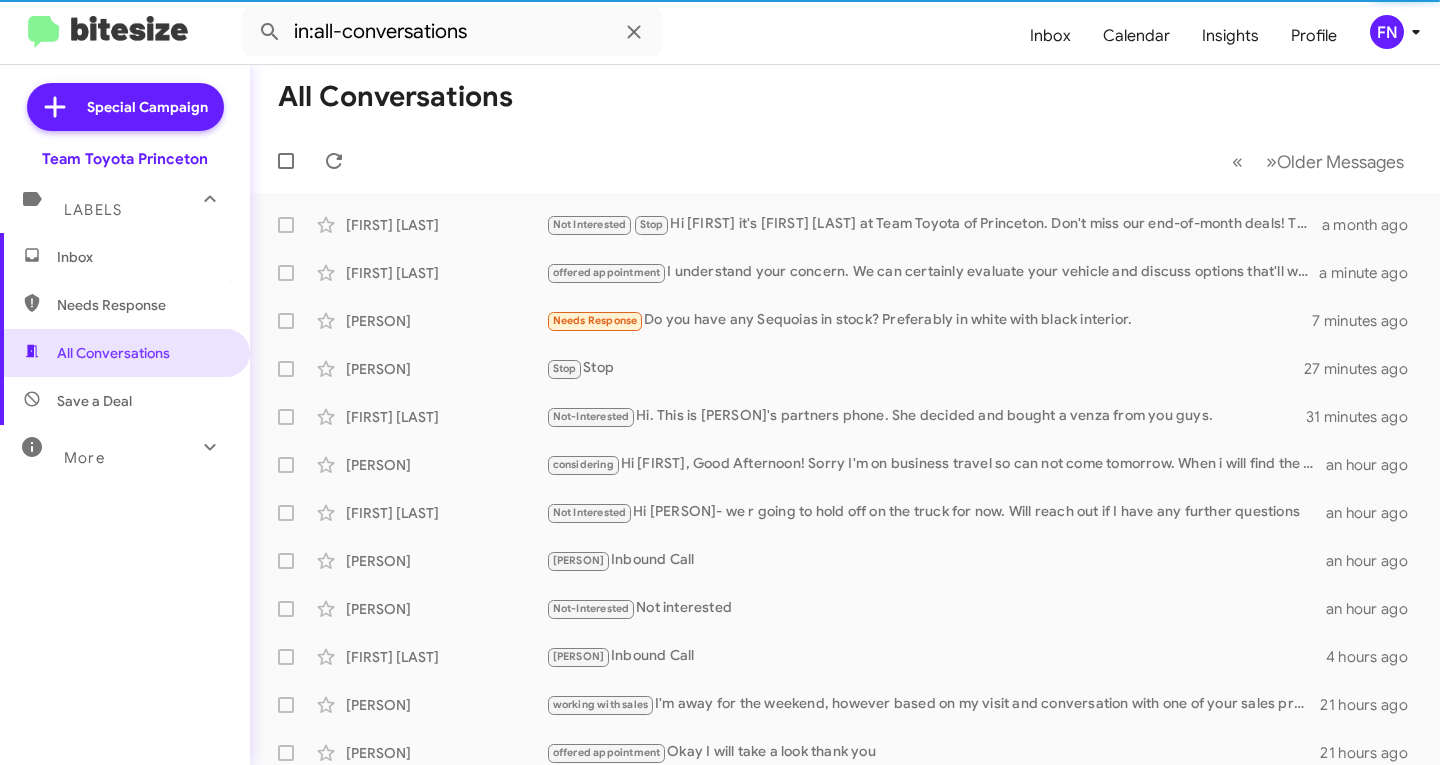 click on "Needs Response" at bounding box center [142, 305] 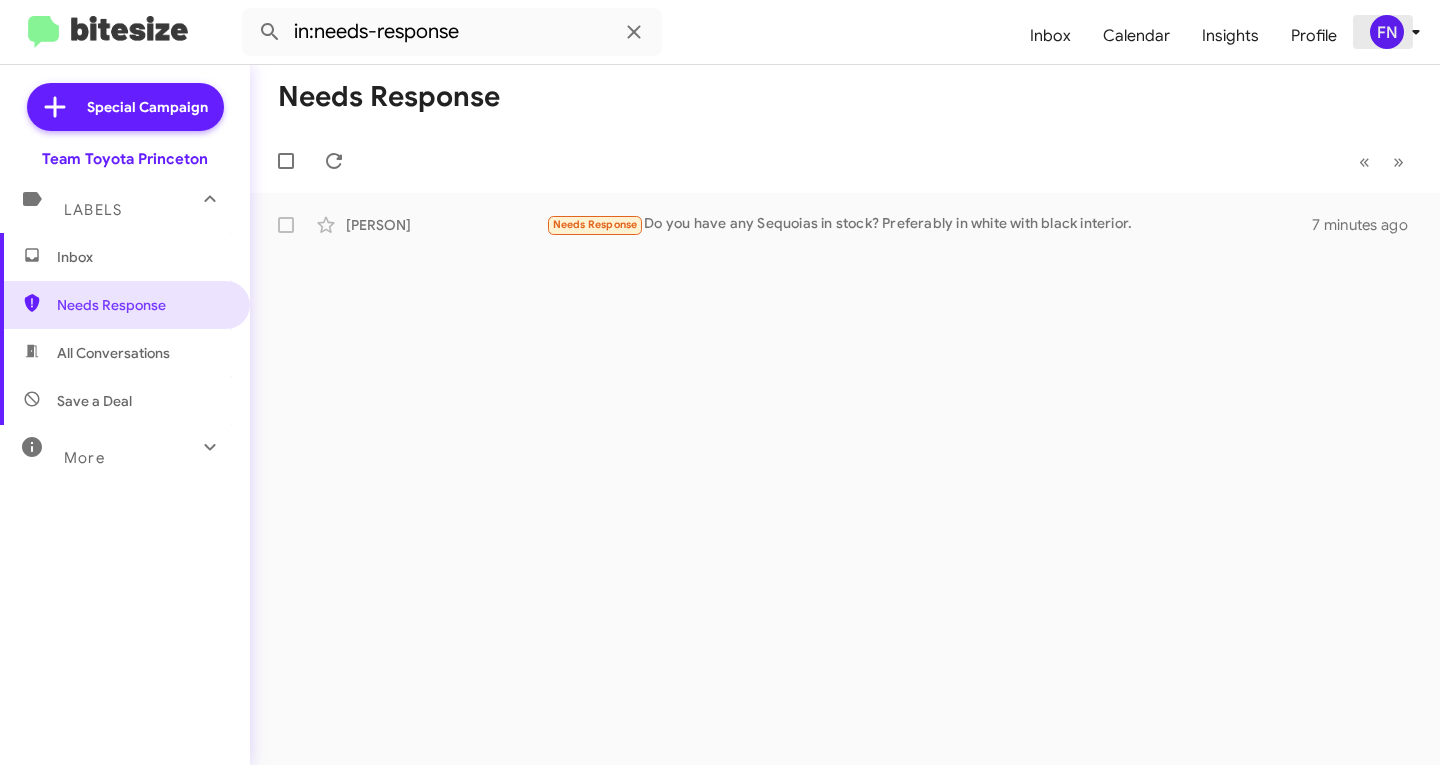 click on "FN" 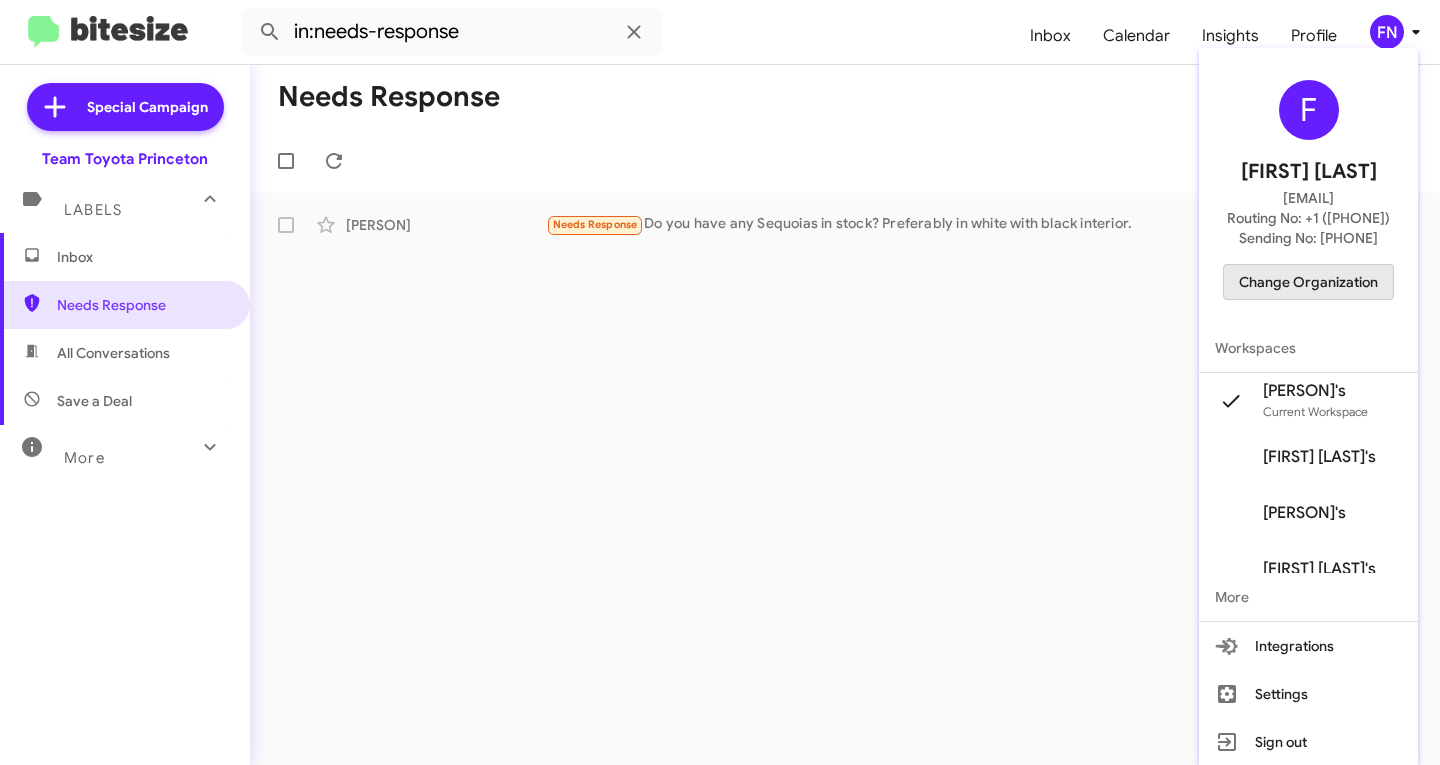 click on "Change Organization" at bounding box center [1308, 282] 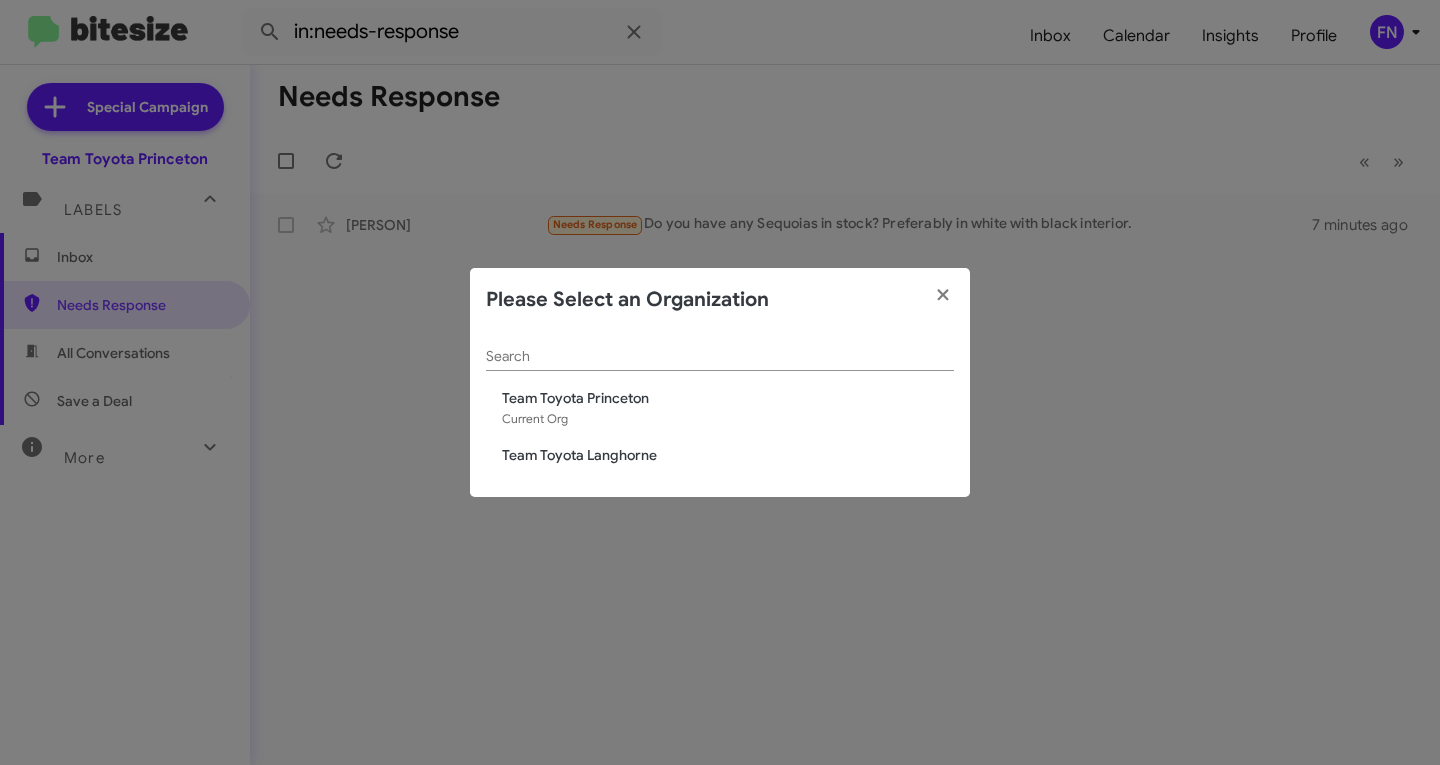 click on "Search Team Toyota Princeton Current Org Team Toyota Langhorne" 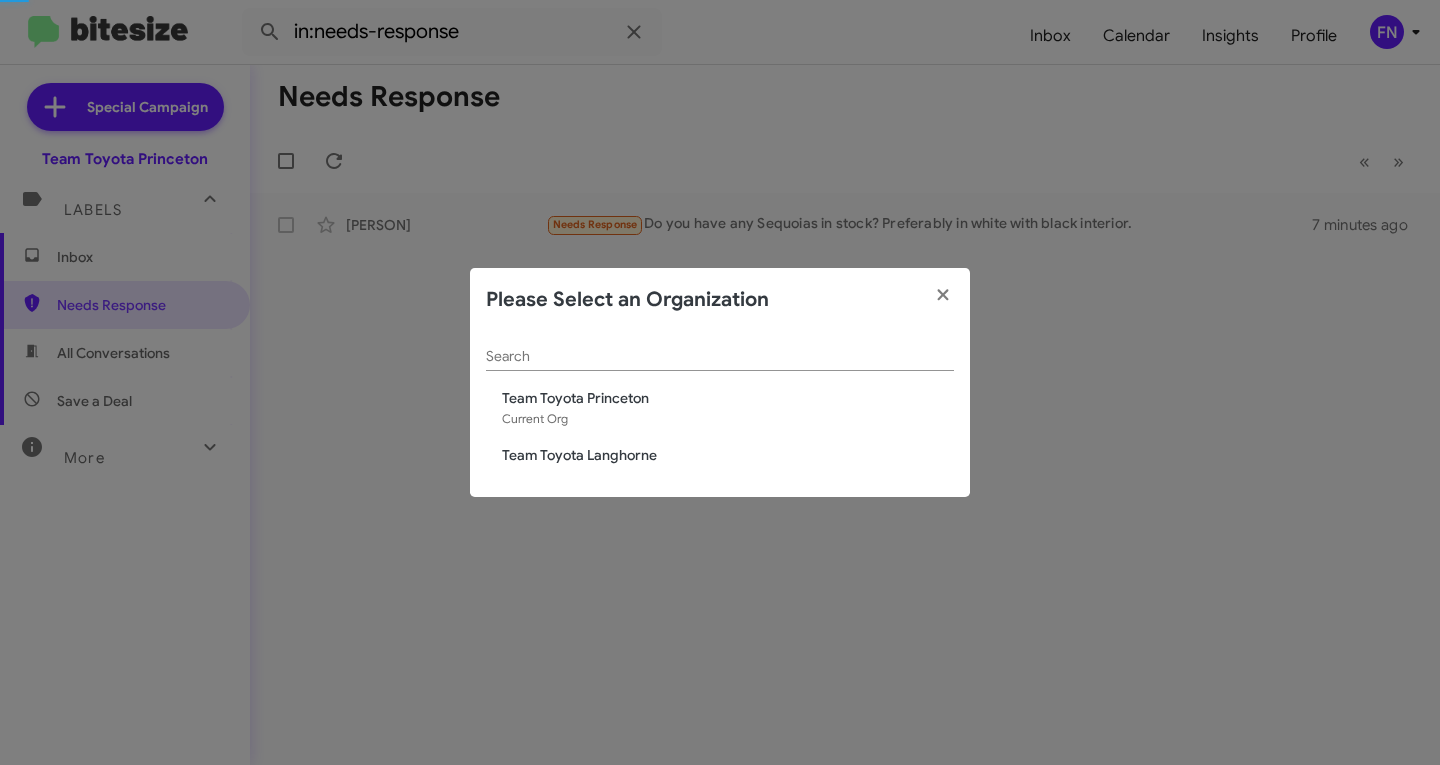 type 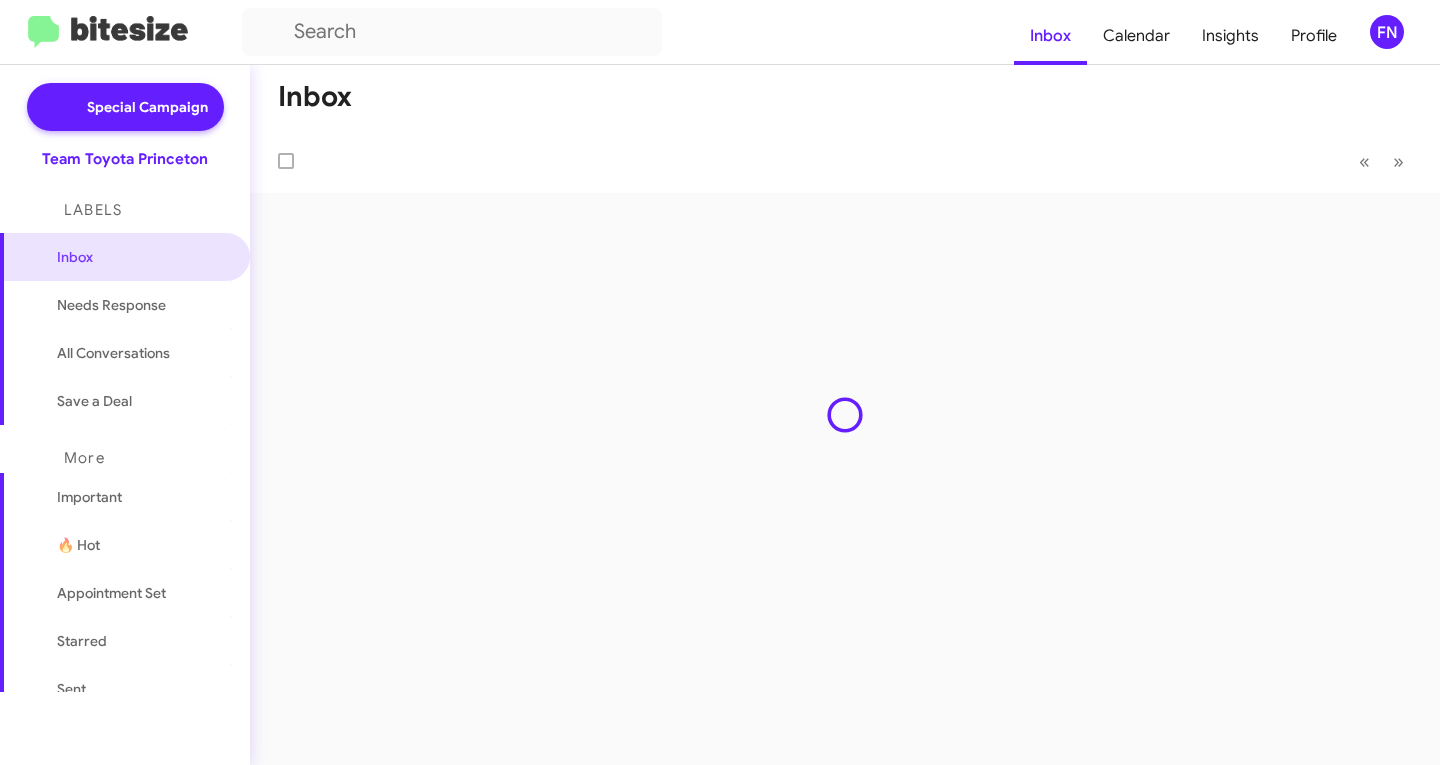 scroll, scrollTop: 0, scrollLeft: 0, axis: both 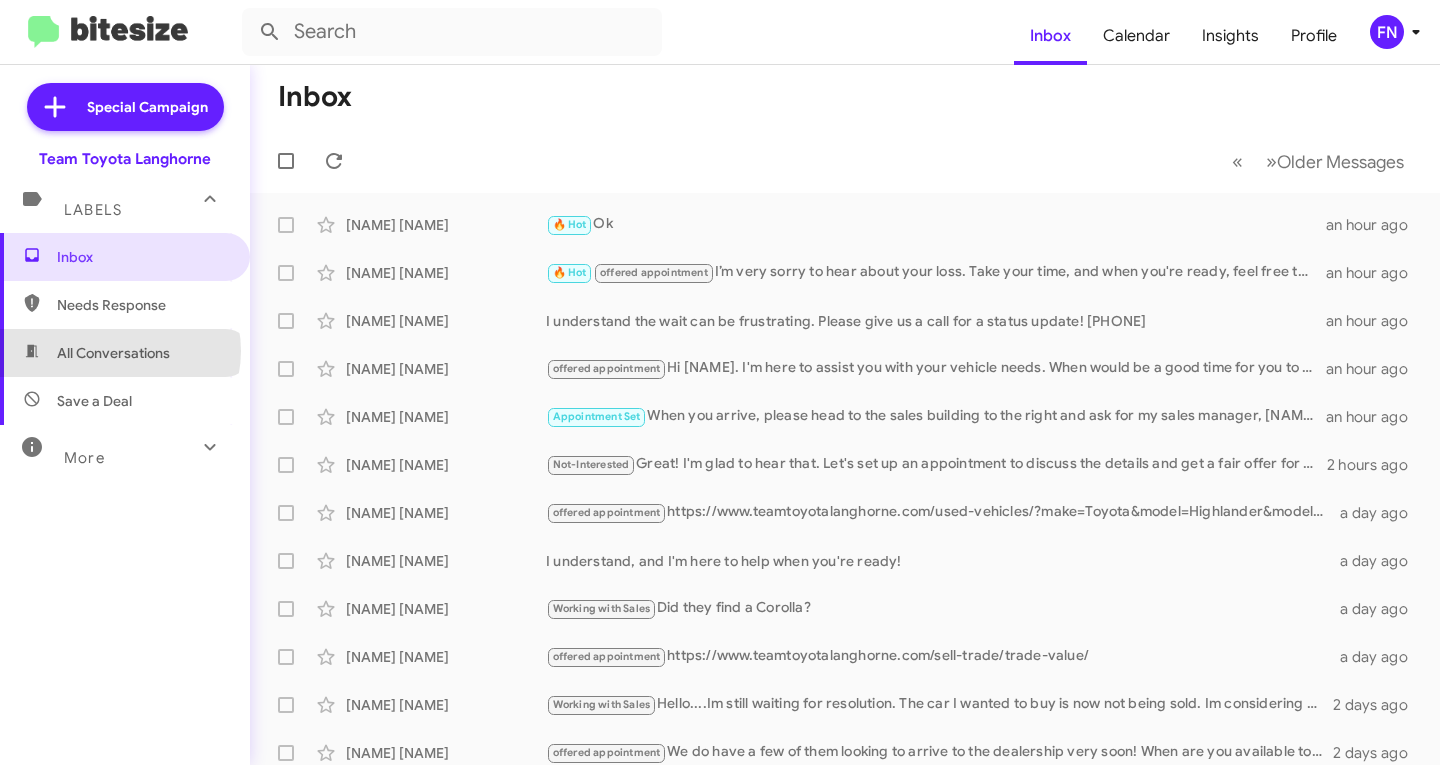 click on "All Conversations" at bounding box center (113, 353) 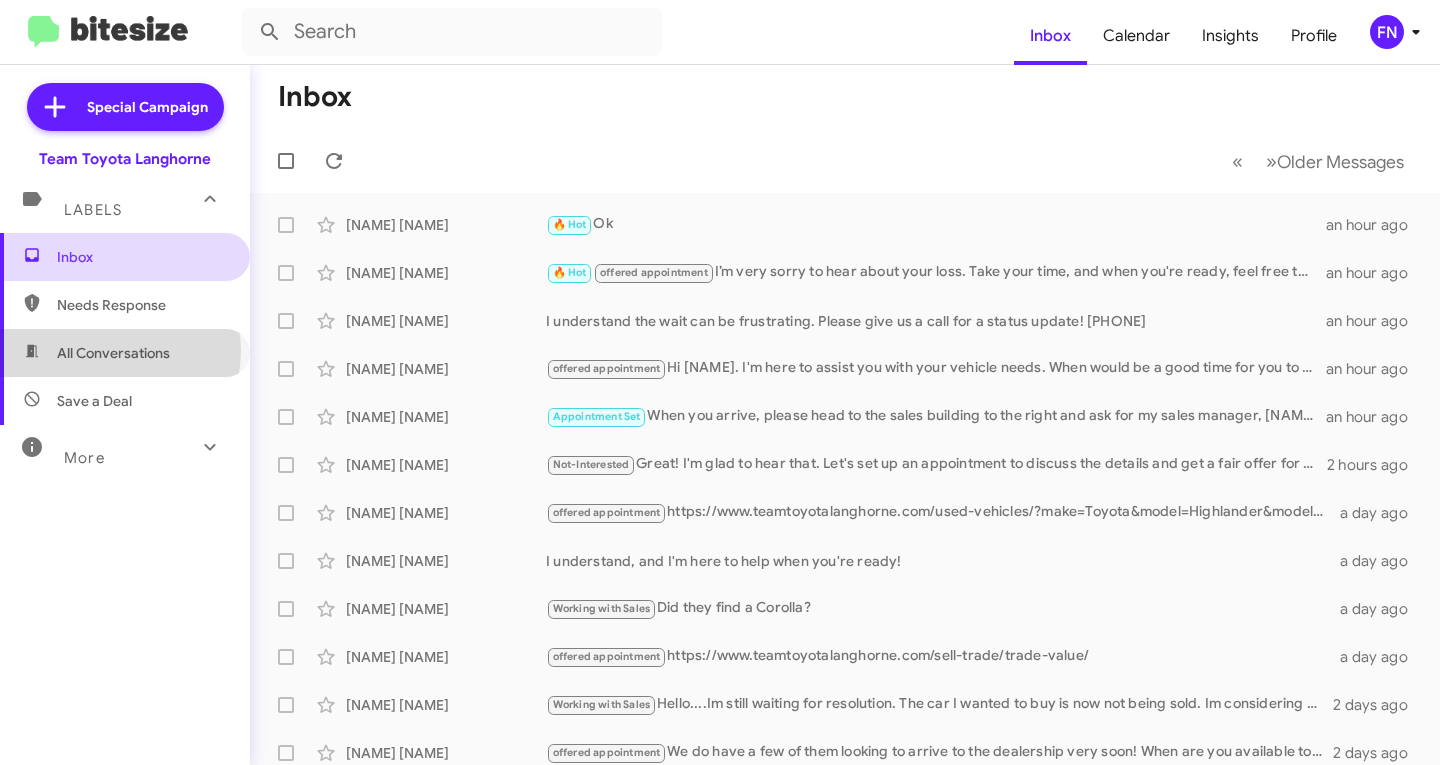 type on "in:all-conversations" 